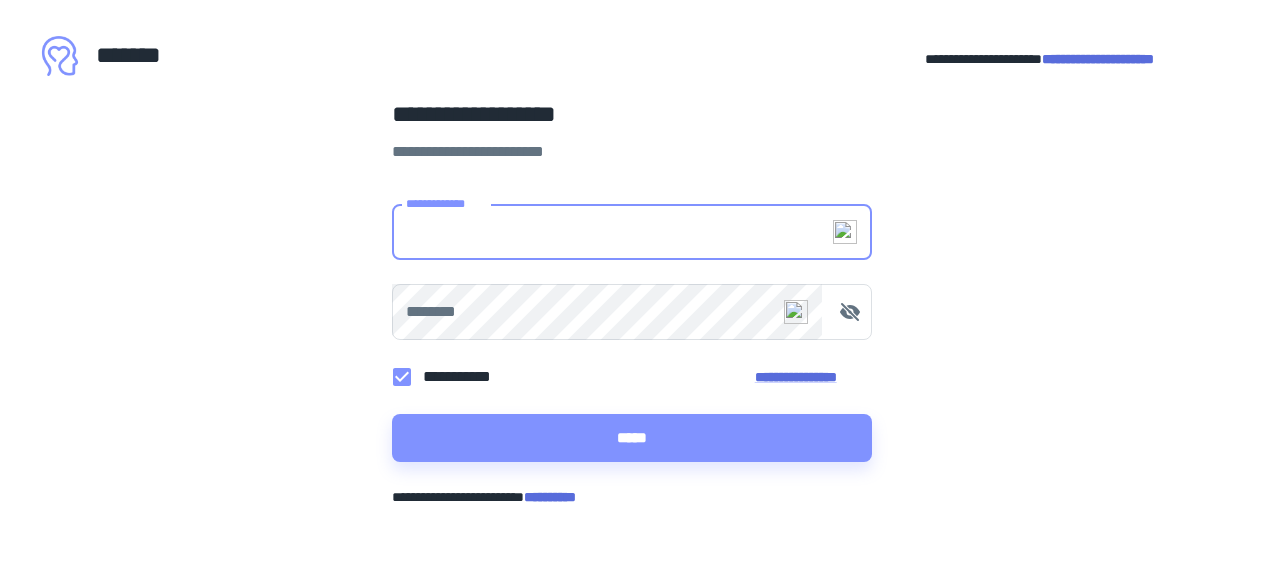 scroll, scrollTop: 0, scrollLeft: 0, axis: both 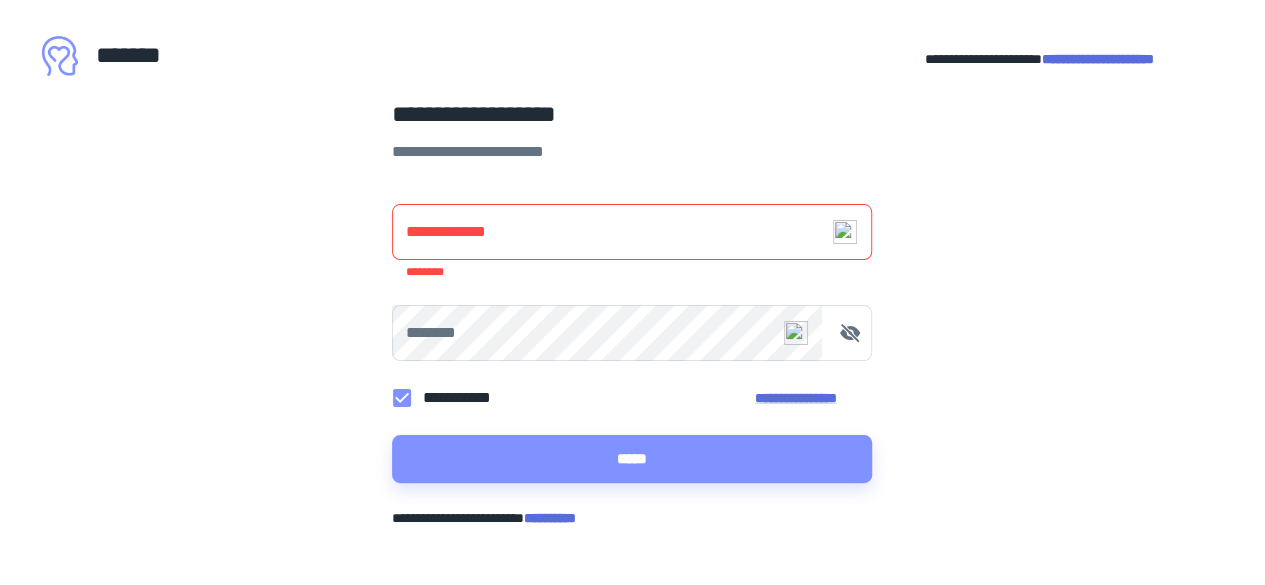 type on "**********" 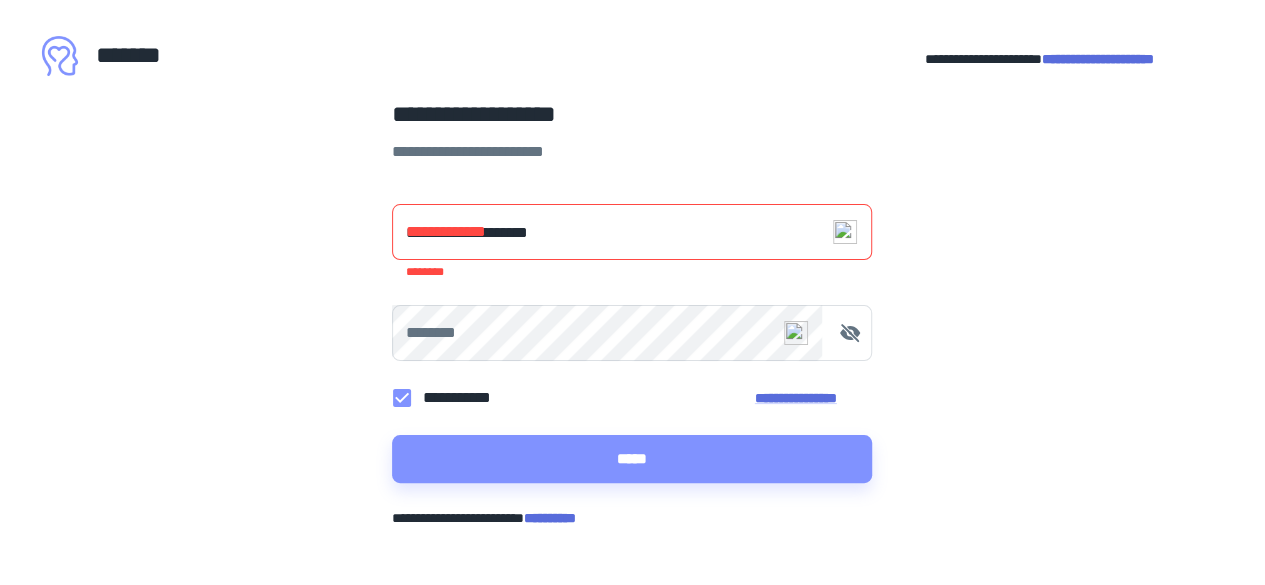 click on "**********" at bounding box center (632, 312) 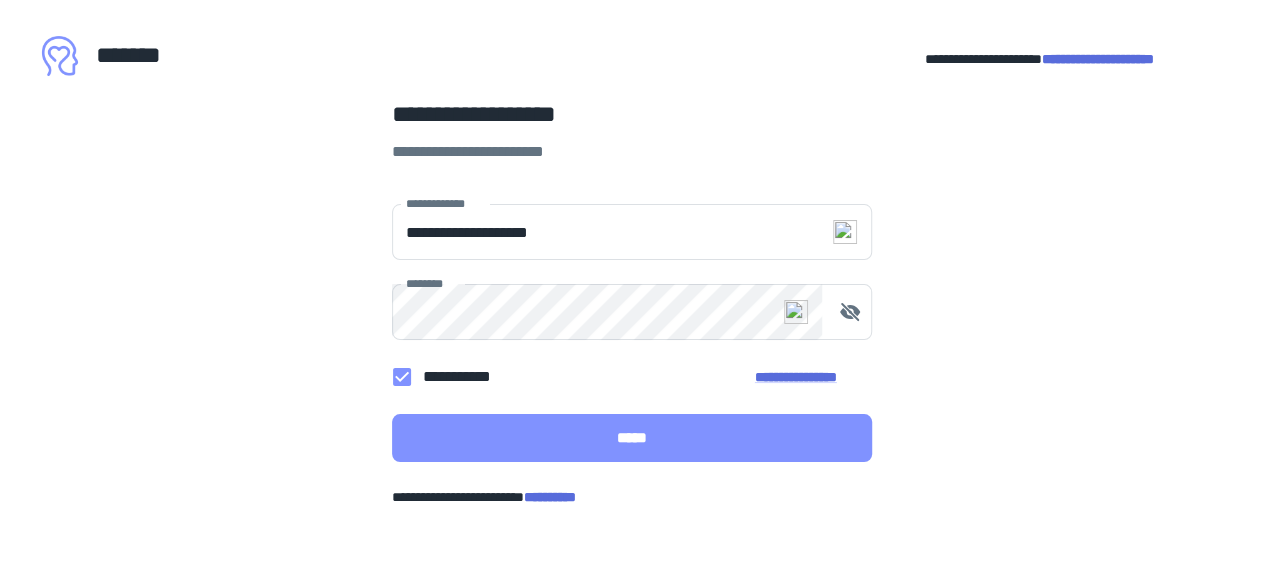 click on "*****" at bounding box center (632, 438) 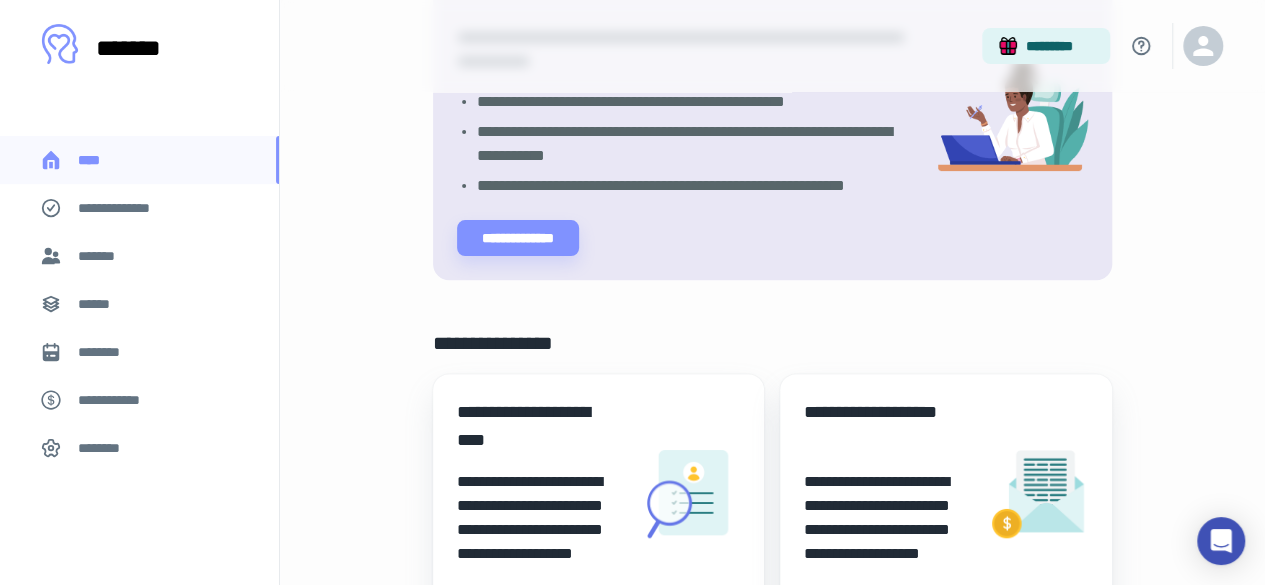 scroll, scrollTop: 300, scrollLeft: 0, axis: vertical 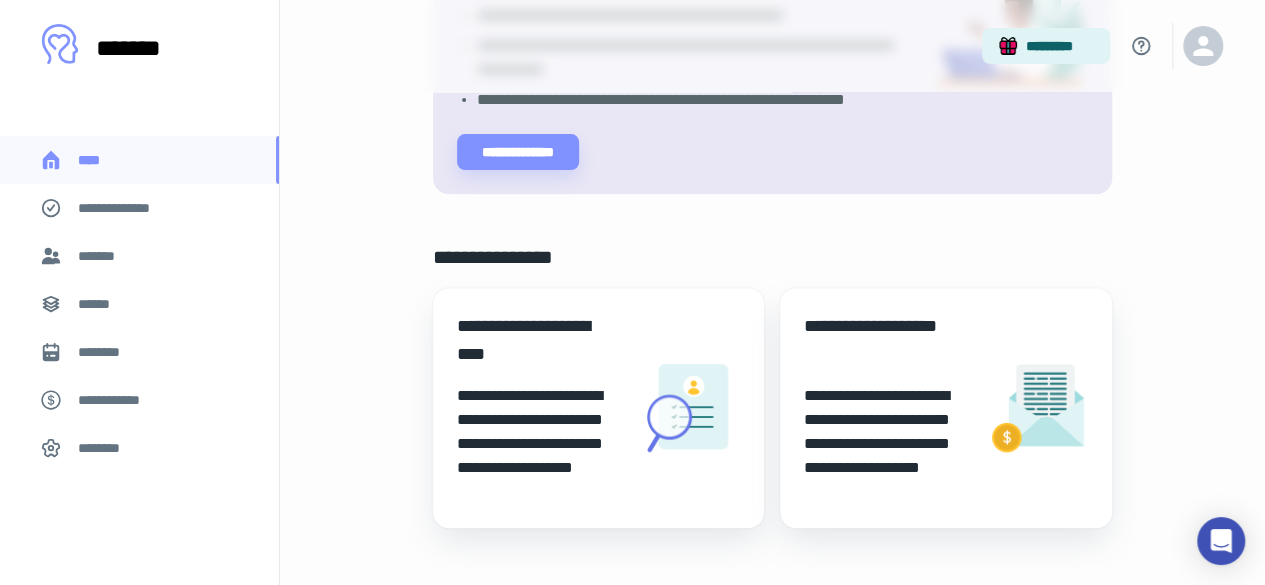 click on "**********" at bounding box center [540, 340] 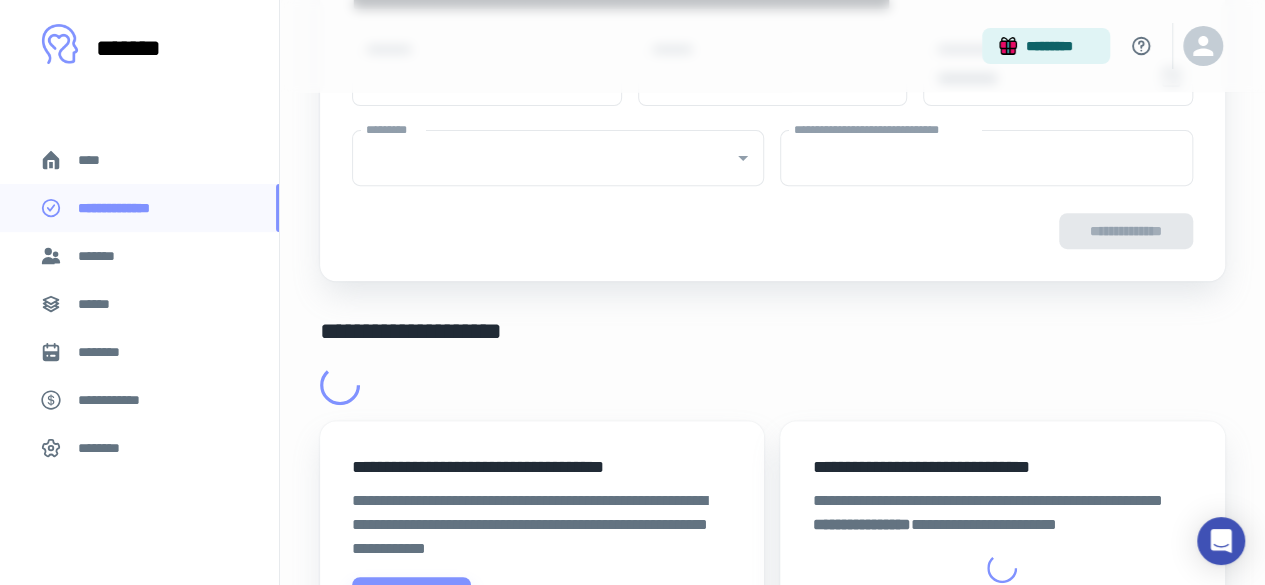 scroll, scrollTop: 0, scrollLeft: 0, axis: both 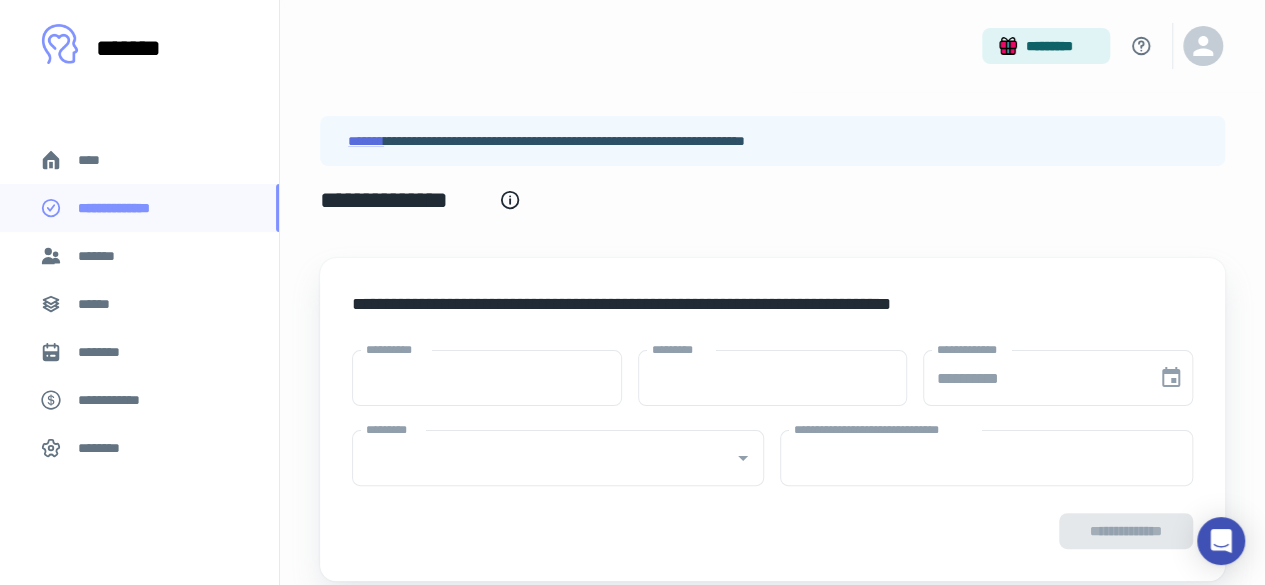 type on "****" 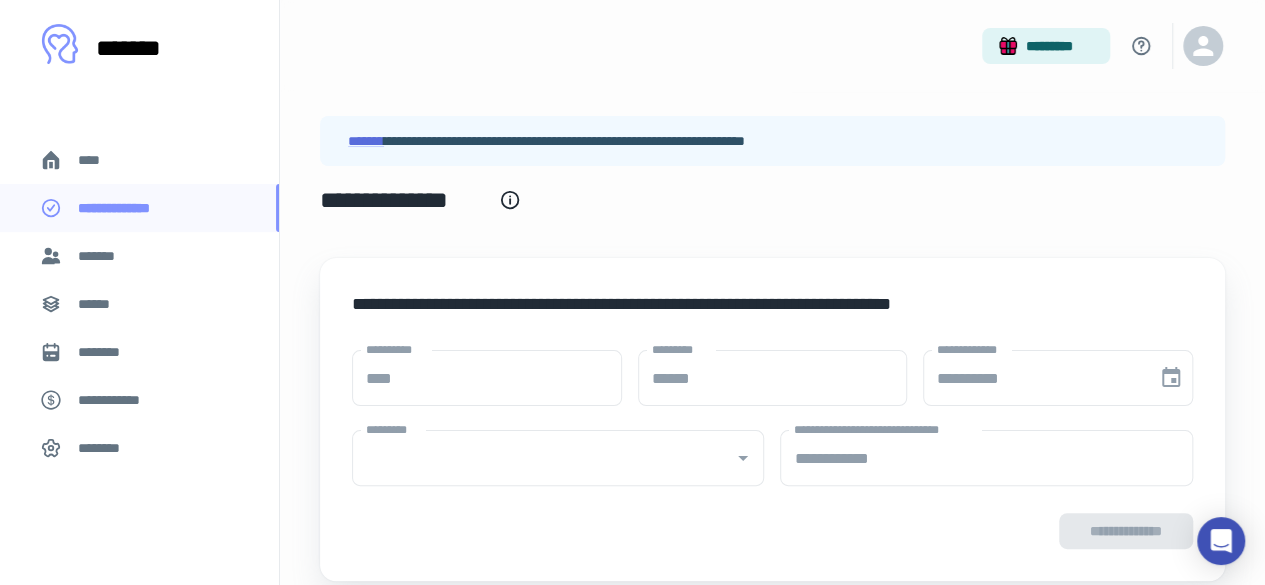 type on "**********" 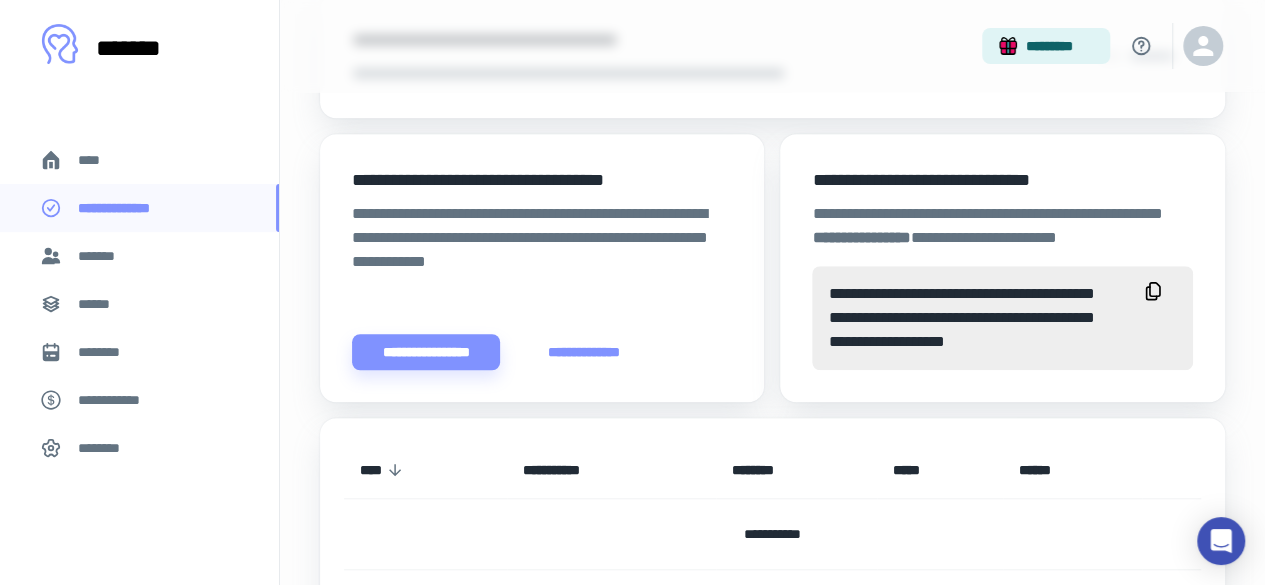 scroll, scrollTop: 700, scrollLeft: 0, axis: vertical 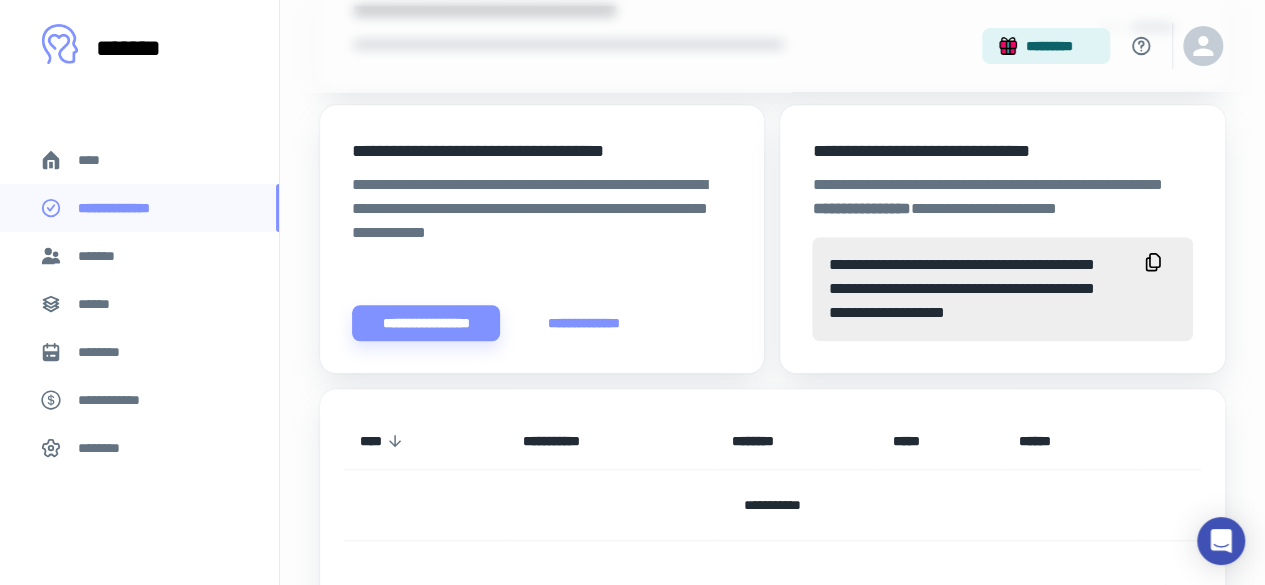 click on "**********" at bounding box center (584, 323) 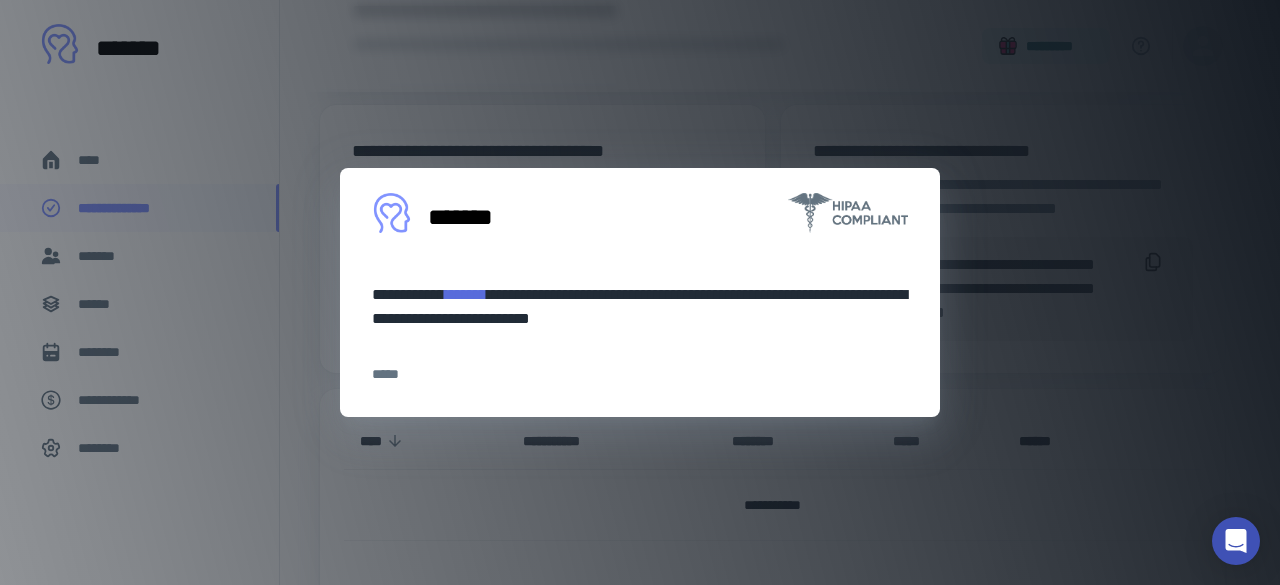 click on "**********" at bounding box center [640, 292] 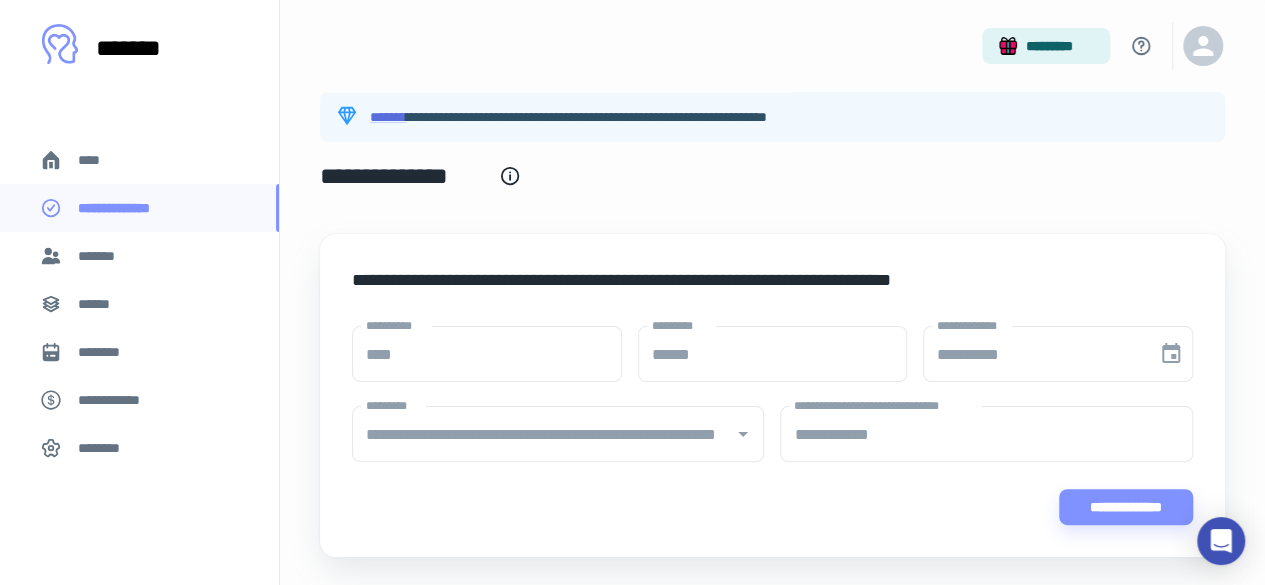 scroll, scrollTop: 0, scrollLeft: 0, axis: both 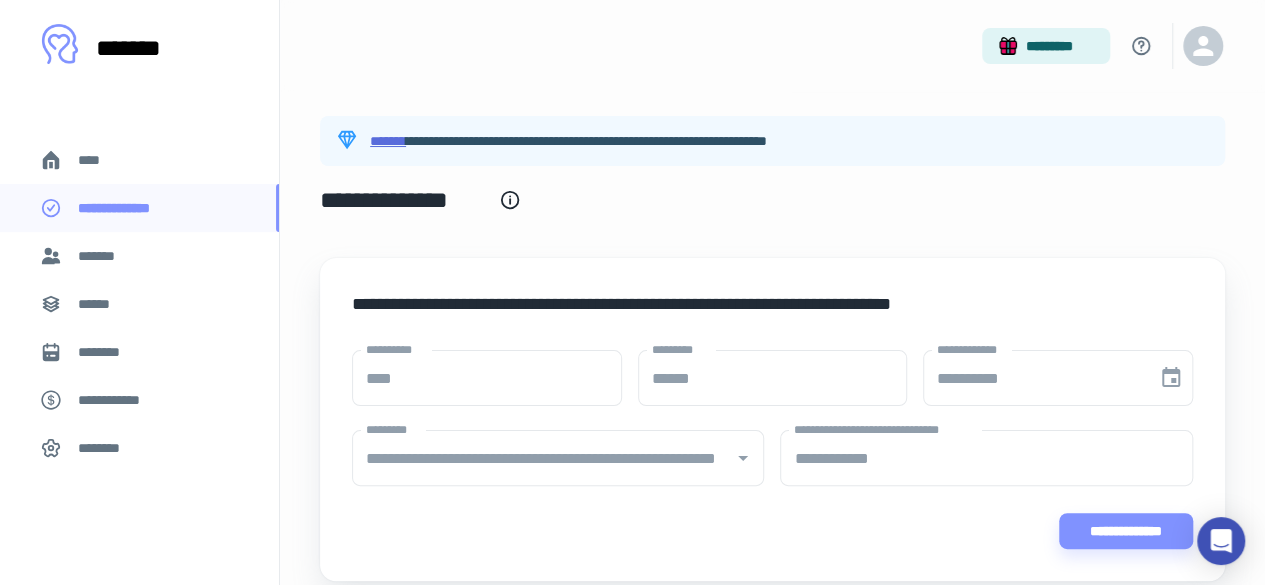 click on "*******" at bounding box center (388, 141) 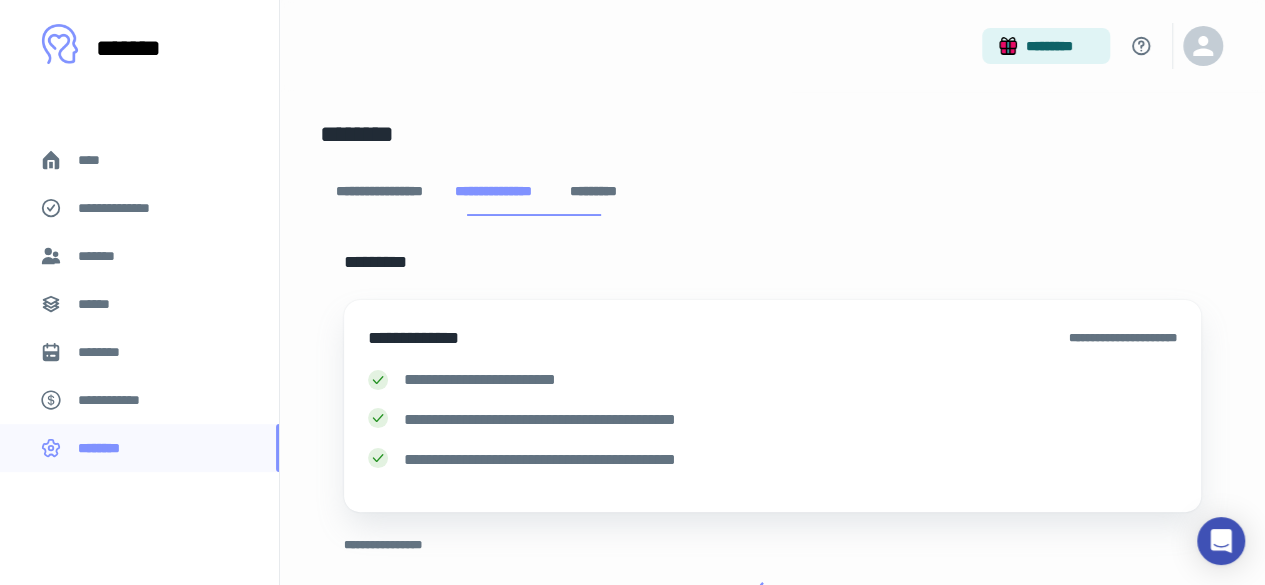 click on "********" at bounding box center (357, 134) 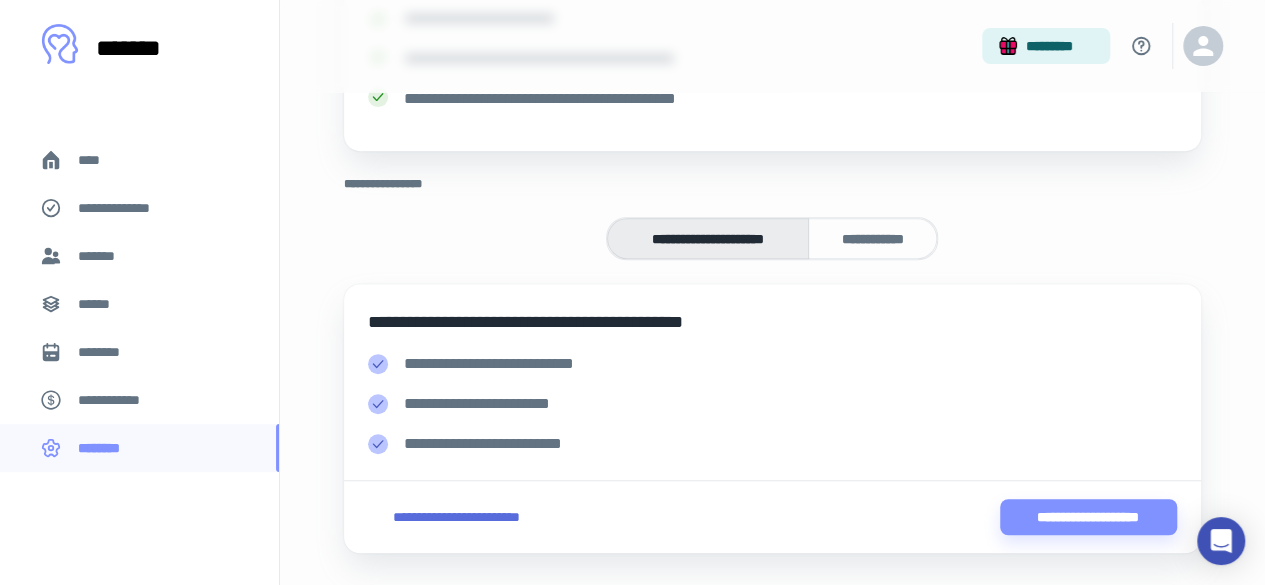 scroll, scrollTop: 408, scrollLeft: 0, axis: vertical 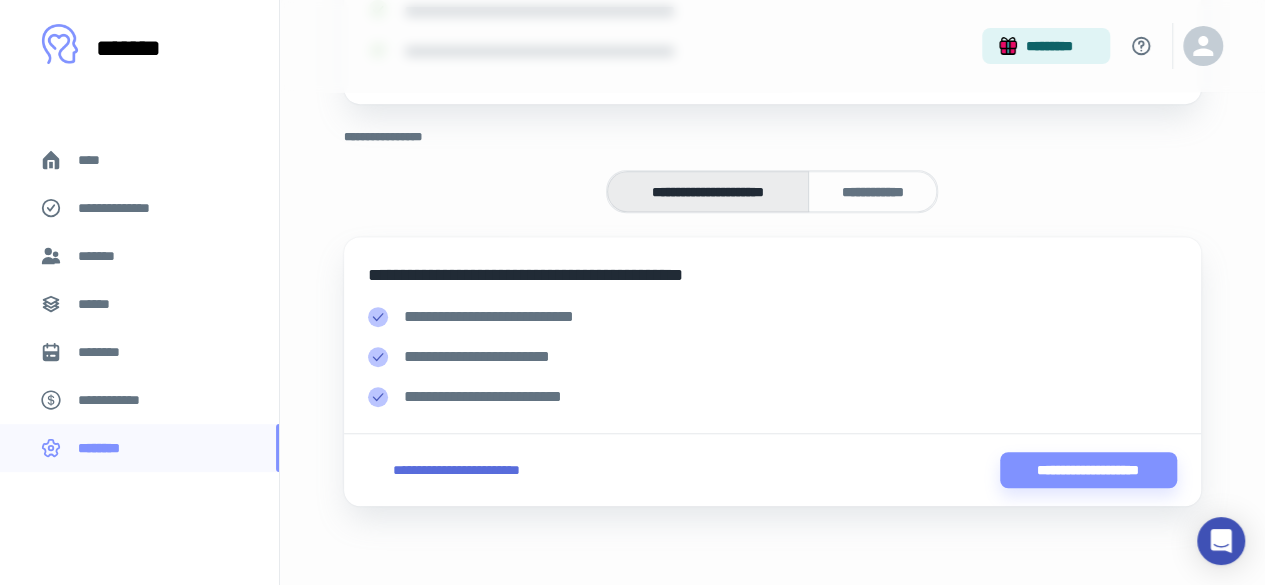 click on "**********" at bounding box center [456, 470] 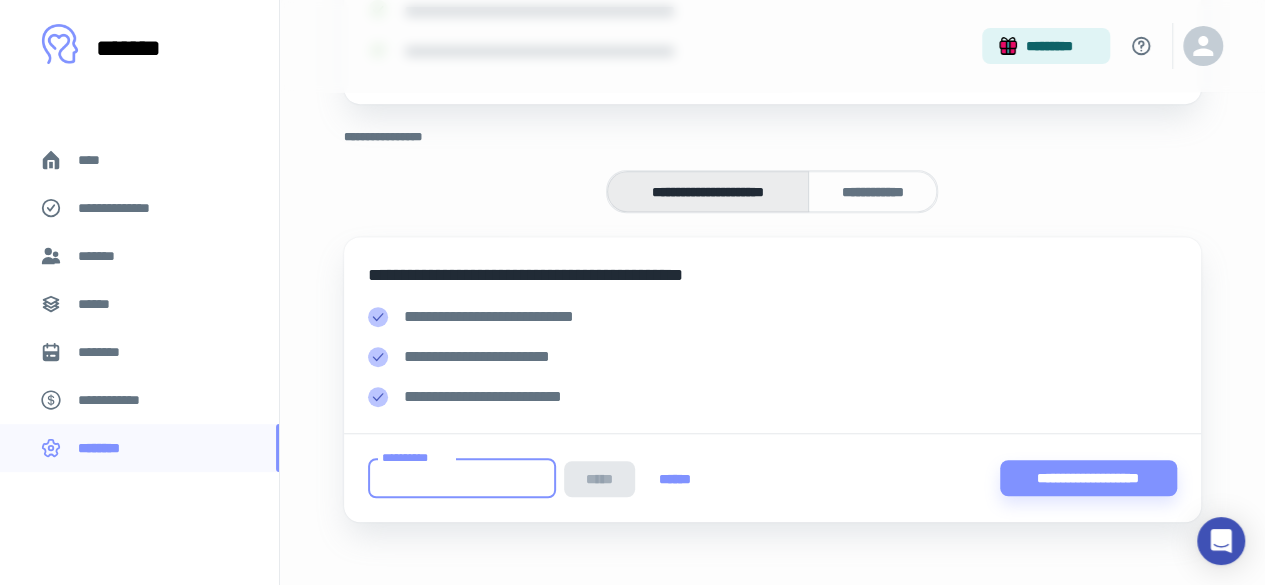 click on "**********" at bounding box center [462, 478] 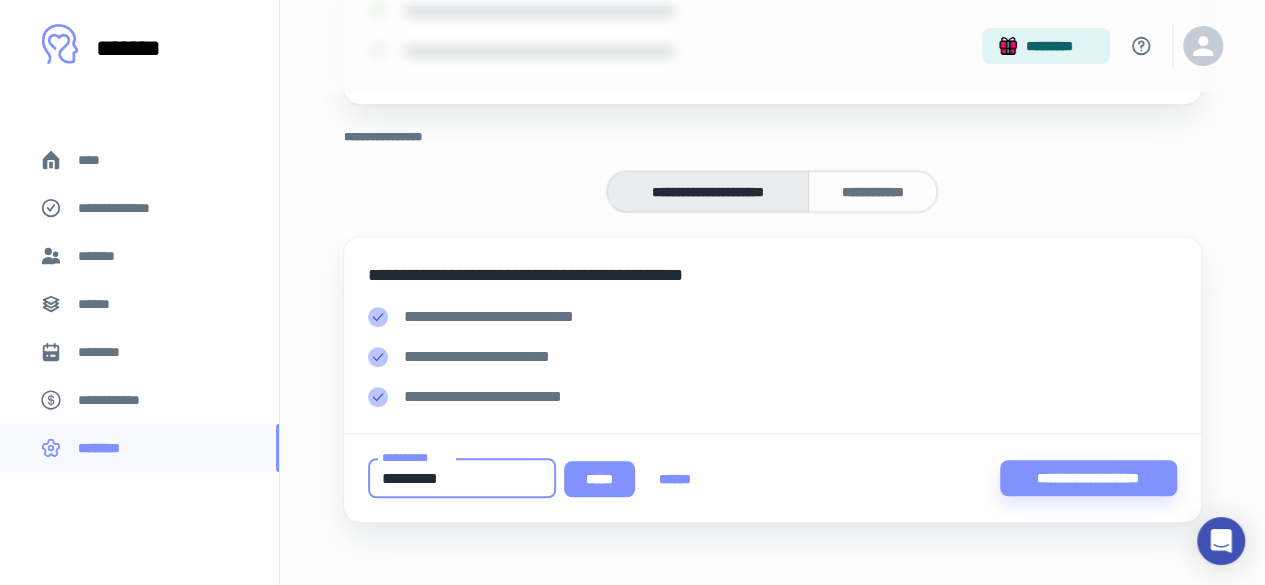 type on "*********" 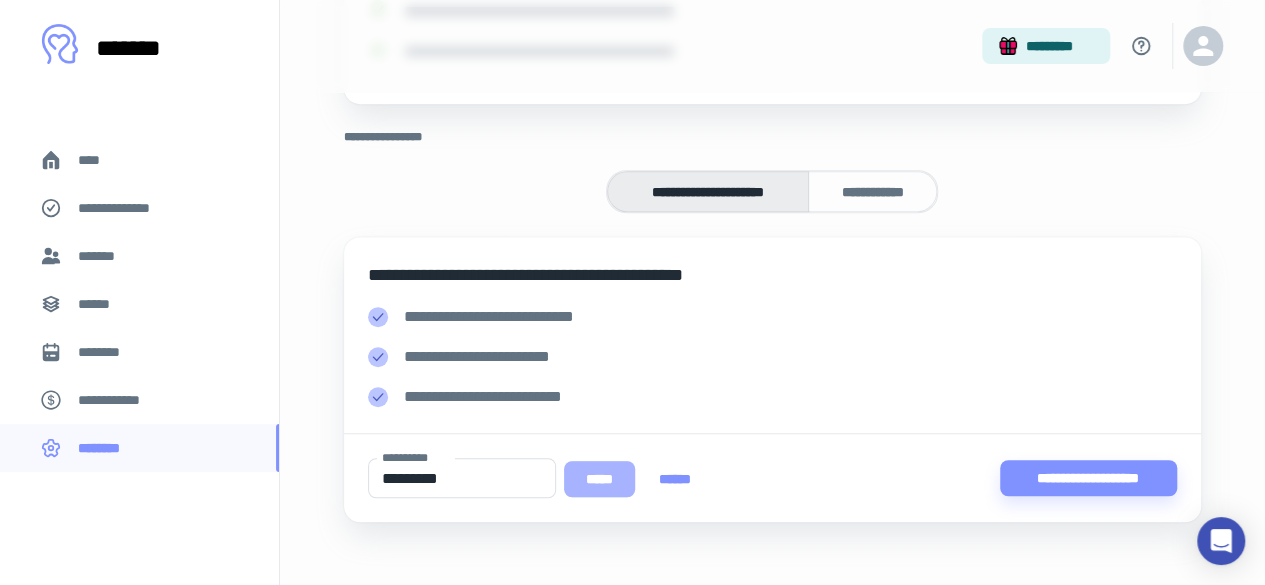 click on "*****" at bounding box center [599, 479] 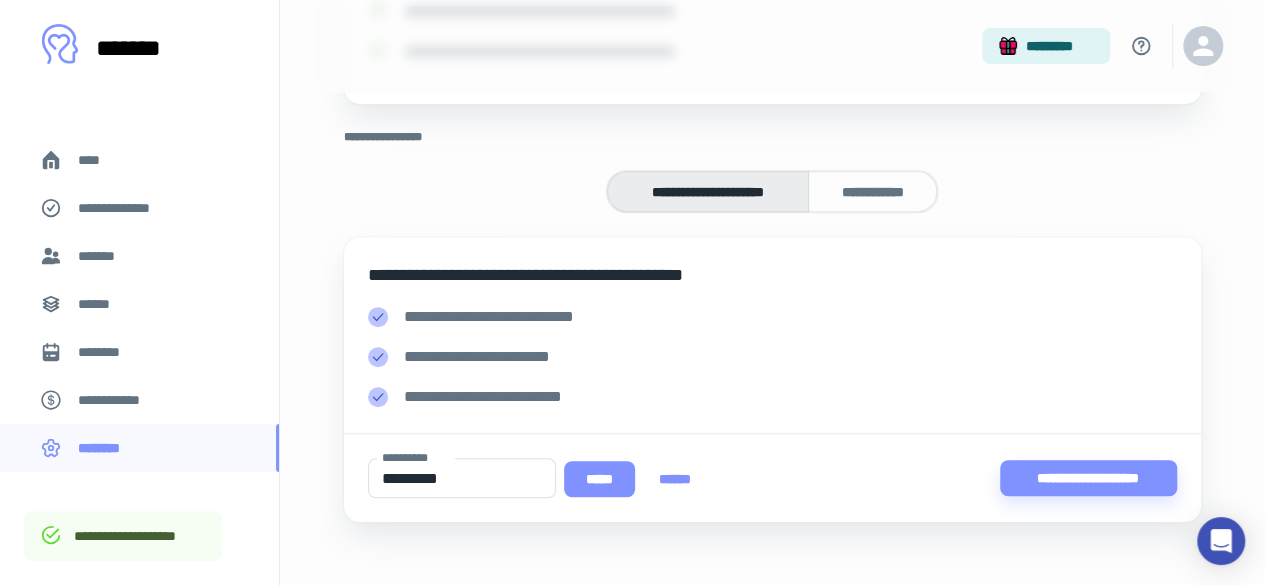 click on "*****" at bounding box center (599, 479) 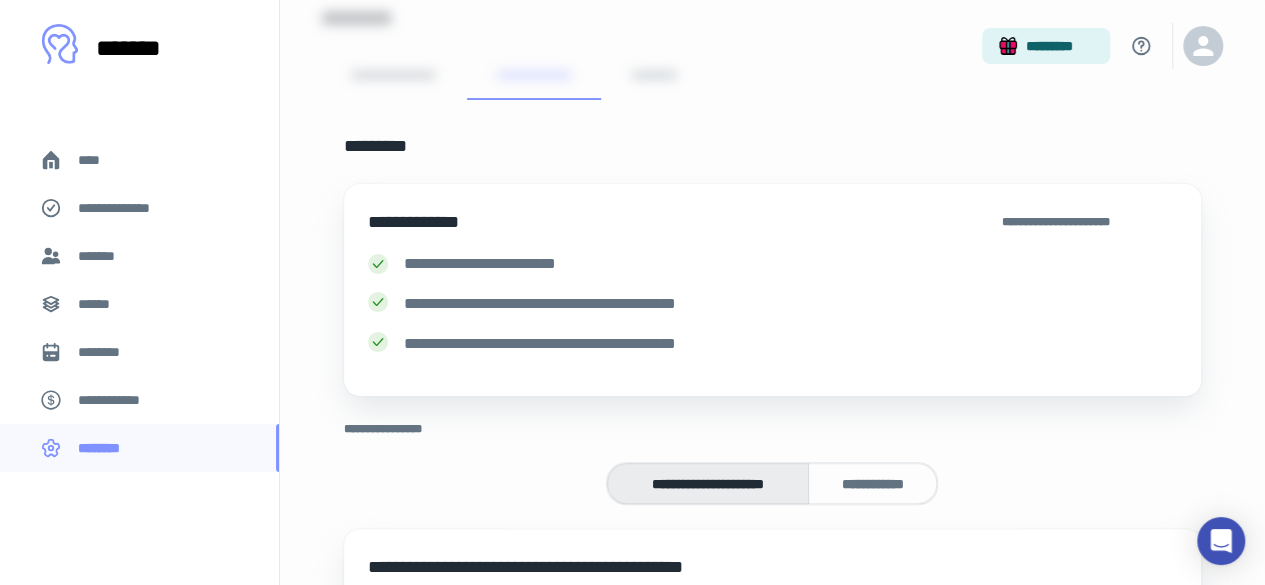 scroll, scrollTop: 0, scrollLeft: 0, axis: both 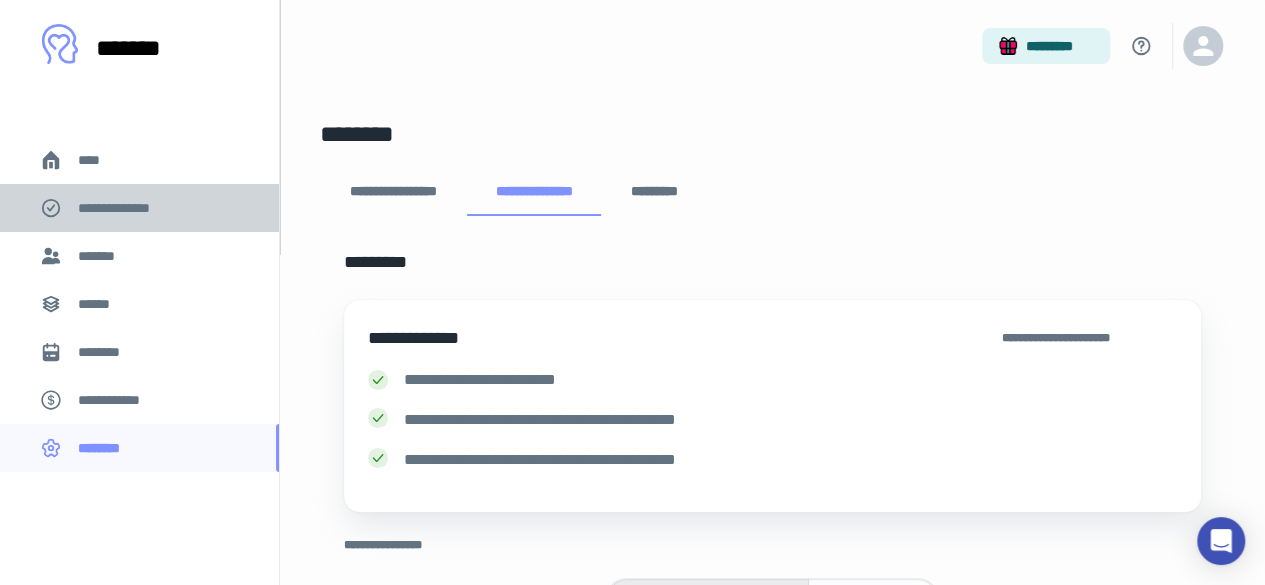 click on "**********" at bounding box center [127, 208] 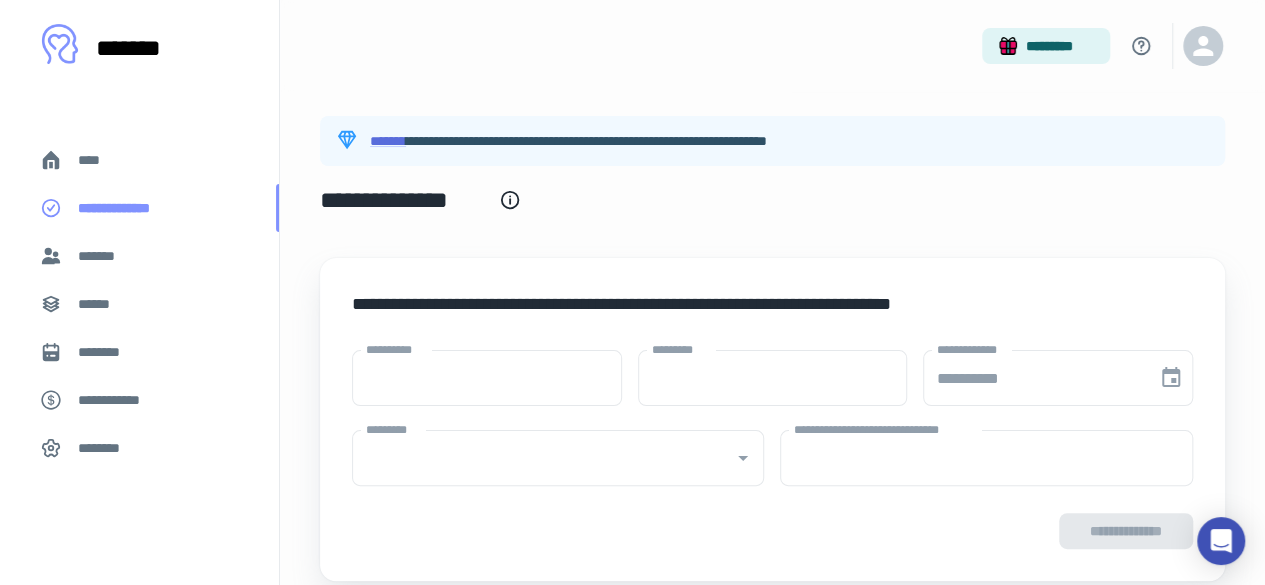 type on "****" 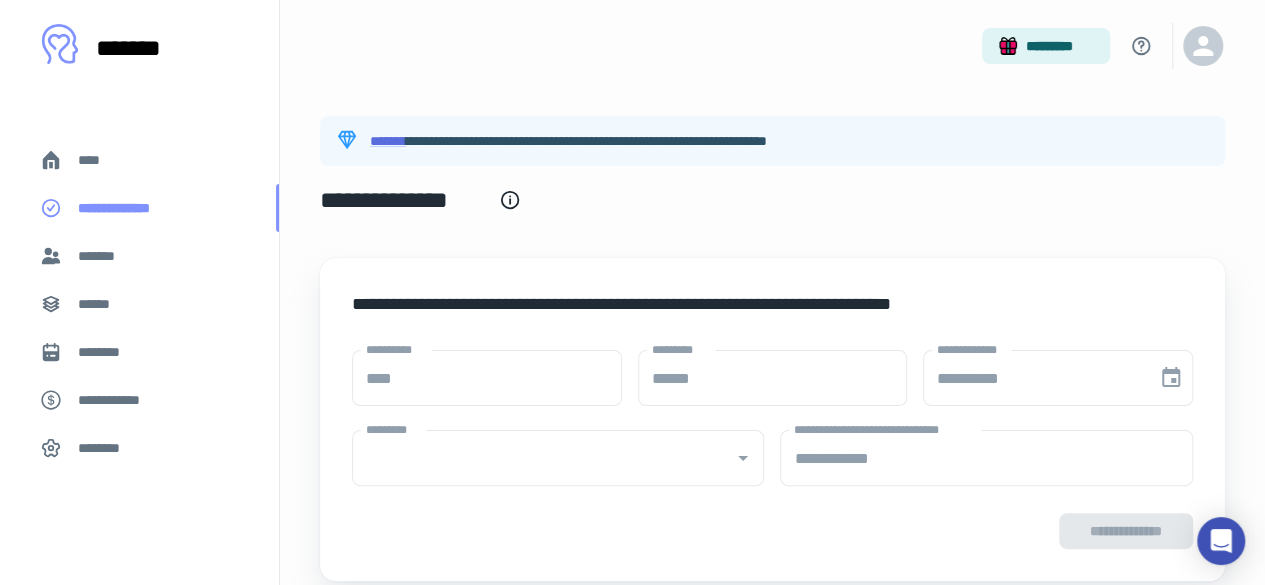 type on "**********" 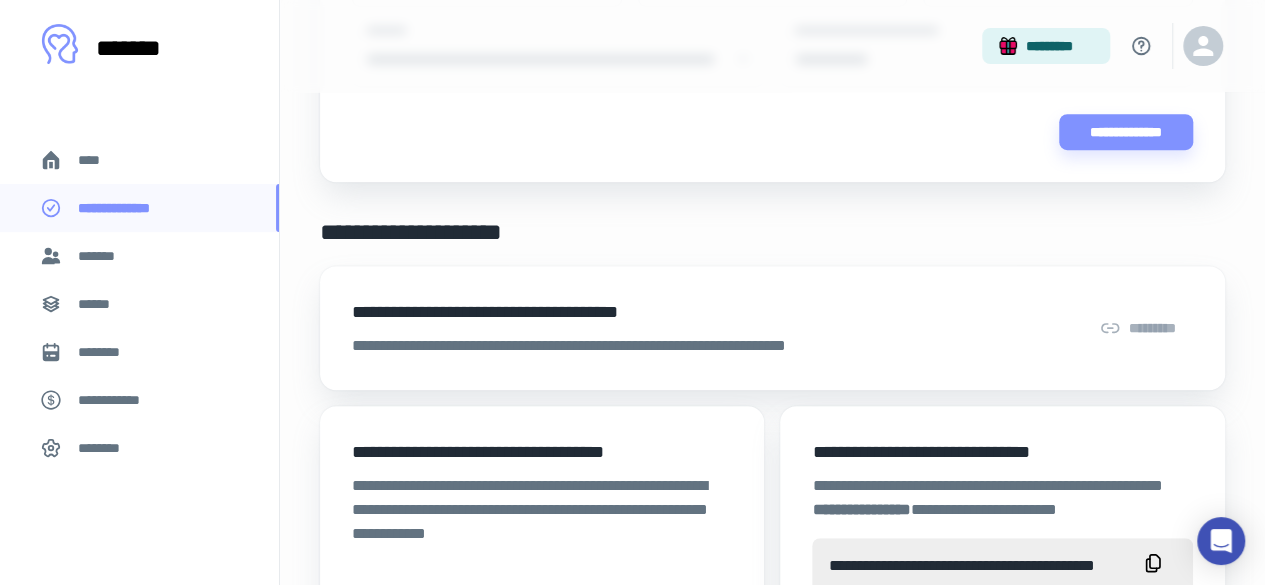 scroll, scrollTop: 400, scrollLeft: 0, axis: vertical 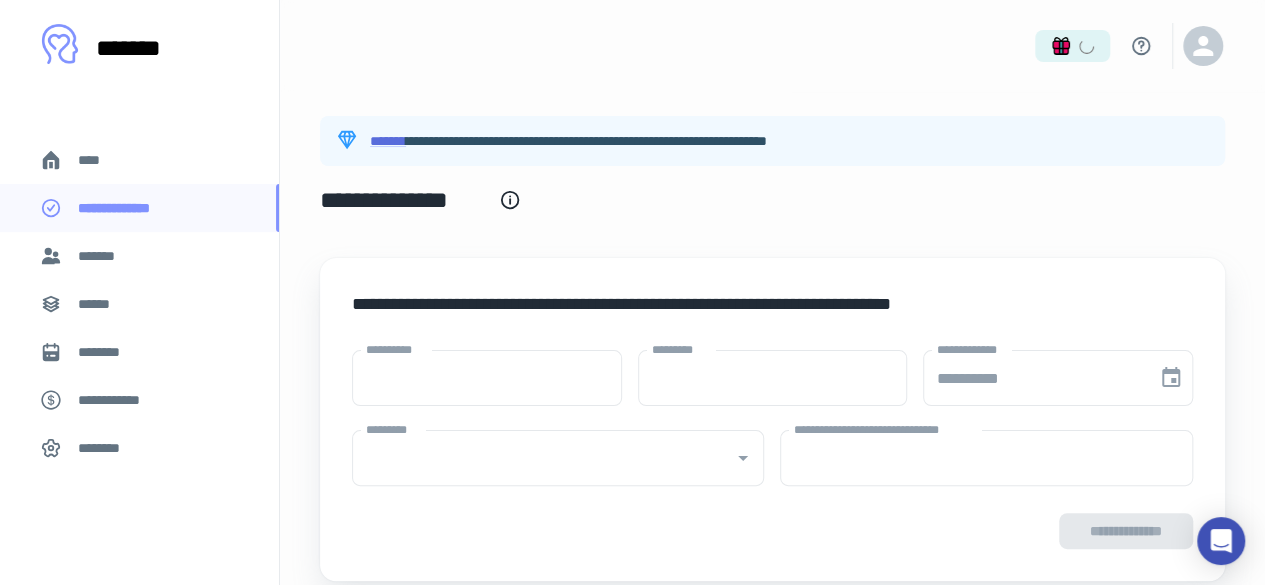 type on "****" 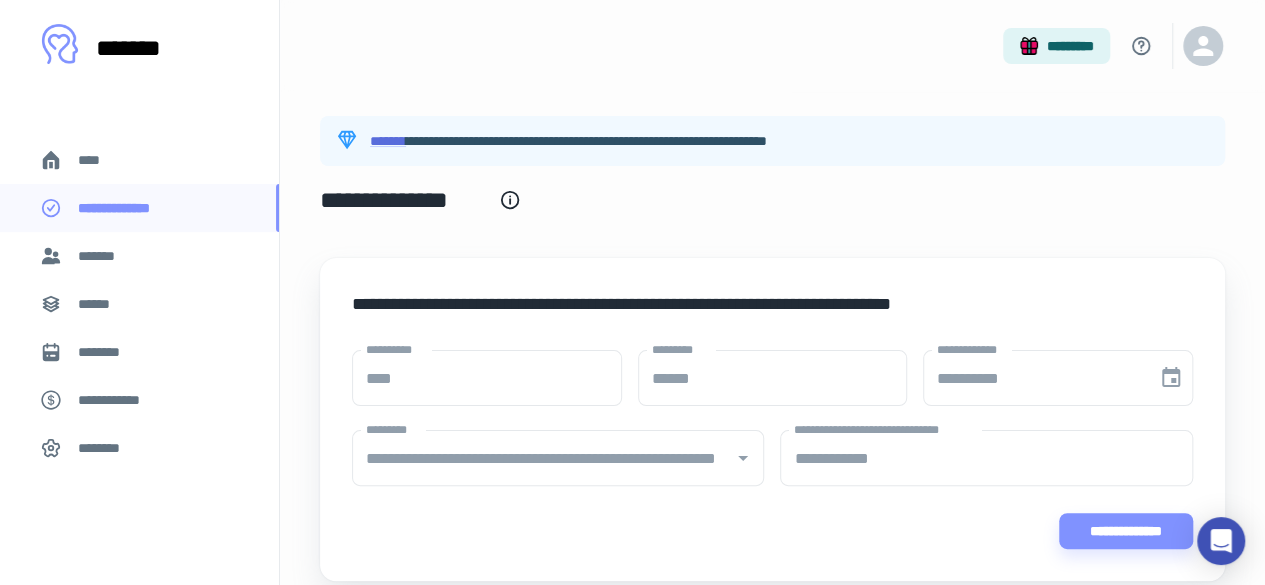 type on "**********" 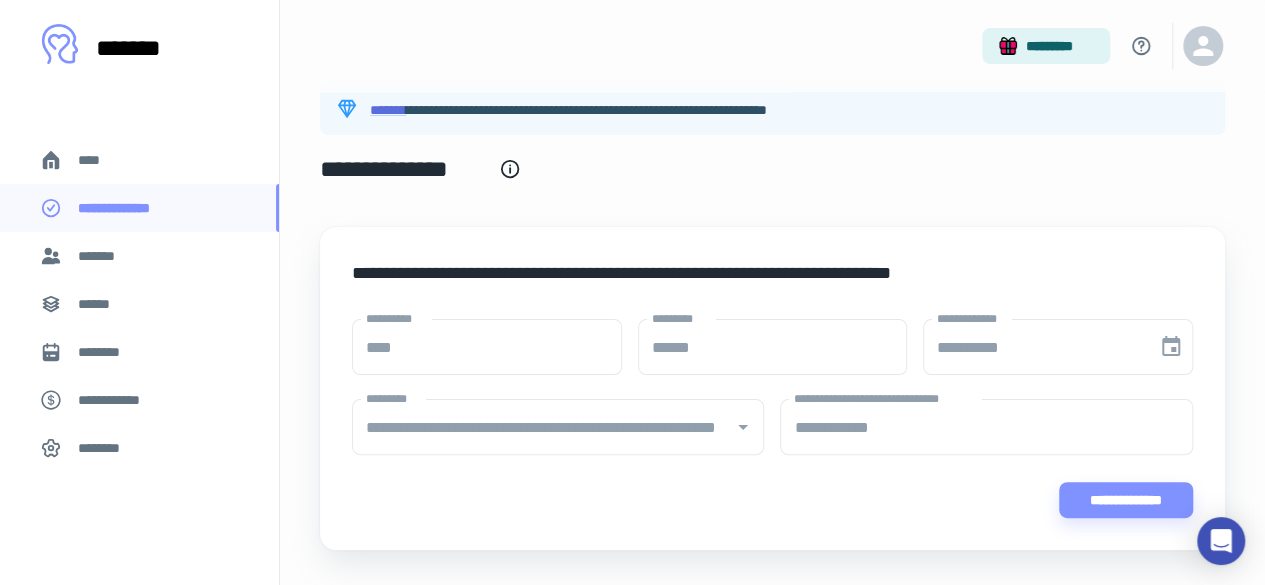scroll, scrollTop: 12, scrollLeft: 0, axis: vertical 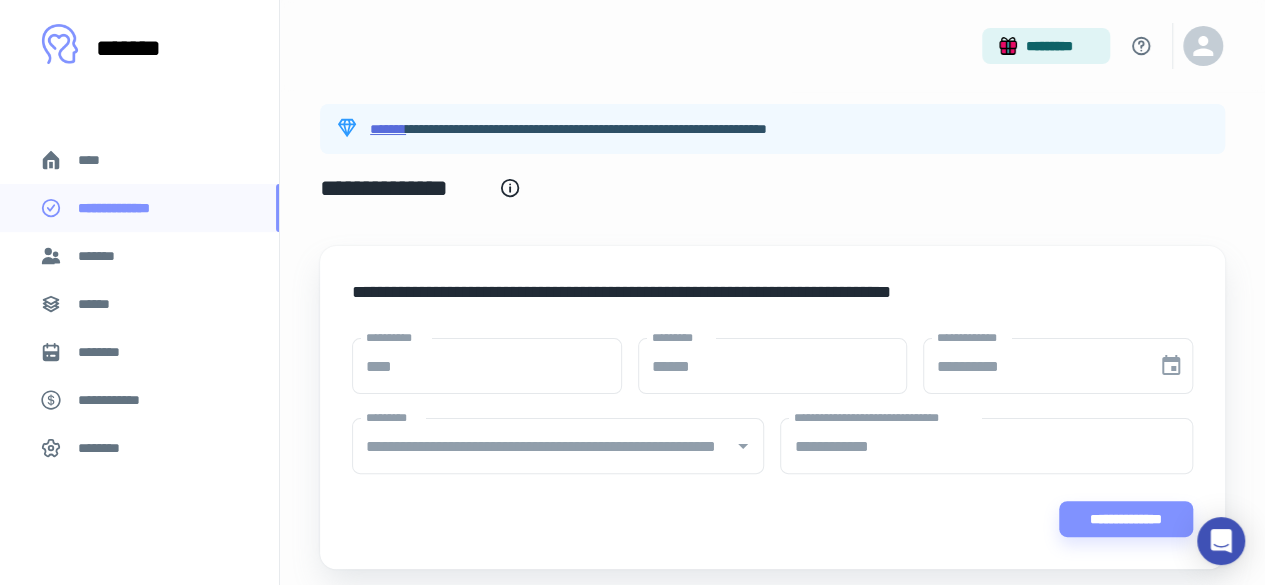 click on "*******" at bounding box center (388, 129) 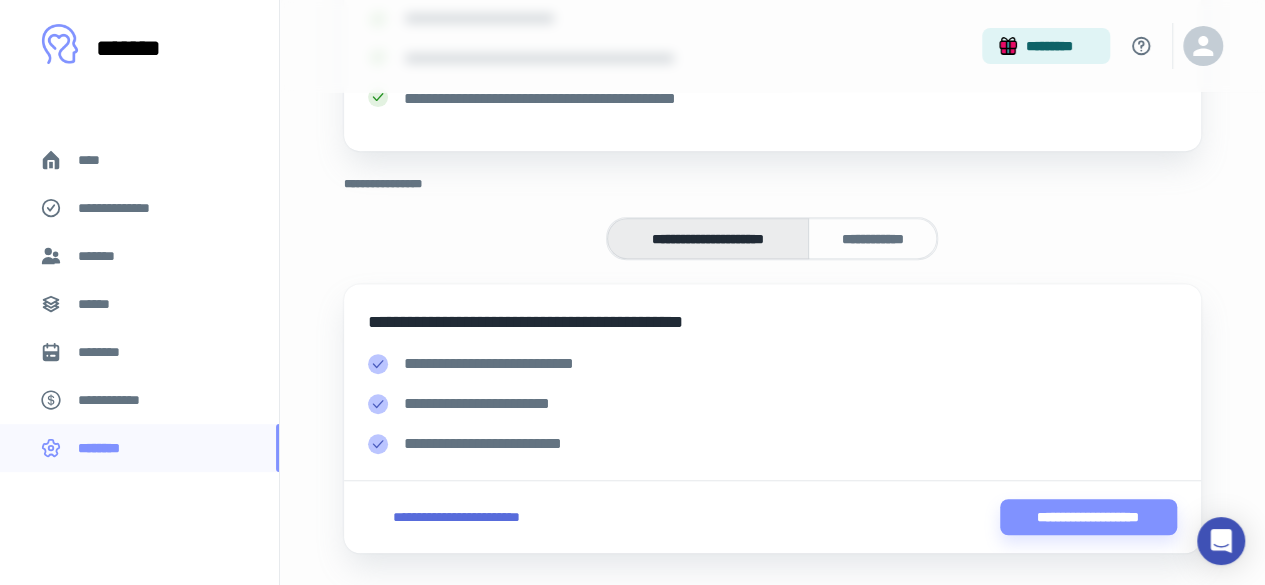 scroll, scrollTop: 408, scrollLeft: 0, axis: vertical 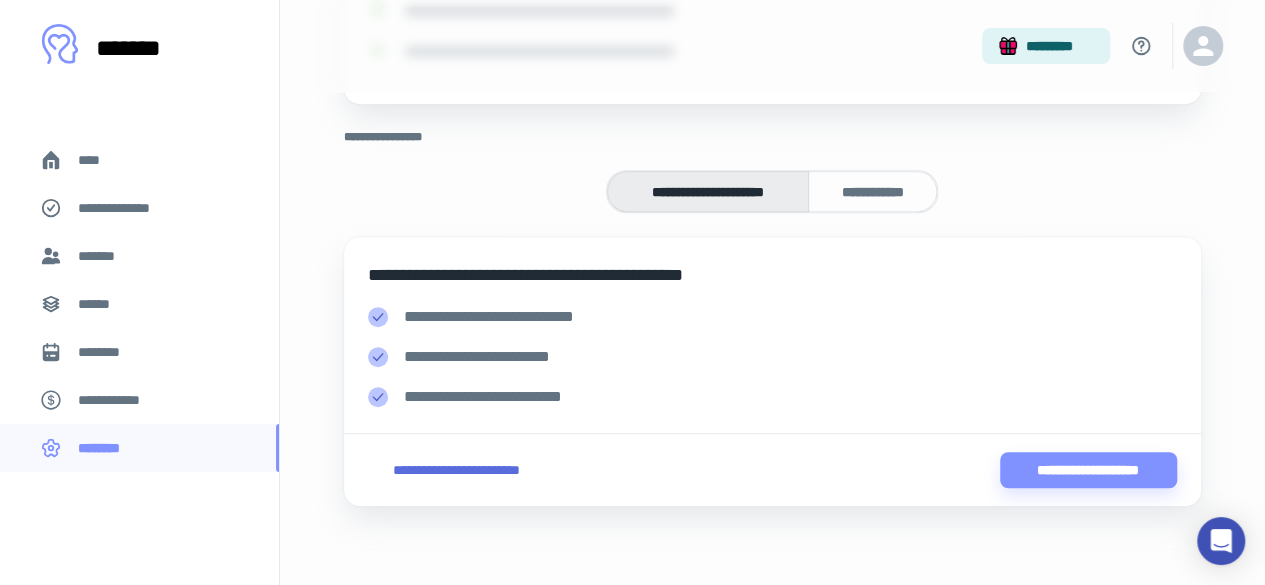 click on "**********" at bounding box center [456, 470] 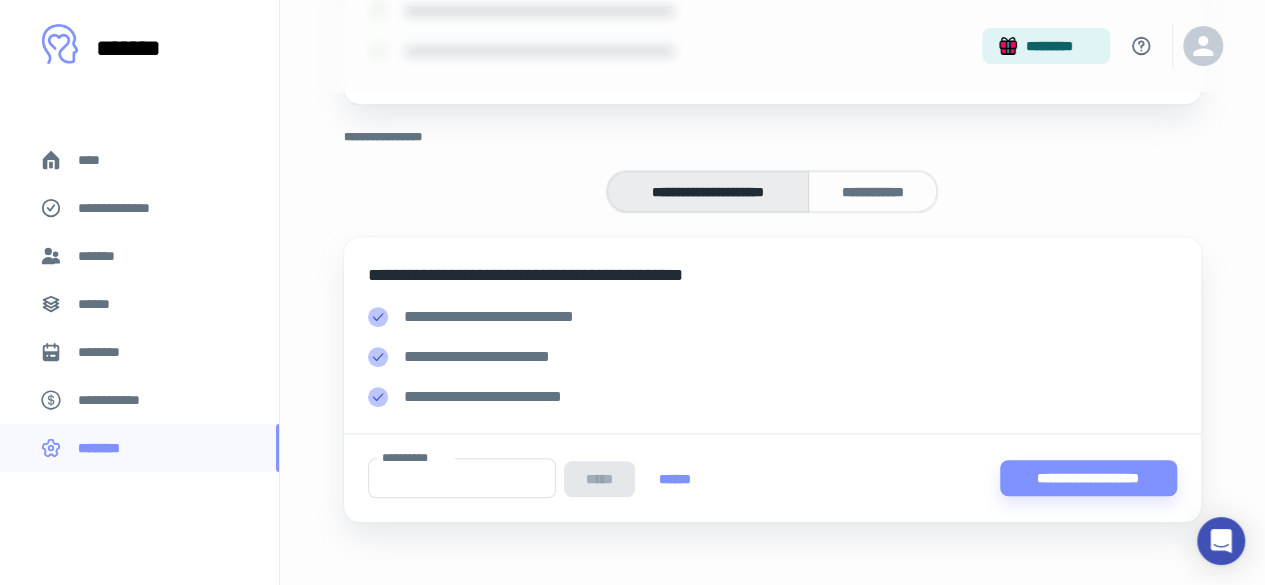 click on "**********" at bounding box center [462, 478] 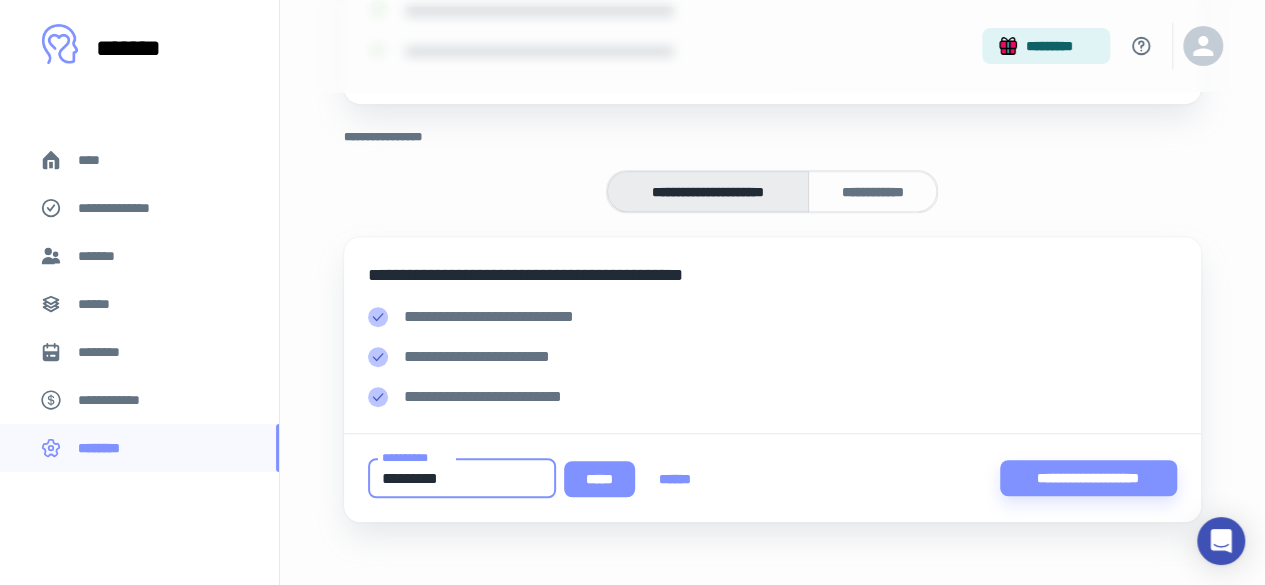 type on "*********" 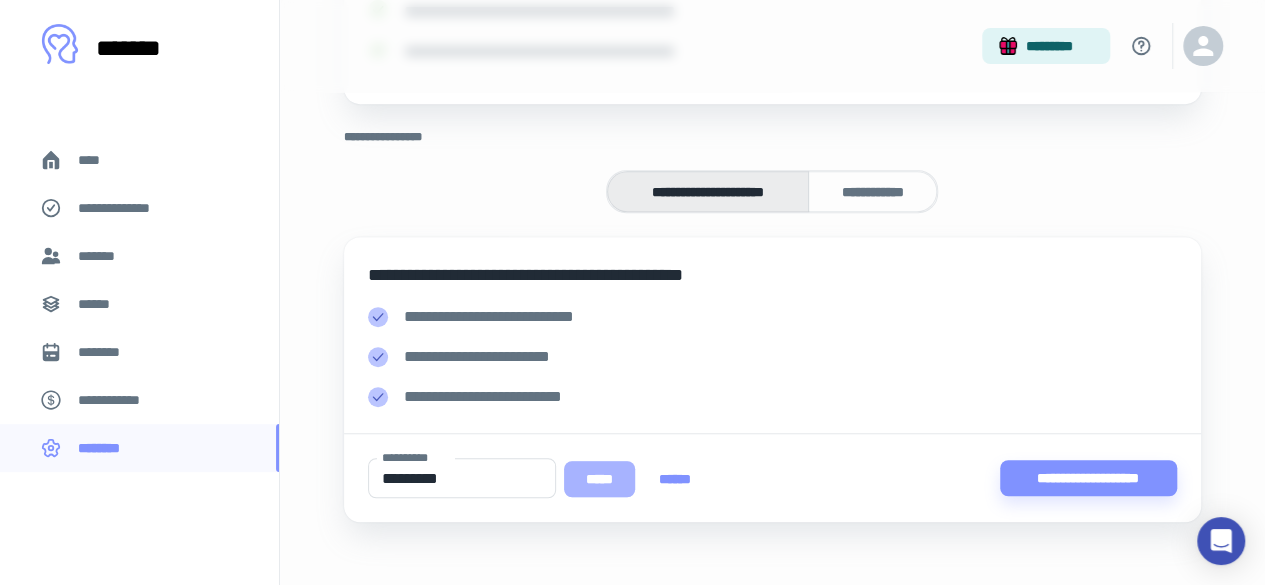 drag, startPoint x: 622, startPoint y: 475, endPoint x: 784, endPoint y: 473, distance: 162.01234 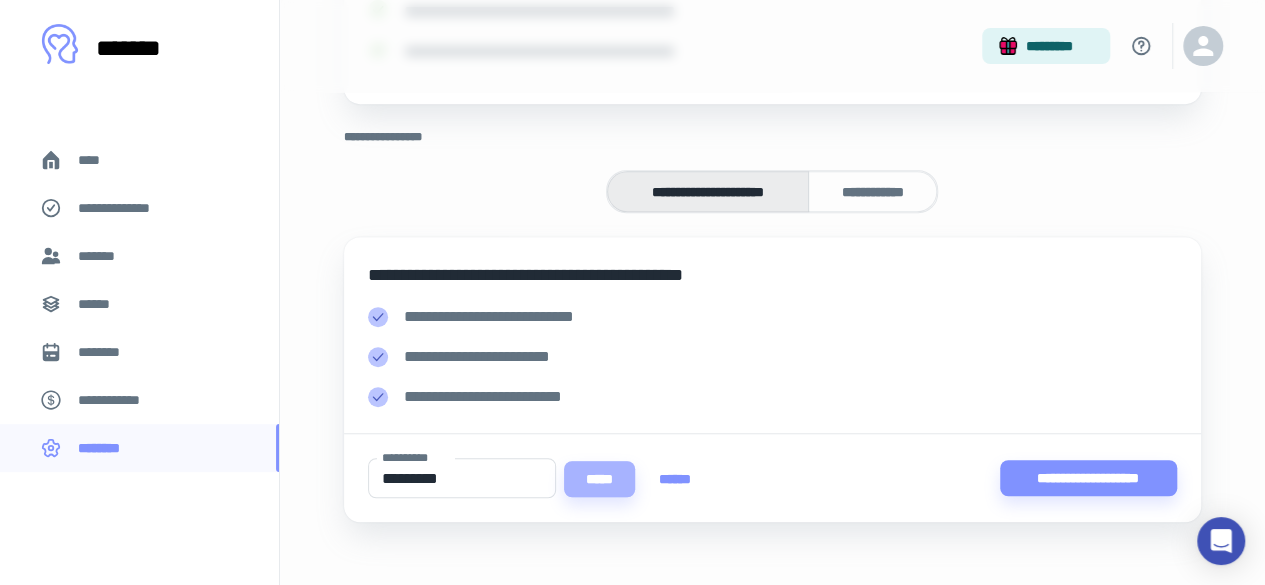 click on "*****" at bounding box center (599, 479) 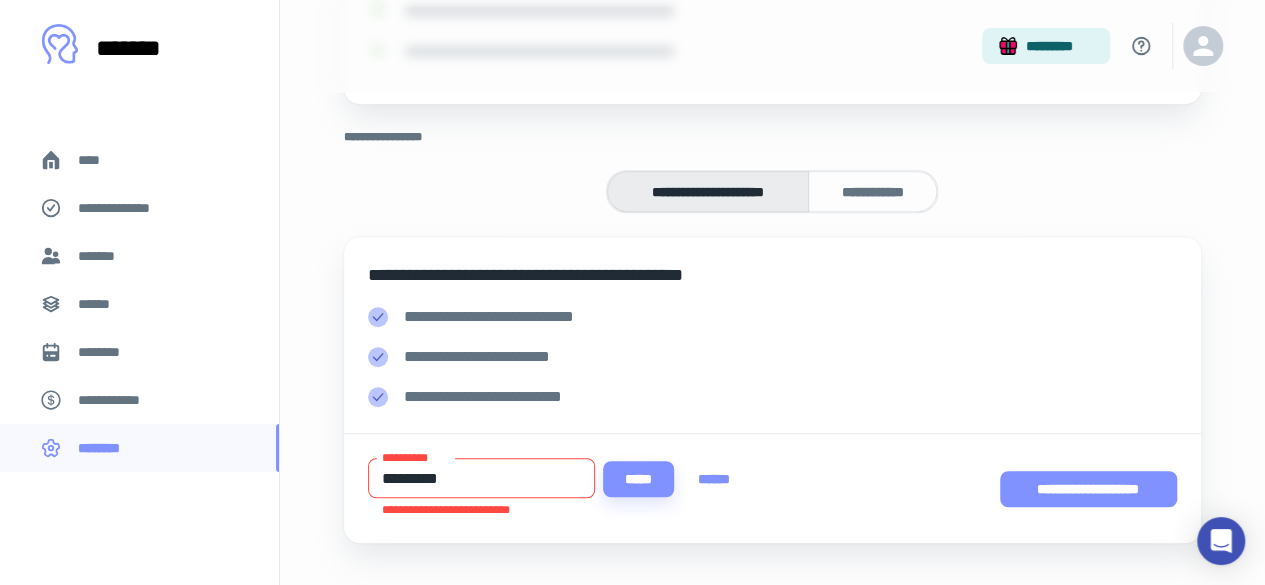 click on "**********" at bounding box center (1088, 489) 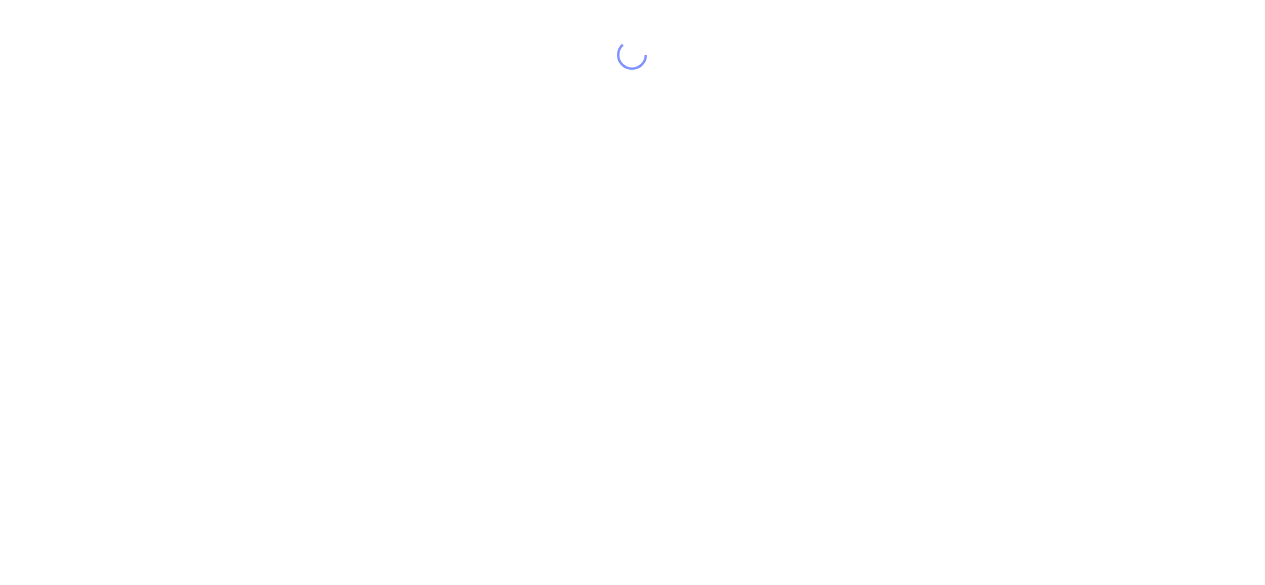 scroll, scrollTop: 0, scrollLeft: 0, axis: both 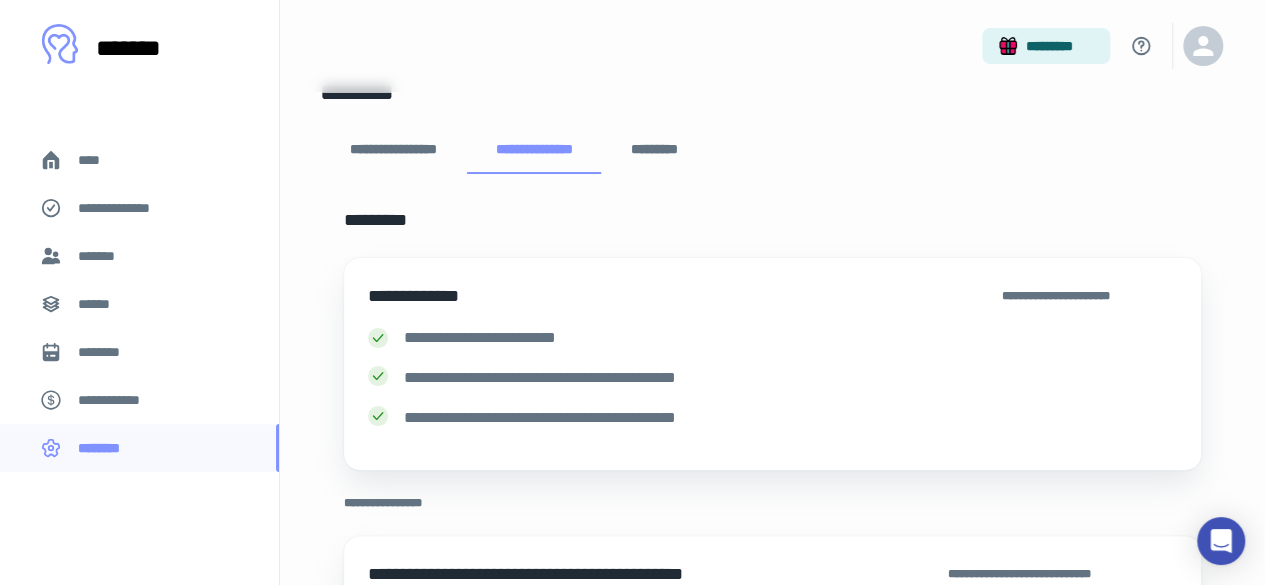 click on "*********" at bounding box center (655, 150) 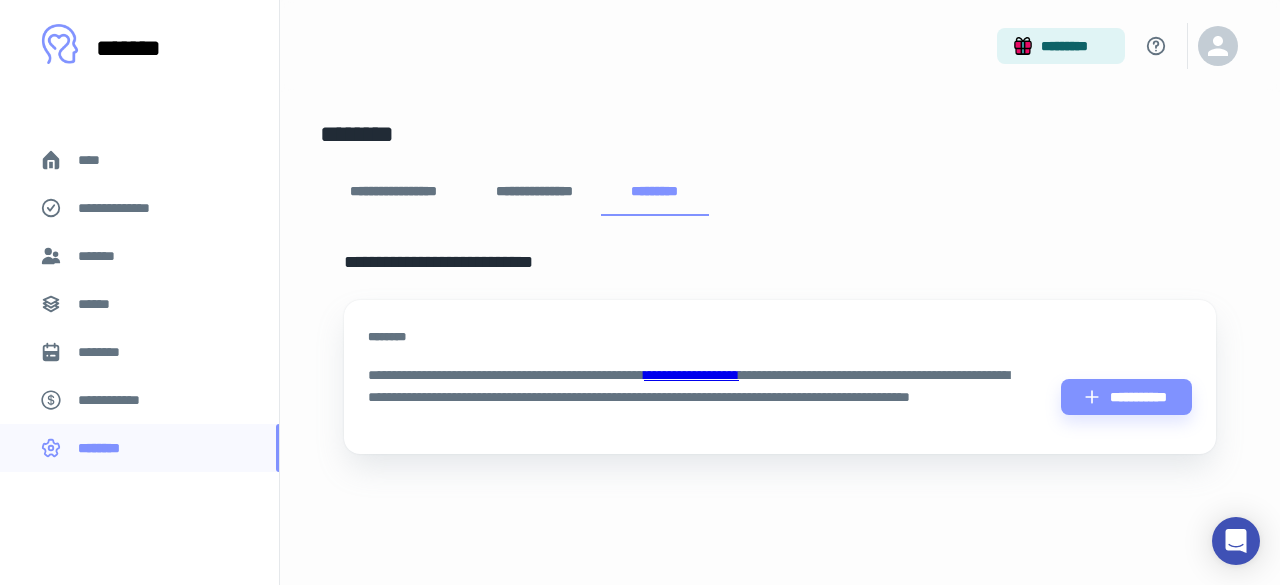 click on "**********" at bounding box center (393, 192) 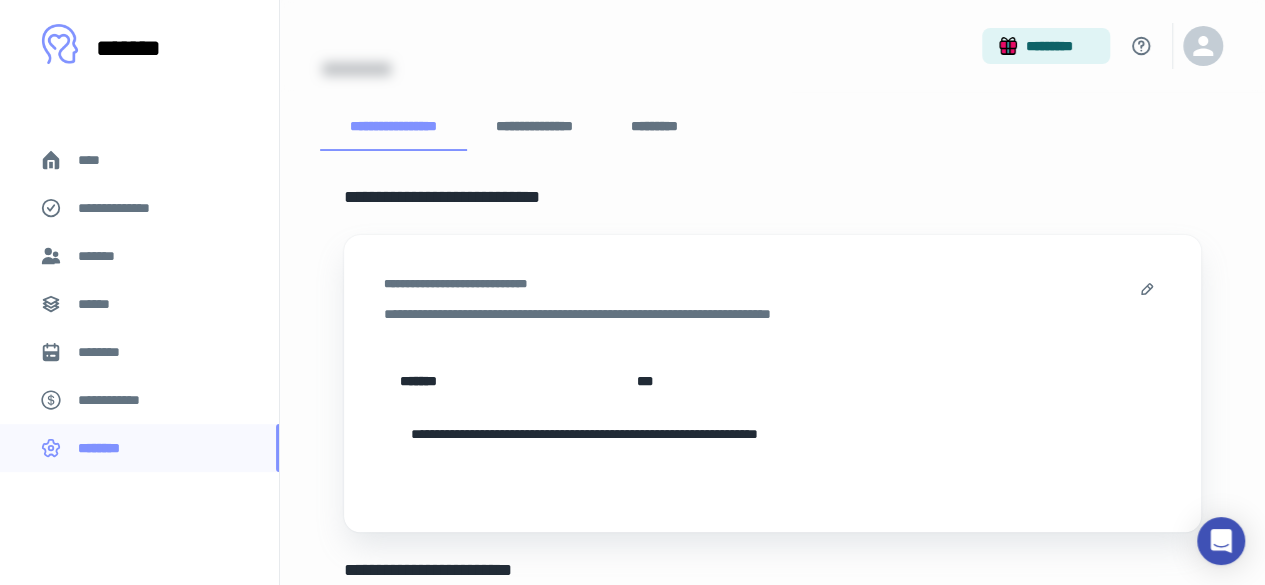 scroll, scrollTop: 0, scrollLeft: 0, axis: both 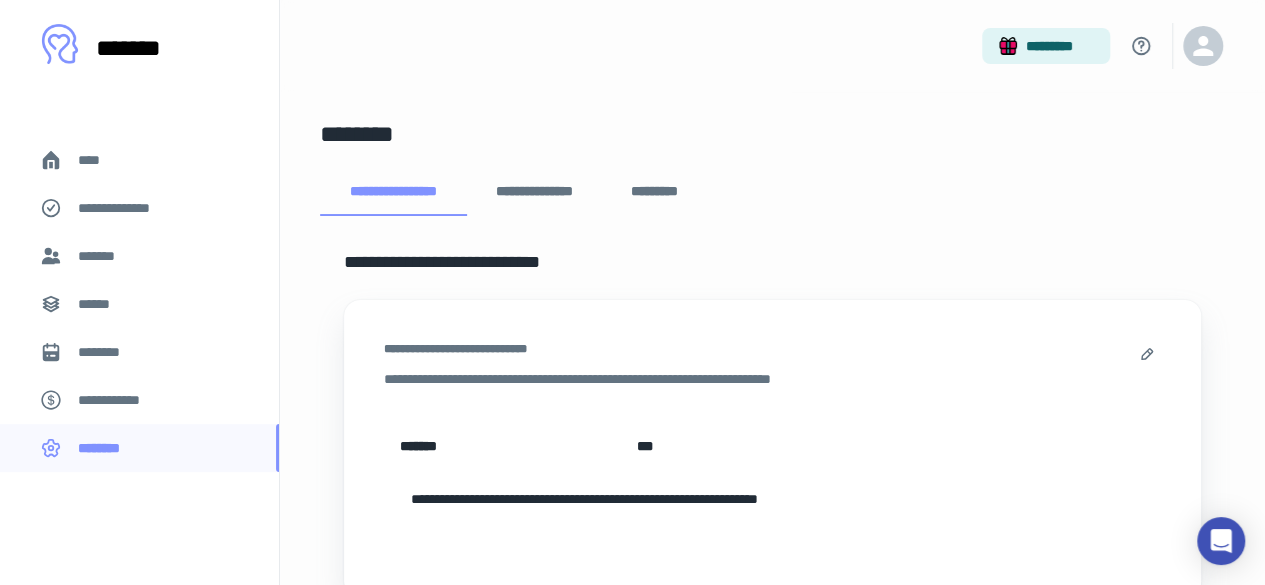 click on "**********" at bounding box center (393, 192) 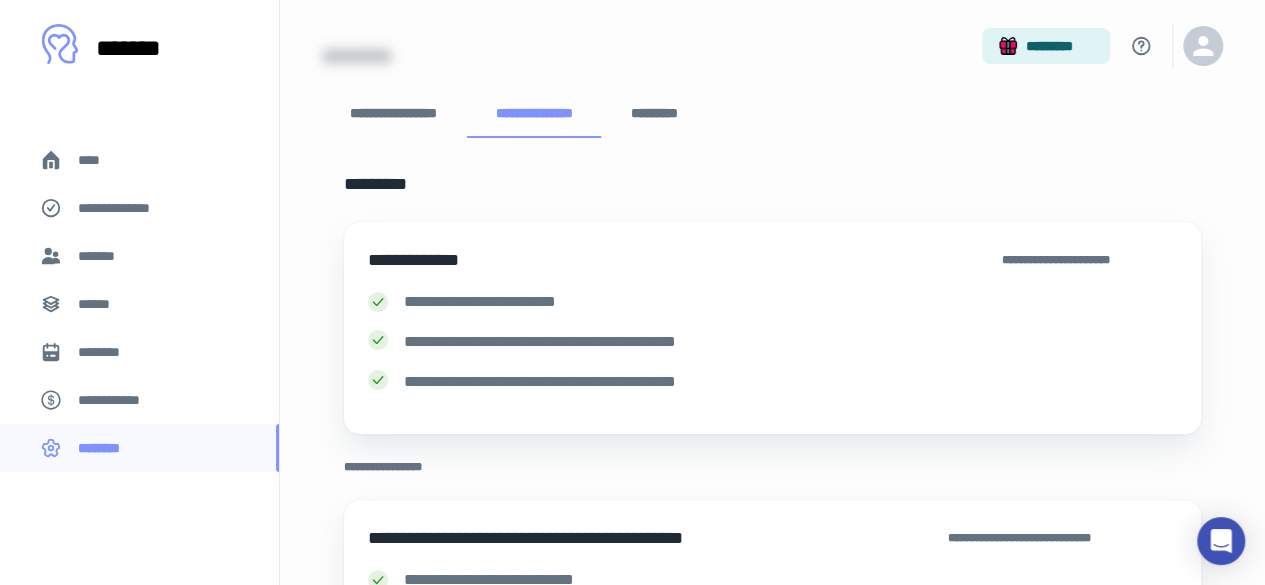 scroll, scrollTop: 42, scrollLeft: 0, axis: vertical 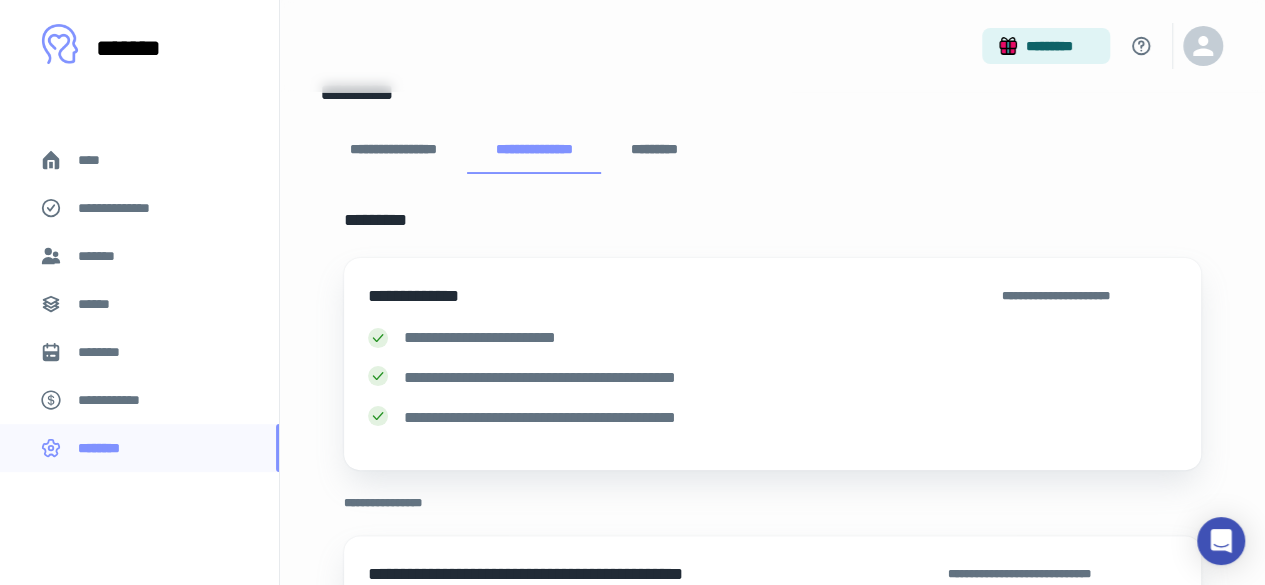 click on "****" at bounding box center [97, 160] 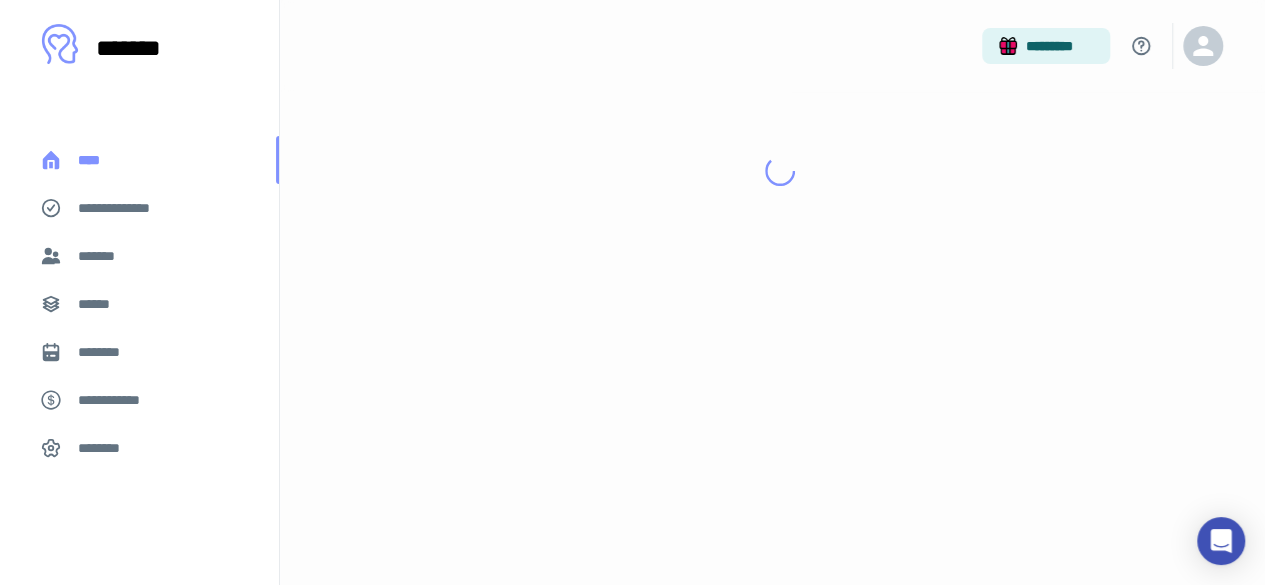 scroll, scrollTop: 0, scrollLeft: 0, axis: both 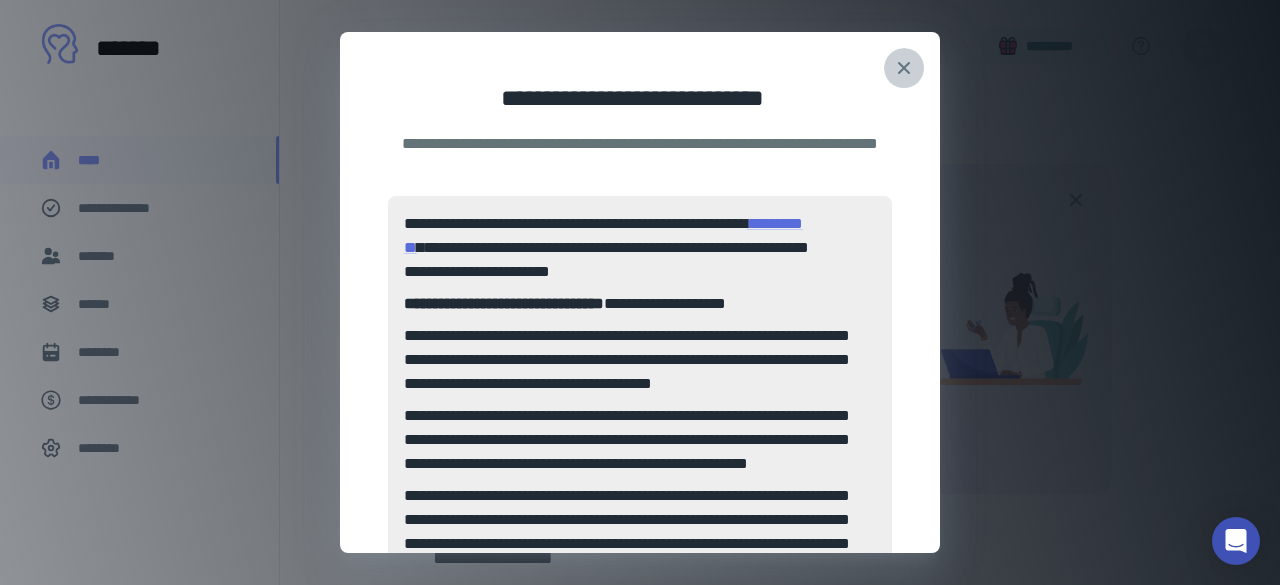click 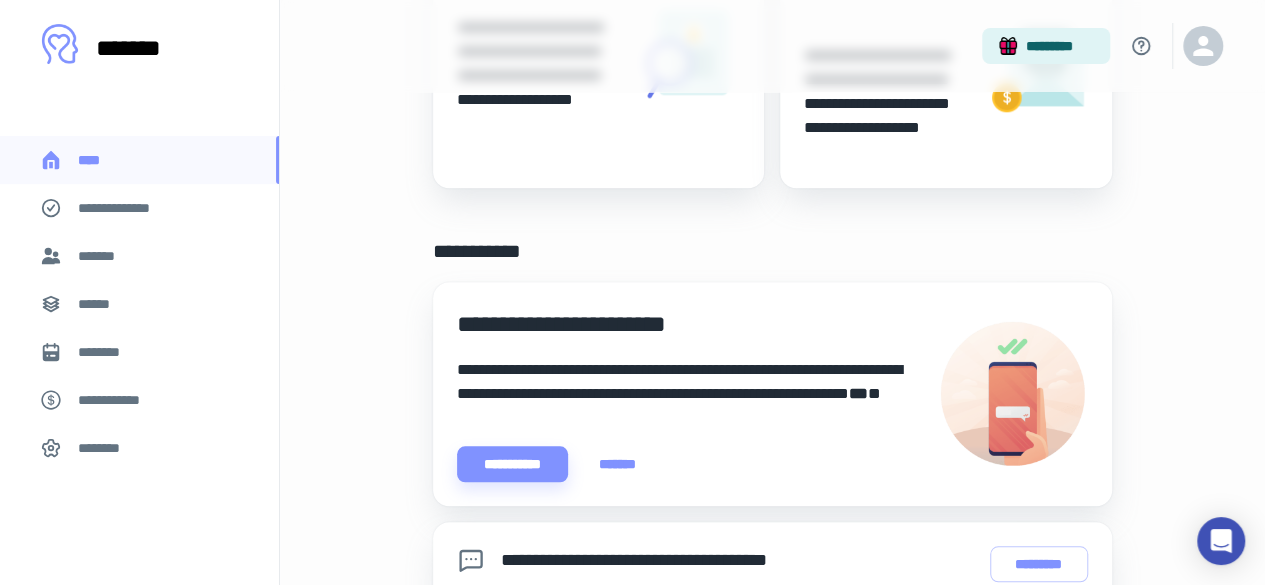 scroll, scrollTop: 700, scrollLeft: 0, axis: vertical 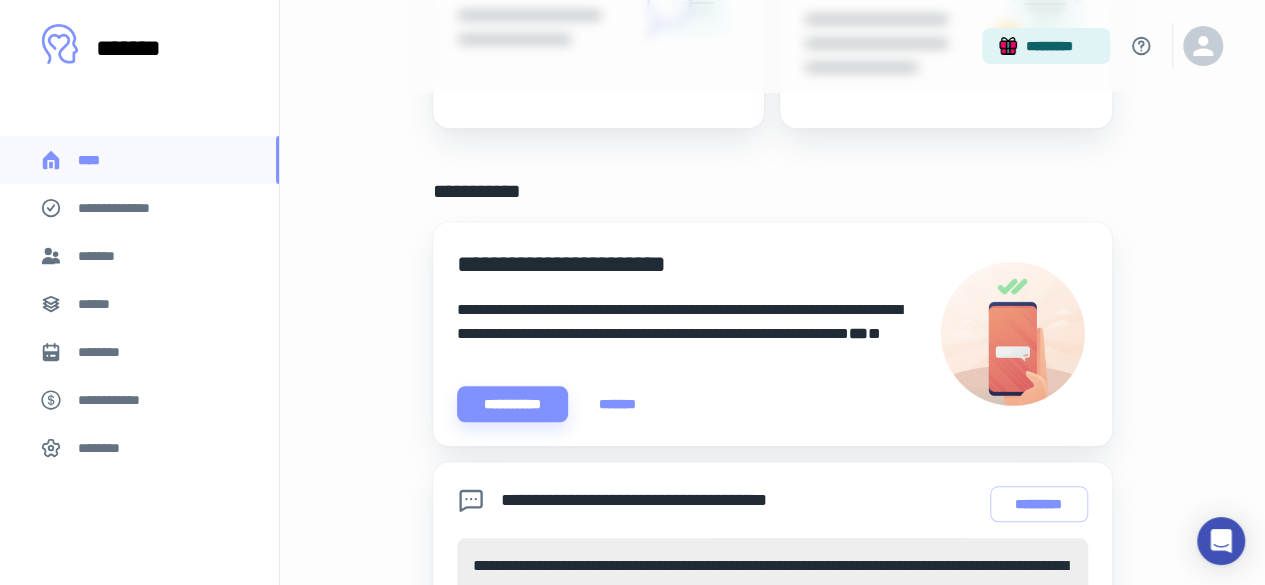 click on "*******" at bounding box center (100, 256) 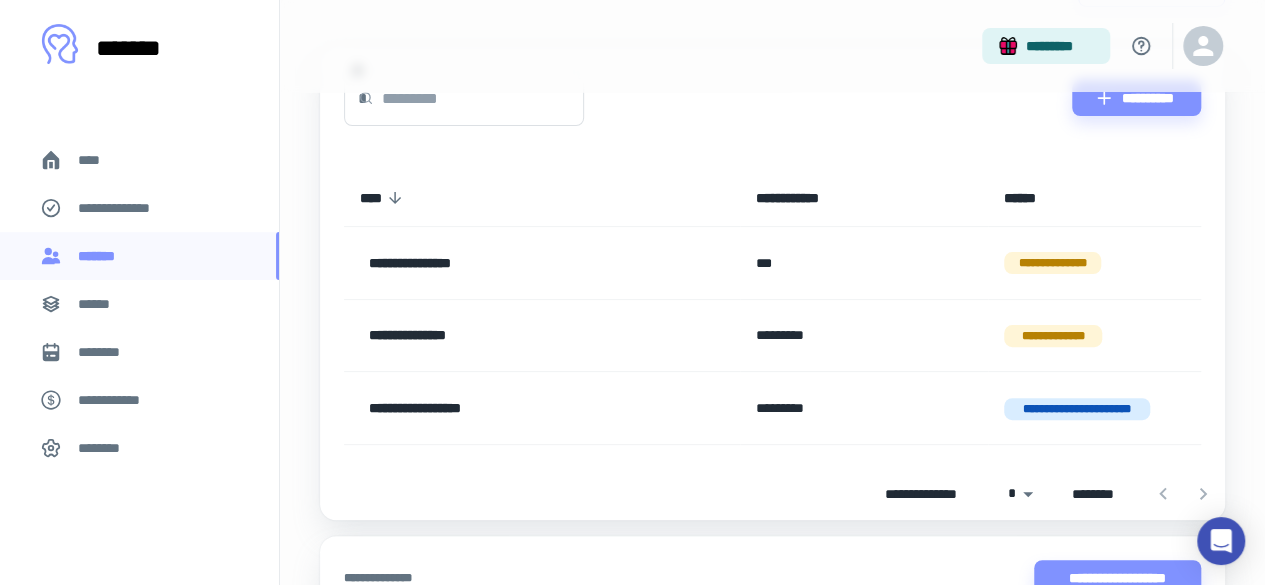 scroll, scrollTop: 0, scrollLeft: 0, axis: both 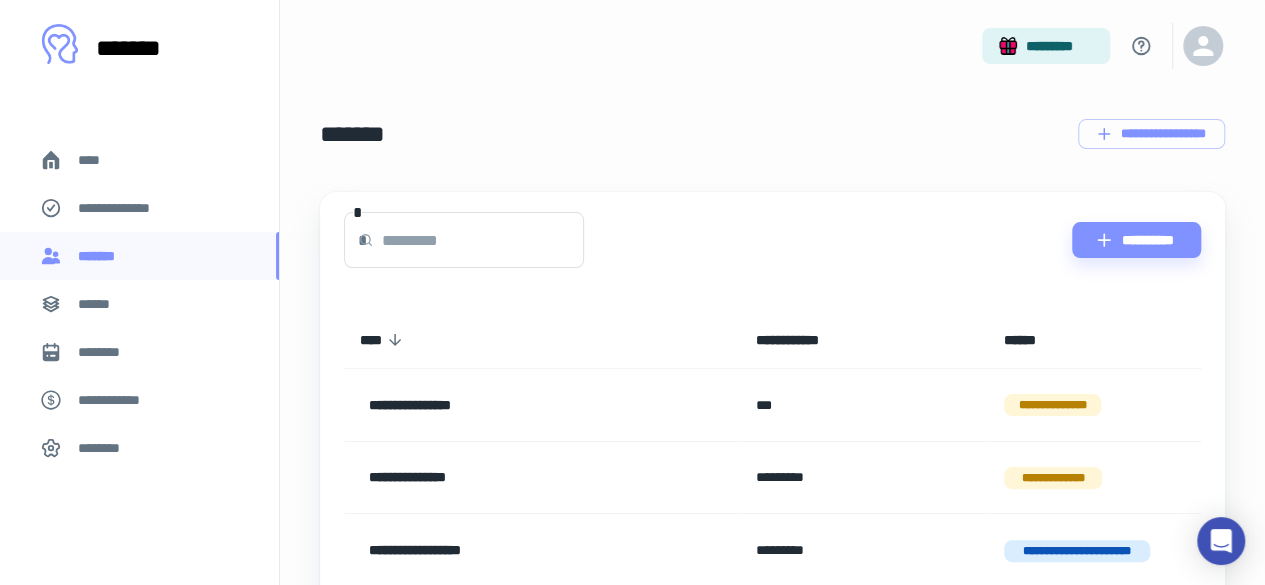 click on "****" at bounding box center (97, 160) 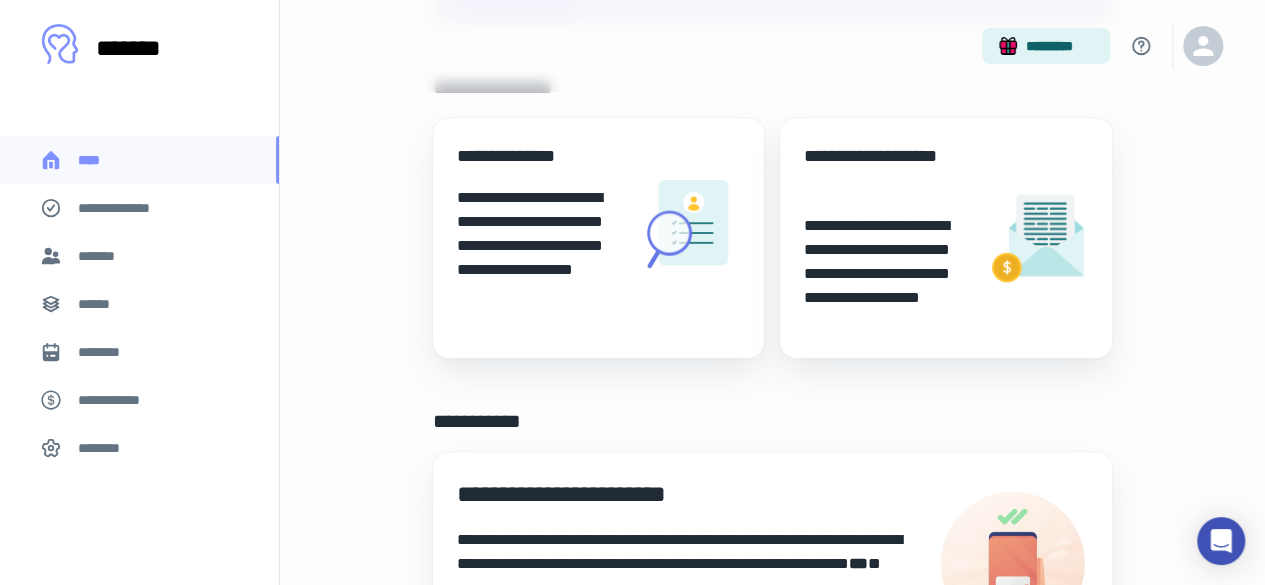 scroll, scrollTop: 500, scrollLeft: 0, axis: vertical 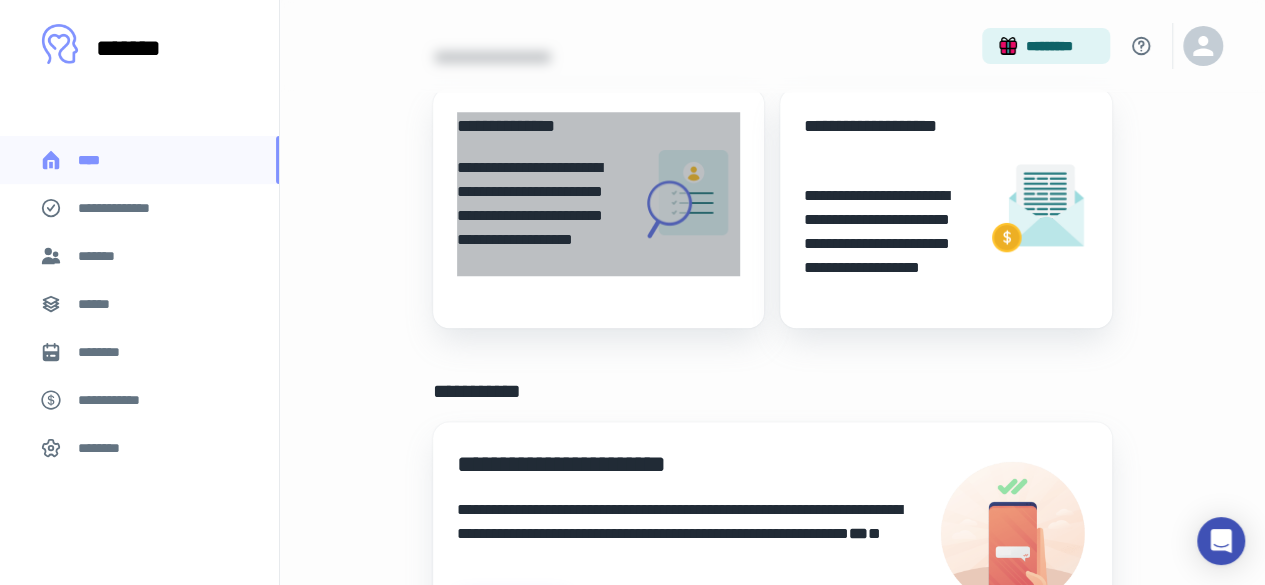 click on "**********" at bounding box center (598, 194) 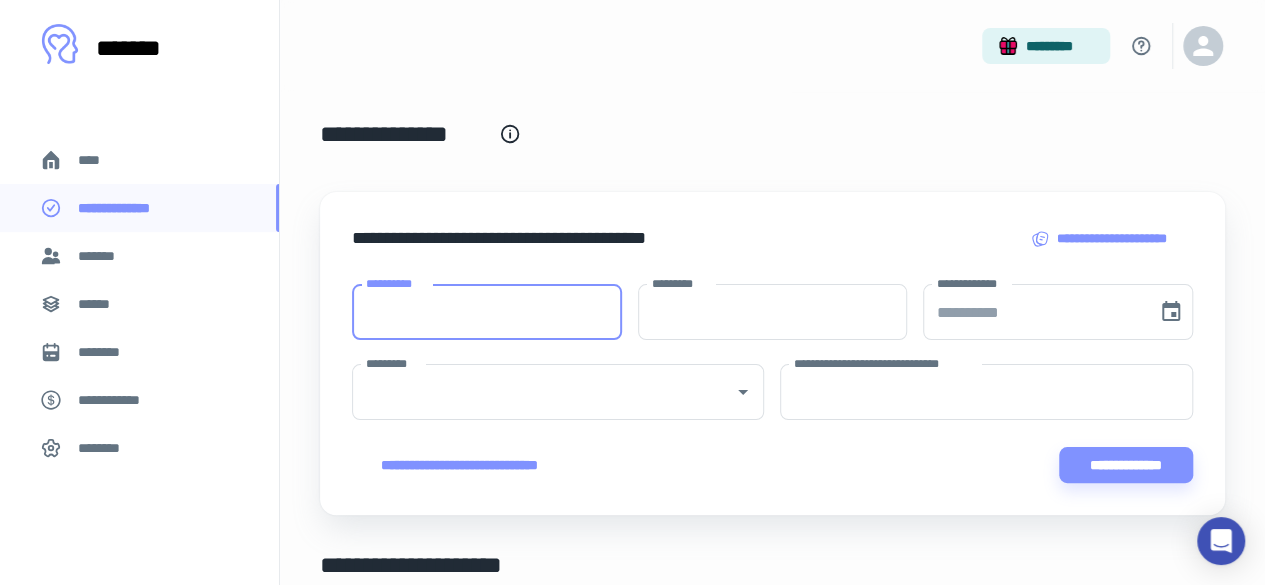 click on "**********" at bounding box center (487, 312) 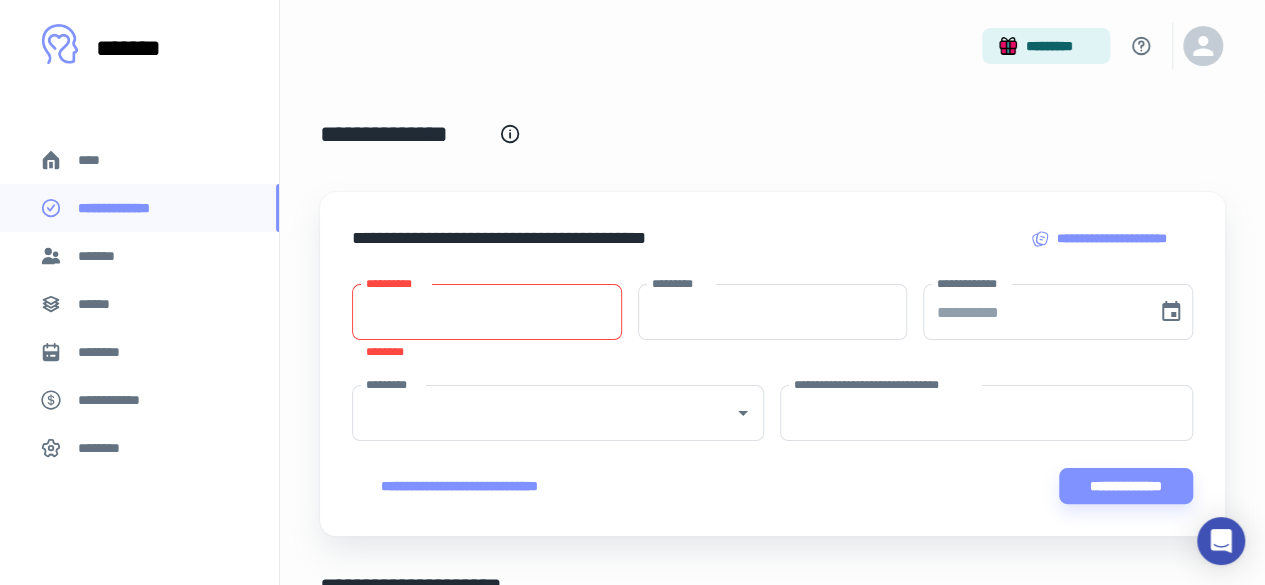 click on "**********" at bounding box center [487, 312] 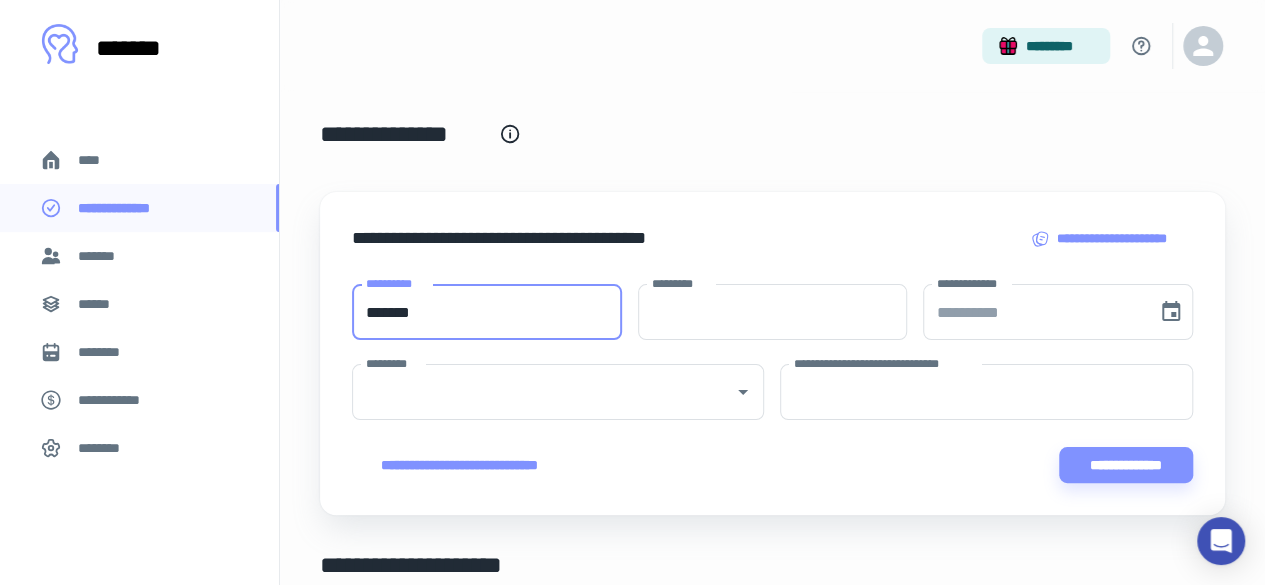 type on "*******" 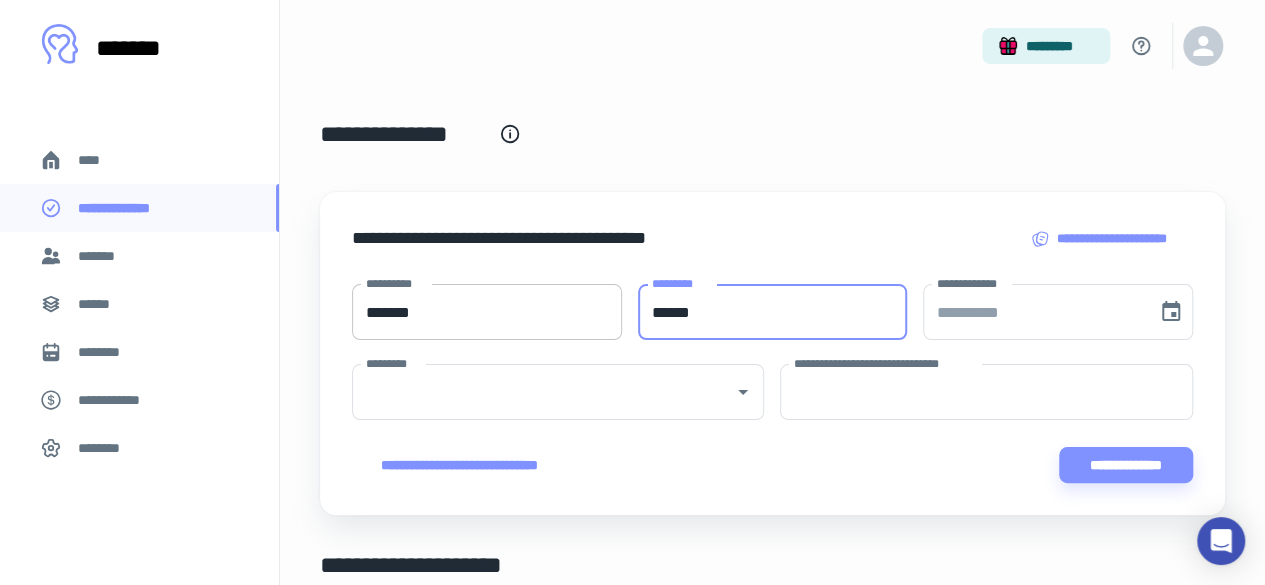 type on "******" 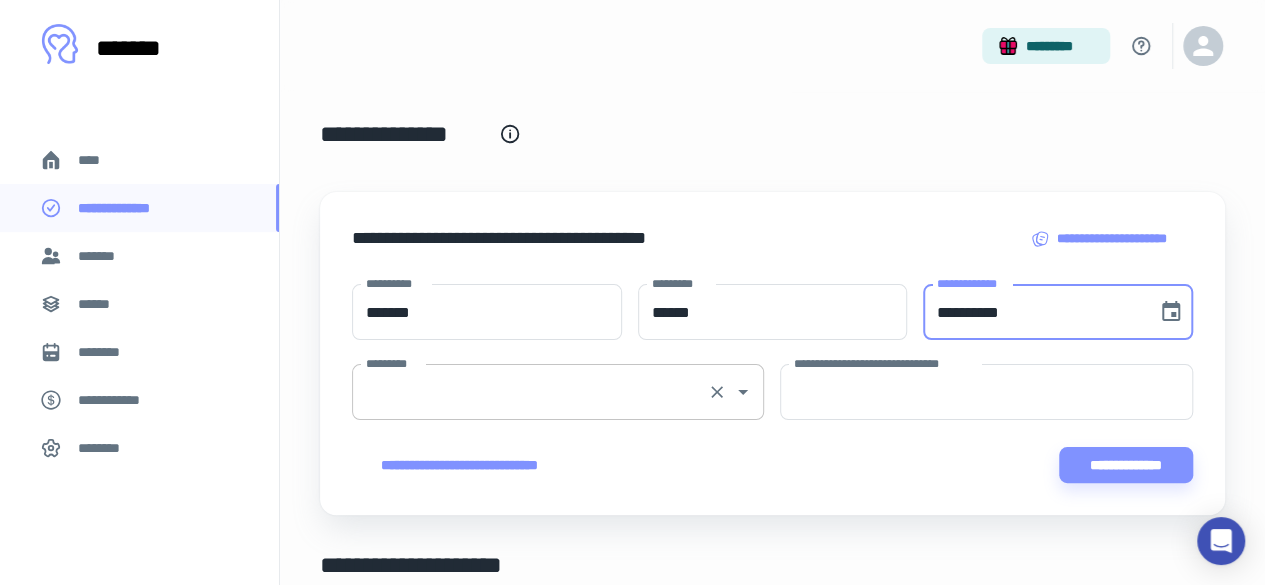 type on "**********" 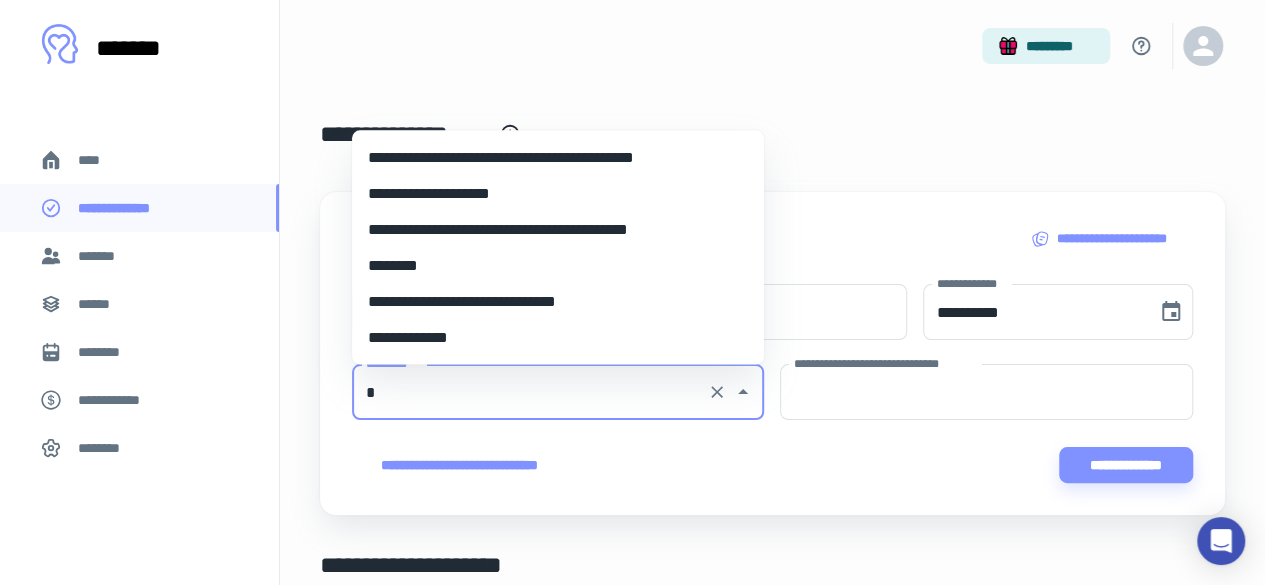 scroll, scrollTop: 0, scrollLeft: 0, axis: both 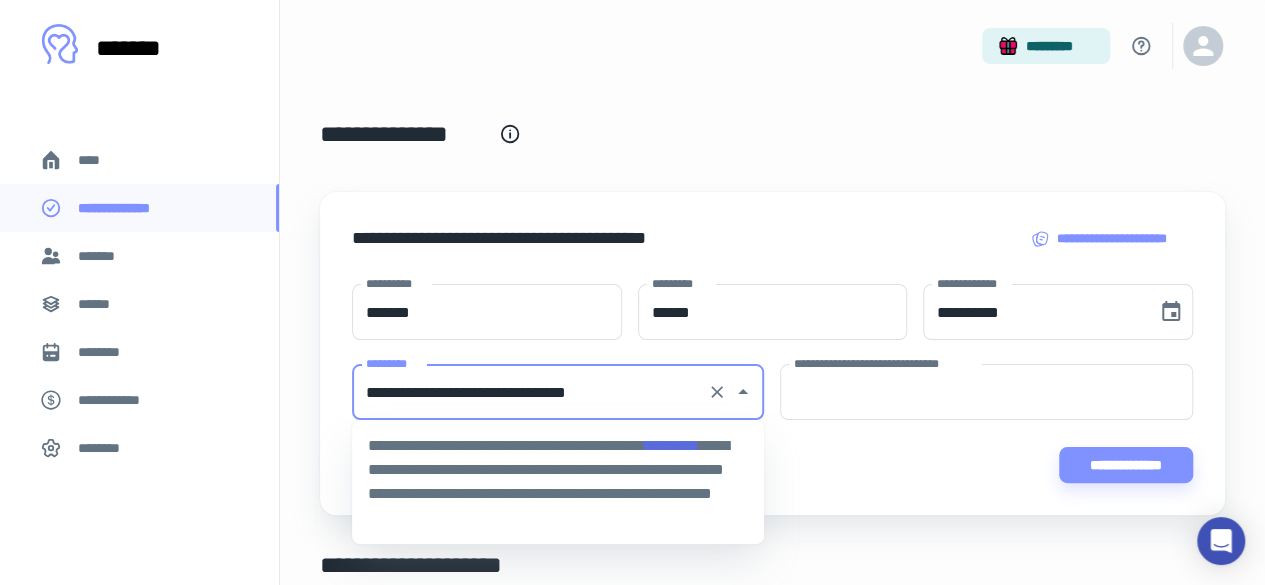 click on "**********" at bounding box center [530, 392] 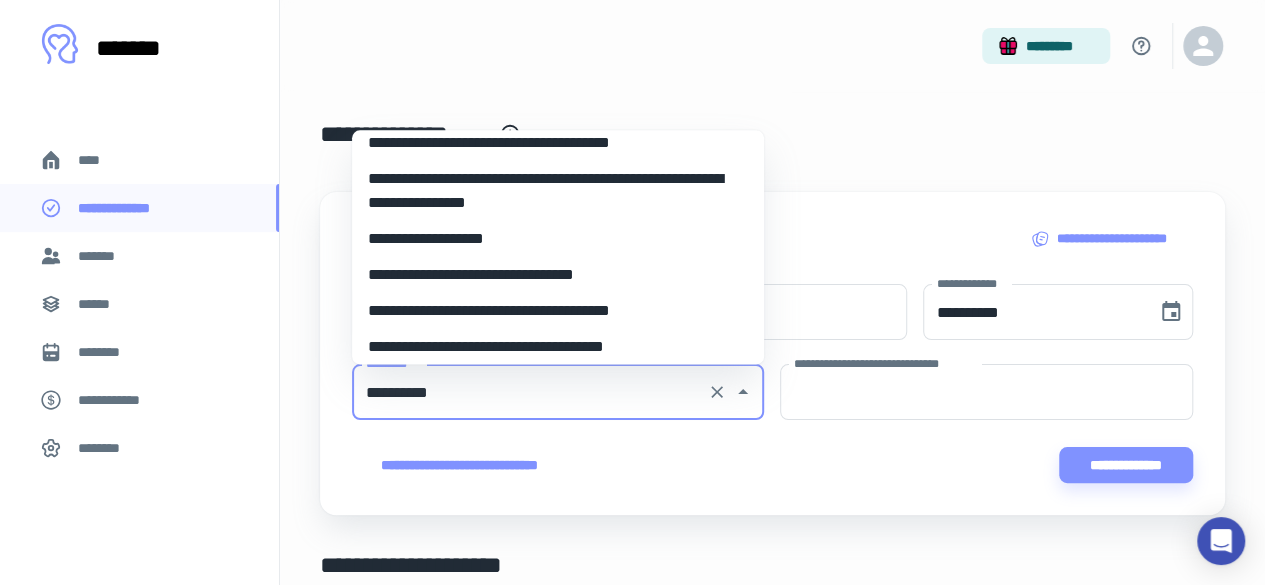 scroll, scrollTop: 500, scrollLeft: 0, axis: vertical 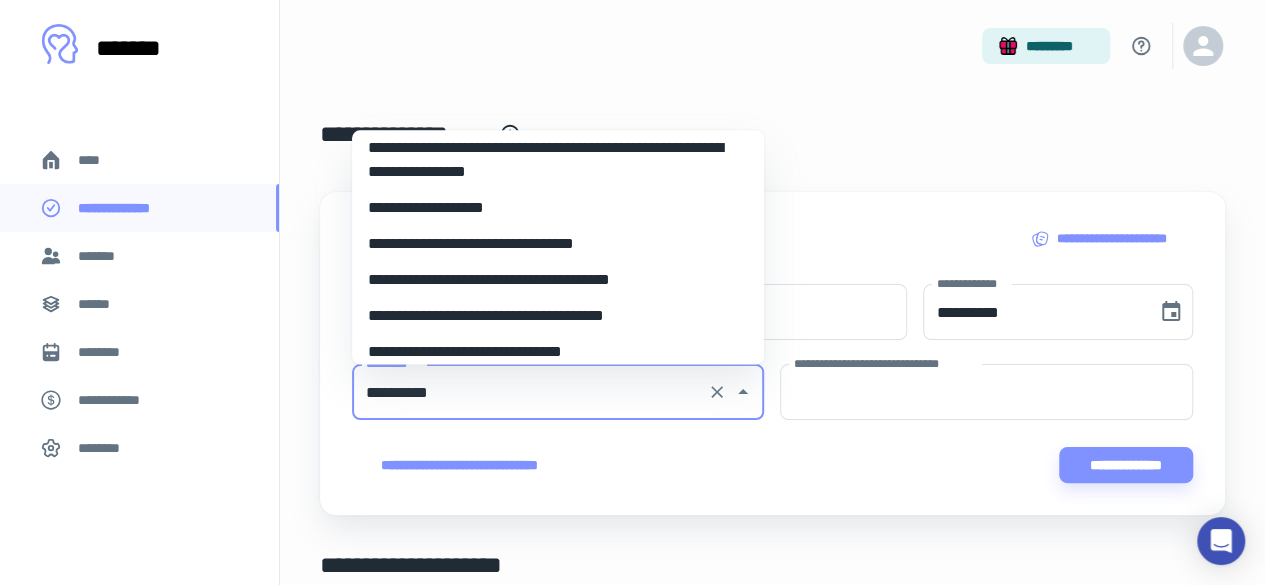 click on "**********" at bounding box center [550, 244] 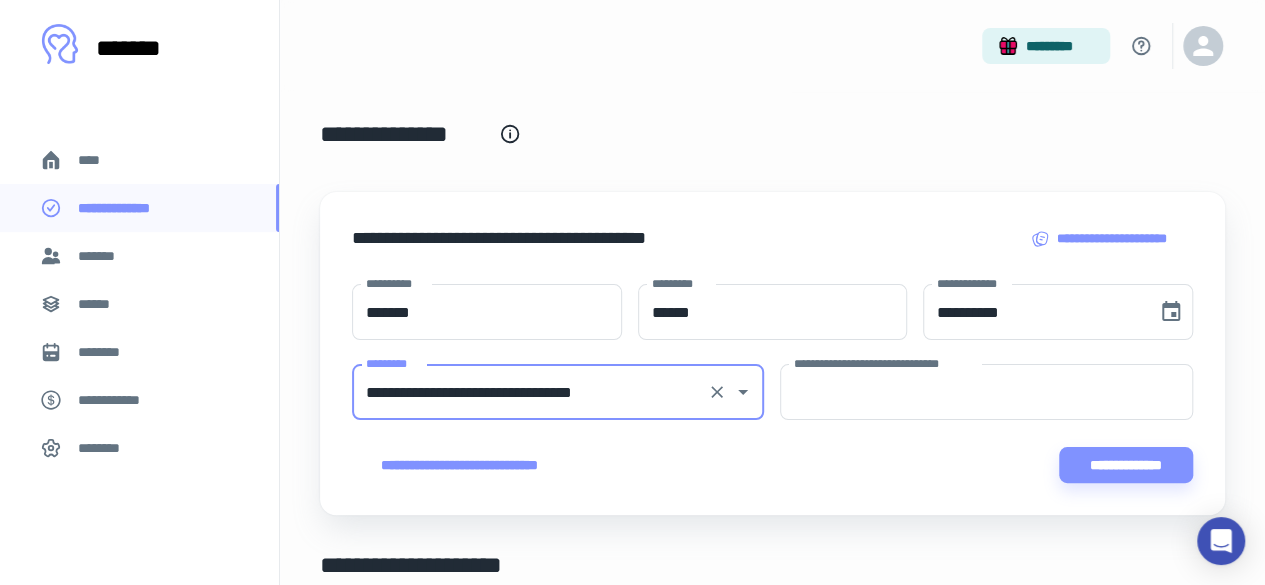 type on "**********" 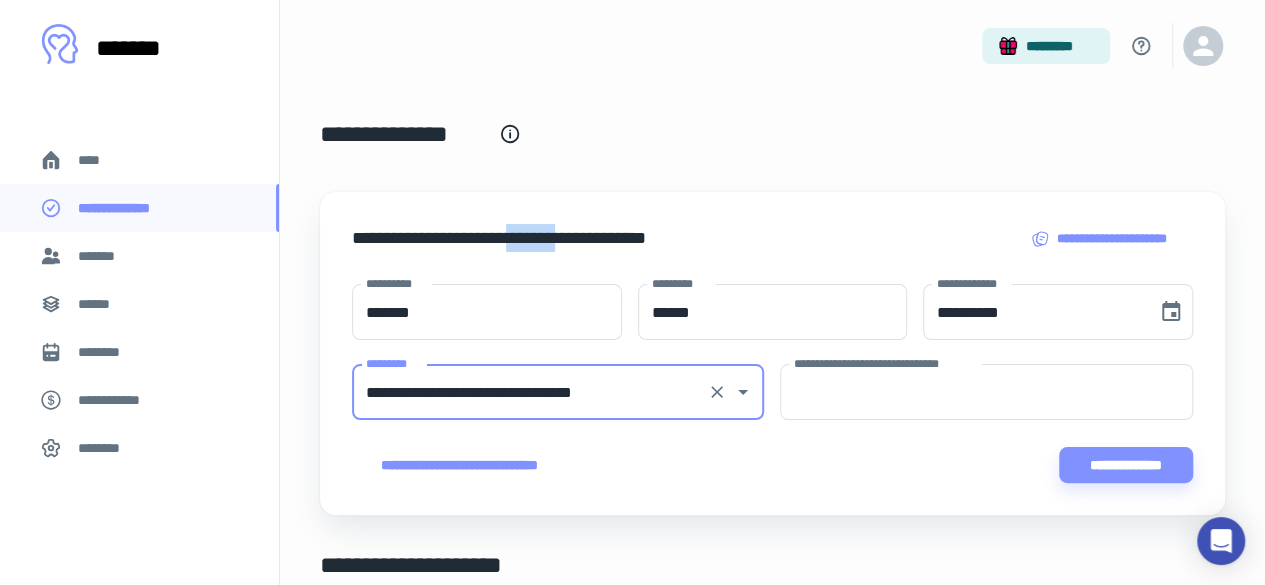click on "**********" at bounding box center (509, 254) 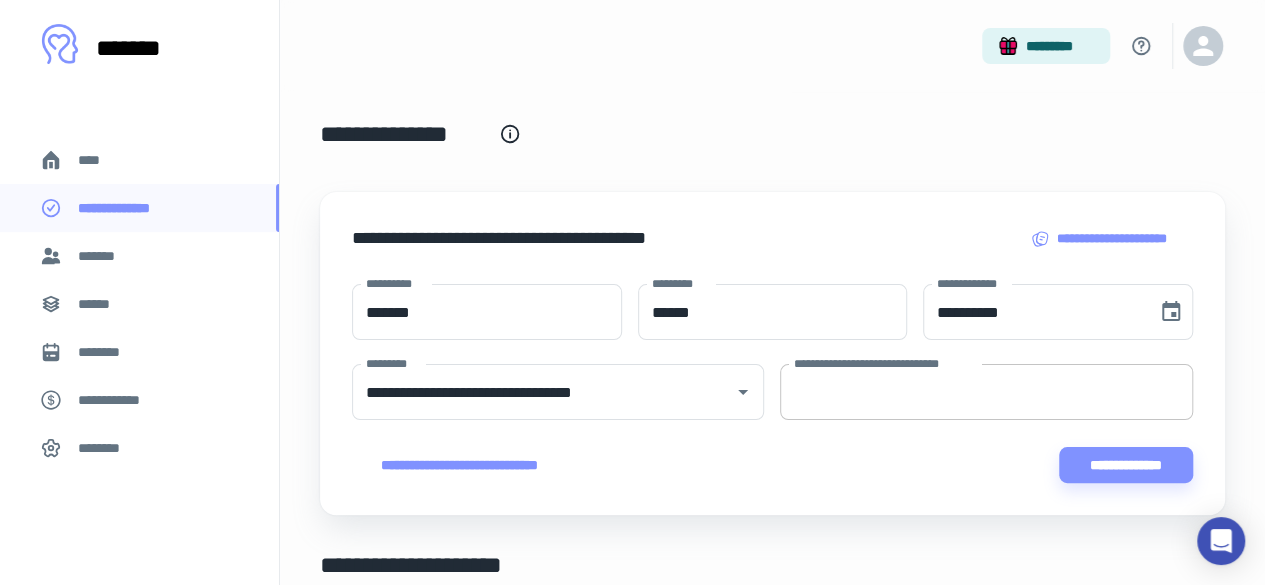 click on "**********" at bounding box center [986, 392] 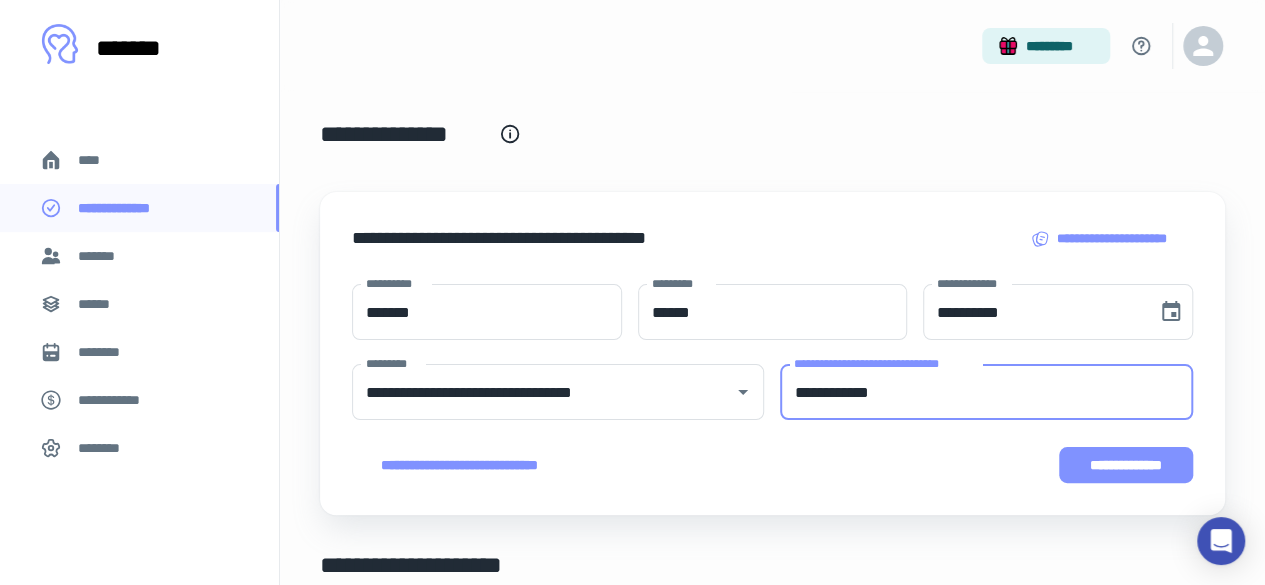 type on "**********" 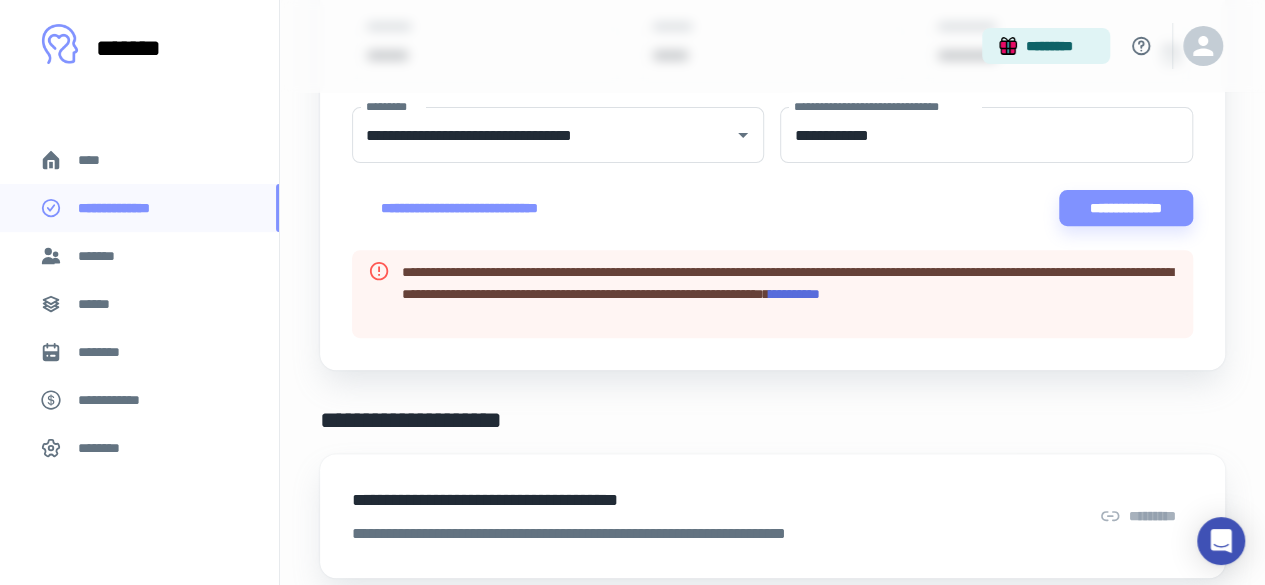 scroll, scrollTop: 300, scrollLeft: 0, axis: vertical 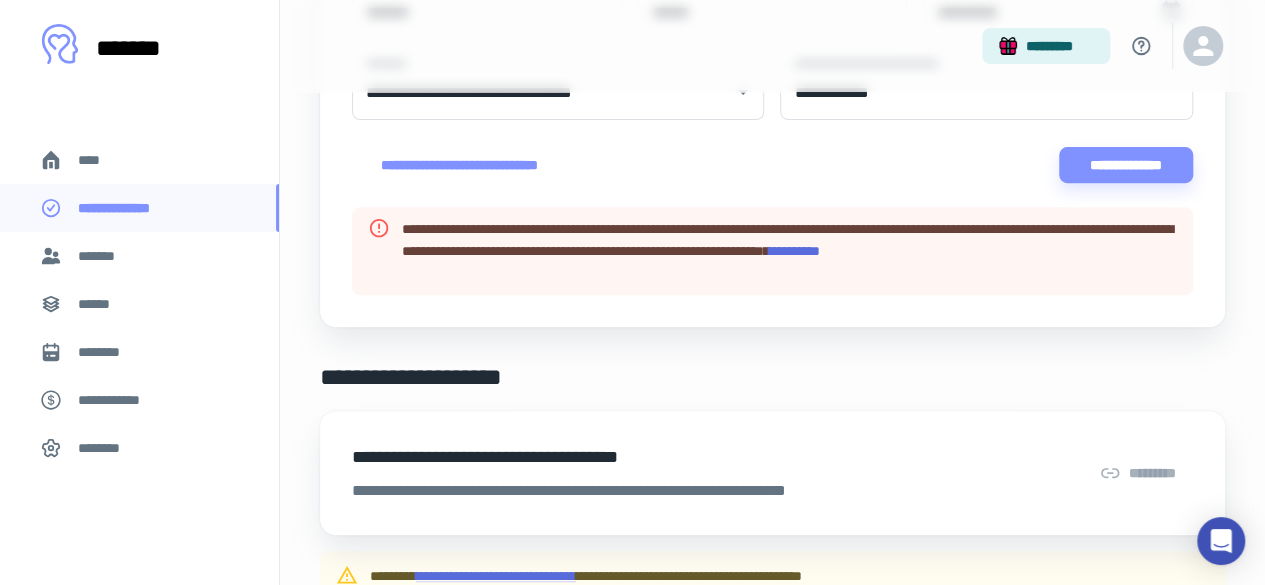 click on "*********" at bounding box center (794, 251) 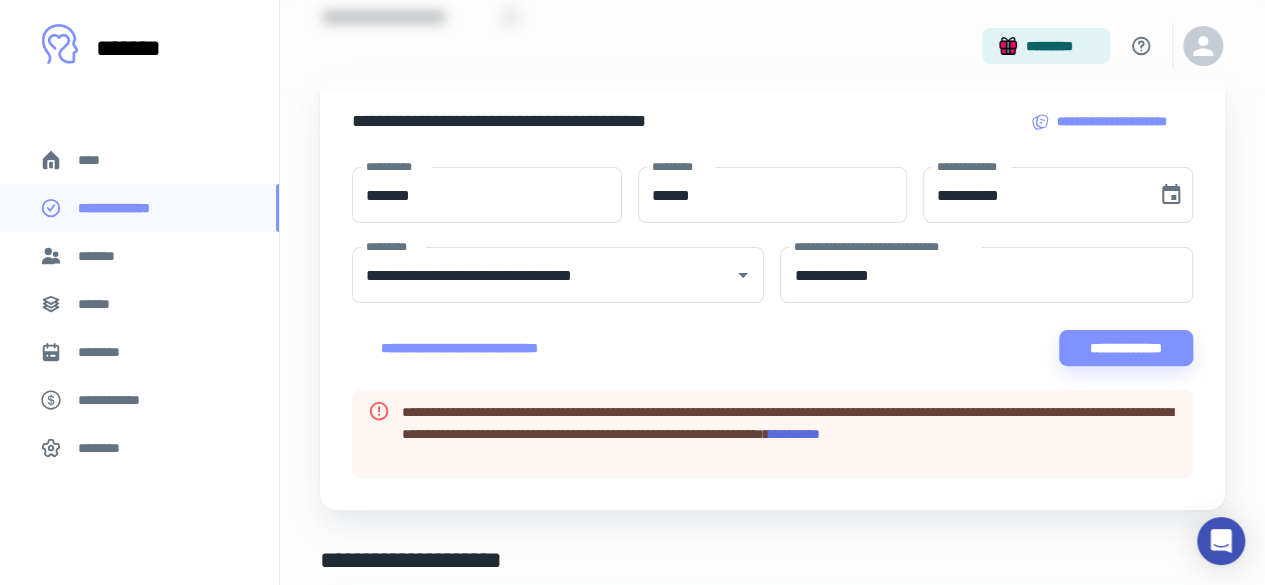 scroll, scrollTop: 0, scrollLeft: 0, axis: both 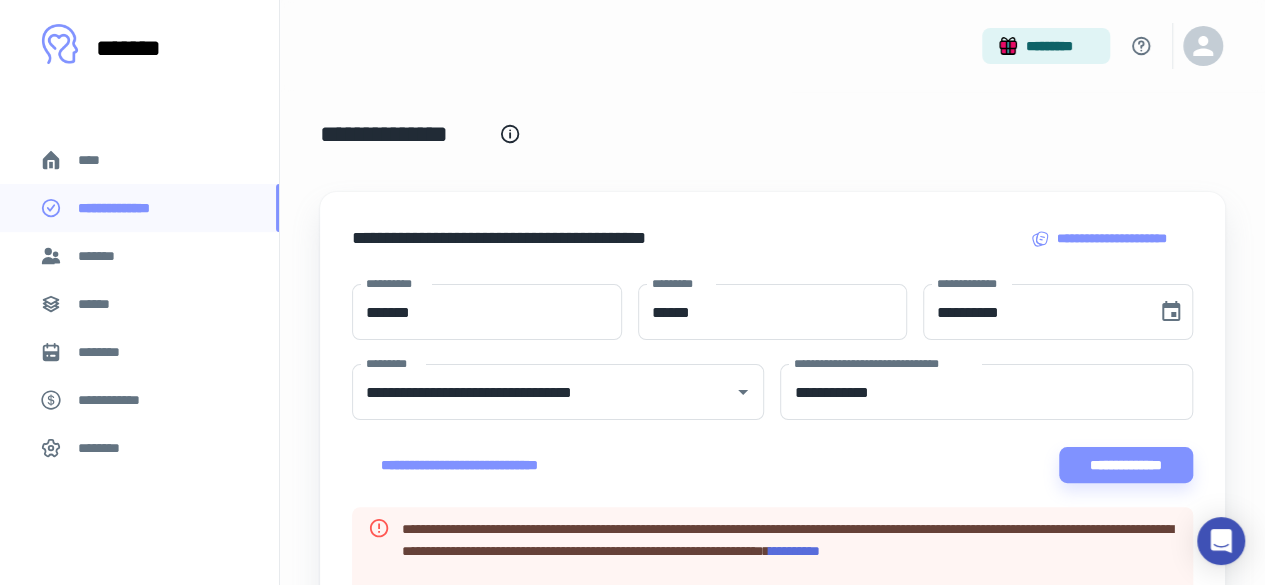 click on "**********" at bounding box center [772, 146] 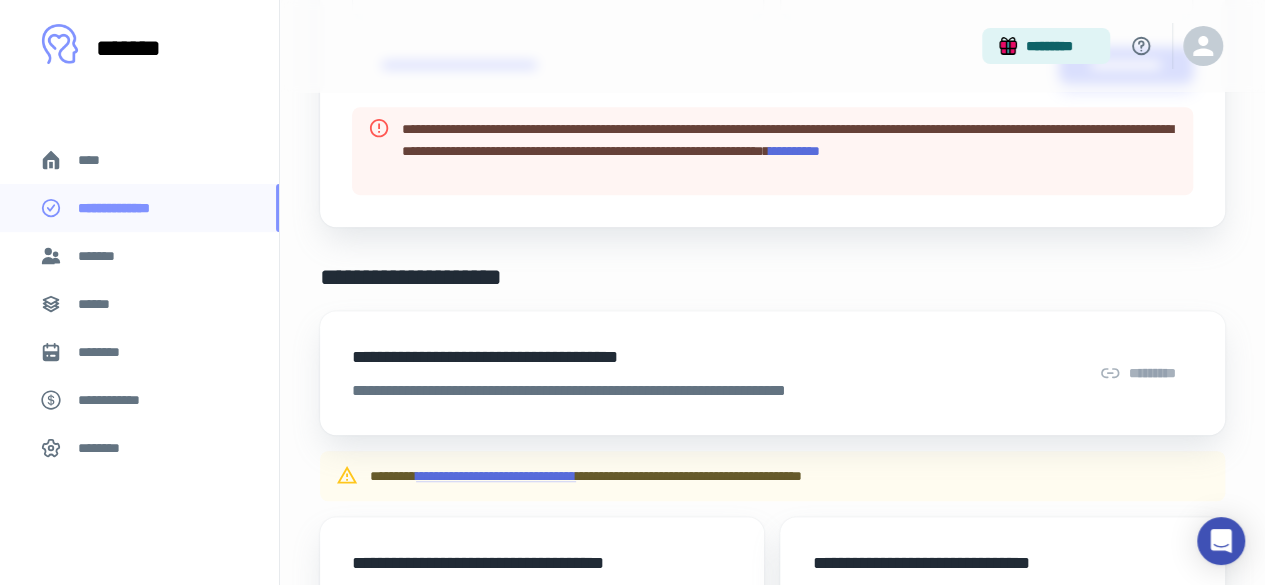 scroll, scrollTop: 300, scrollLeft: 0, axis: vertical 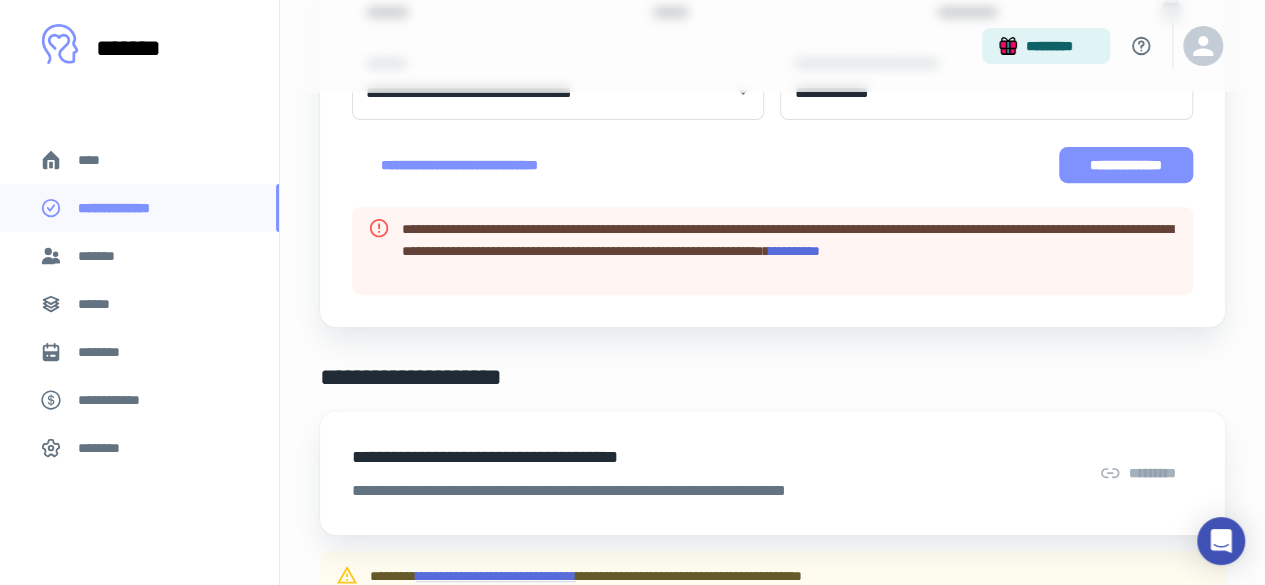 click on "**********" at bounding box center (1126, 165) 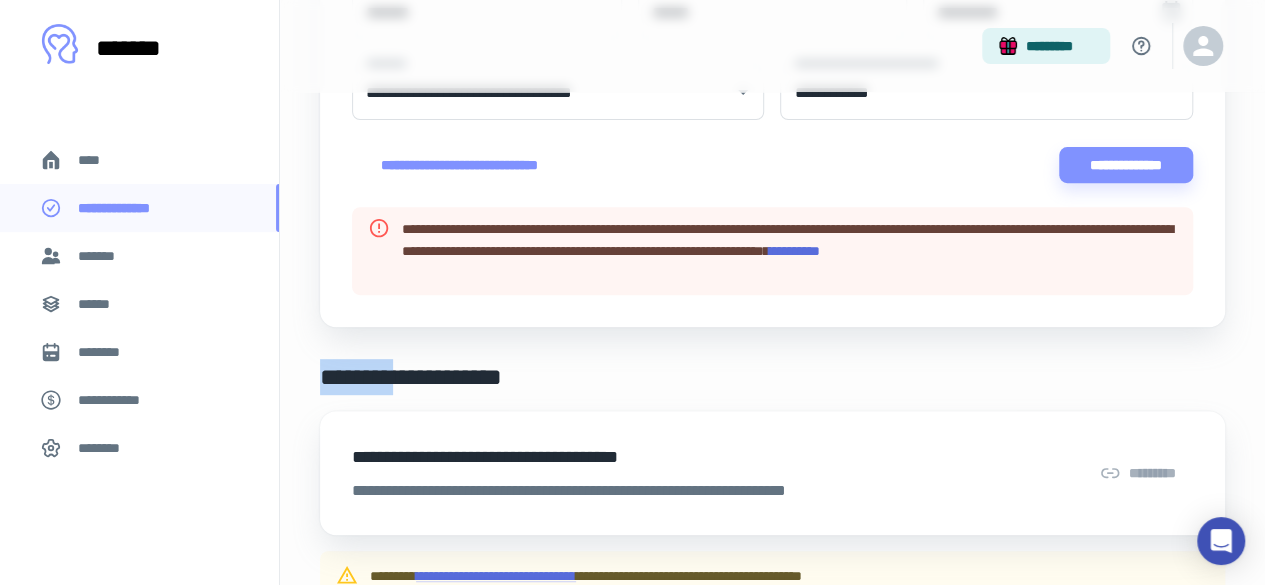click on "**********" at bounding box center (772, 165) 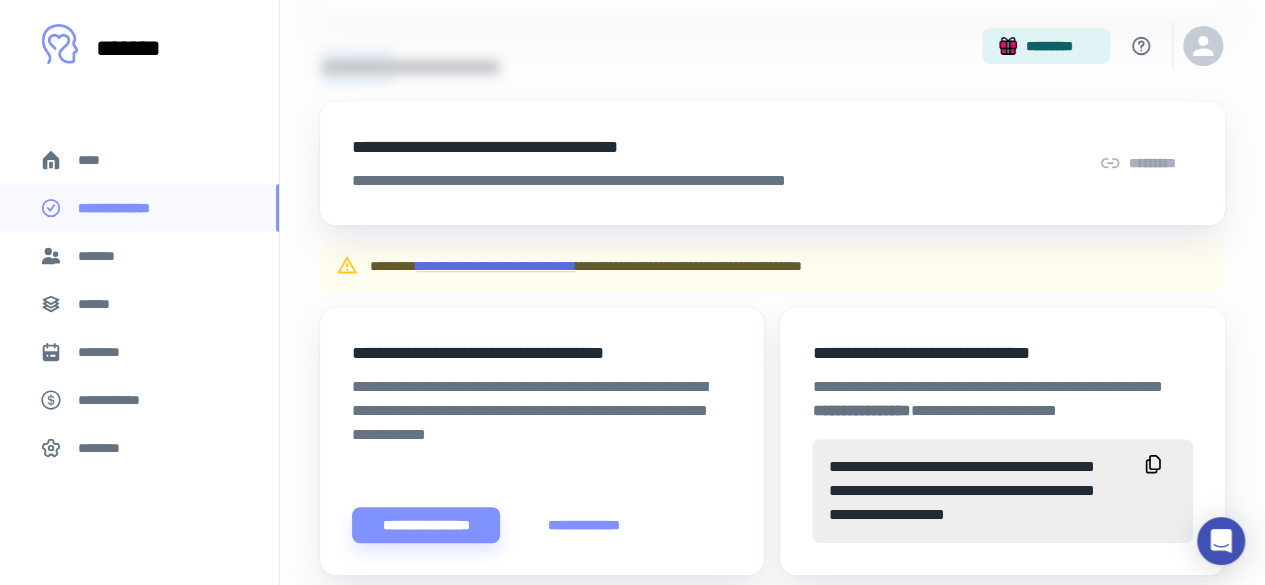 scroll, scrollTop: 500, scrollLeft: 0, axis: vertical 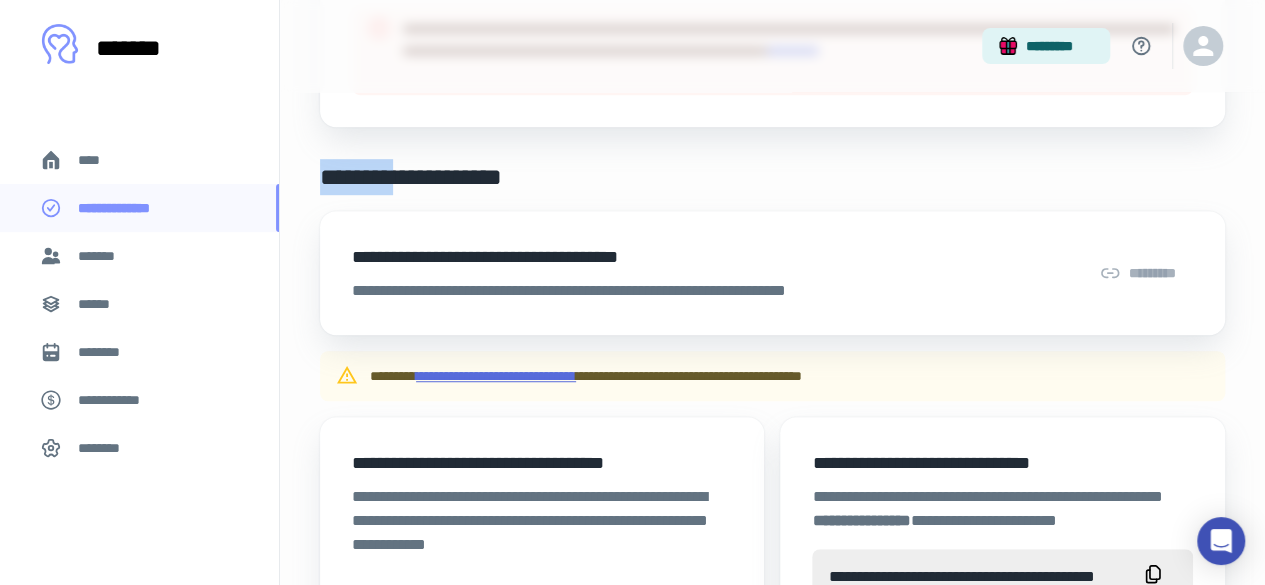 click on "**********" at bounding box center [496, 376] 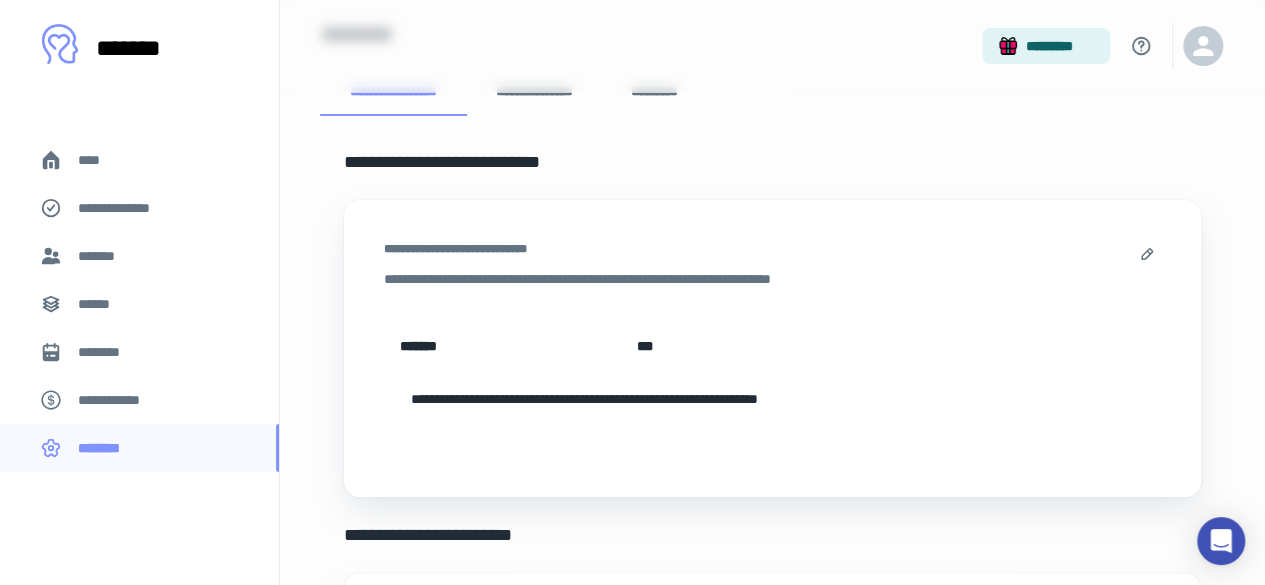 scroll, scrollTop: 200, scrollLeft: 0, axis: vertical 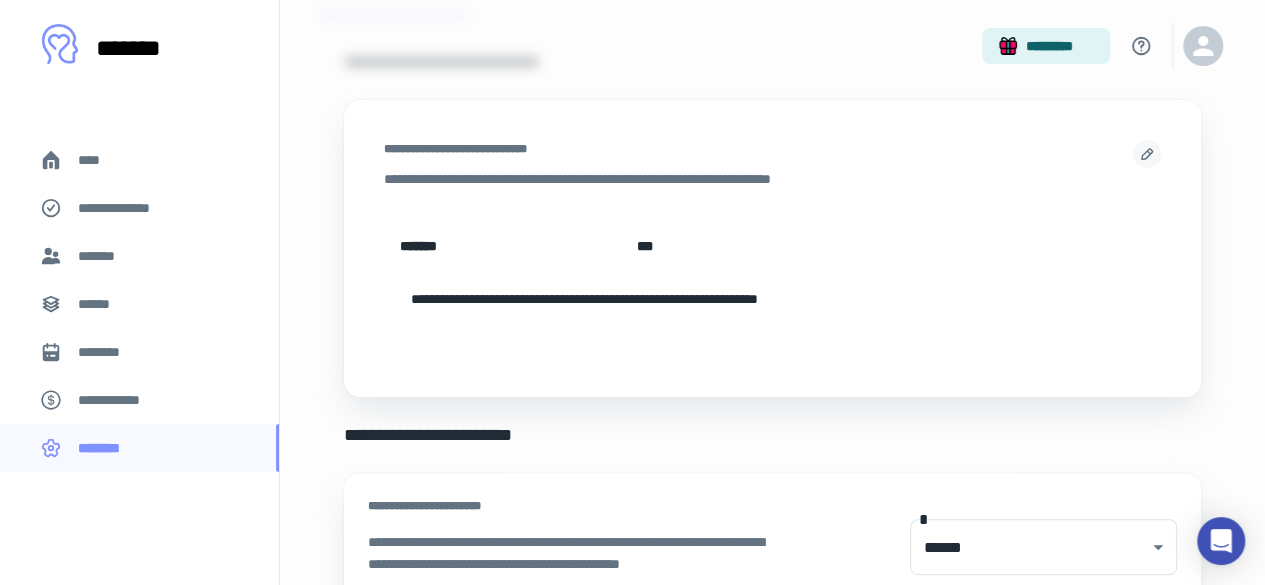 click 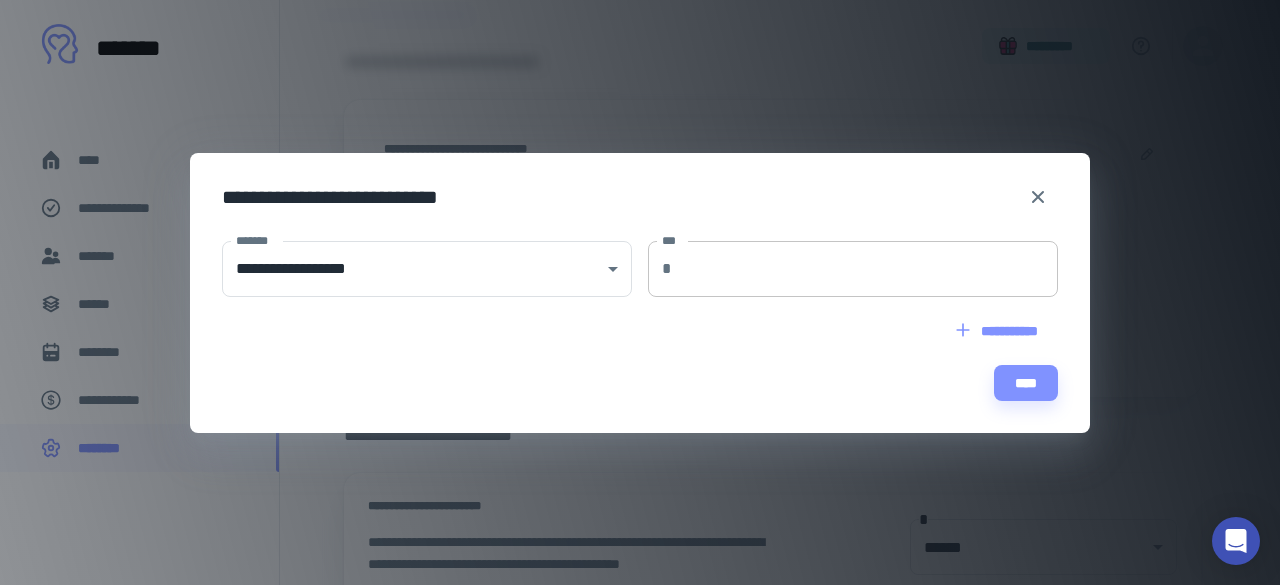click on "***" at bounding box center [869, 269] 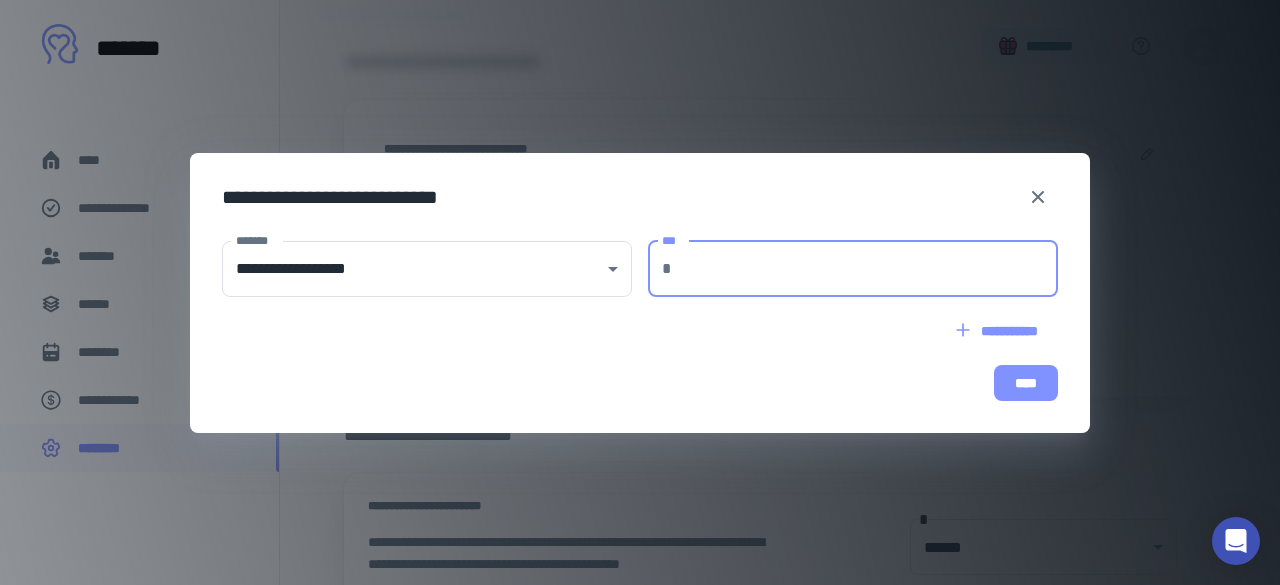 type on "***" 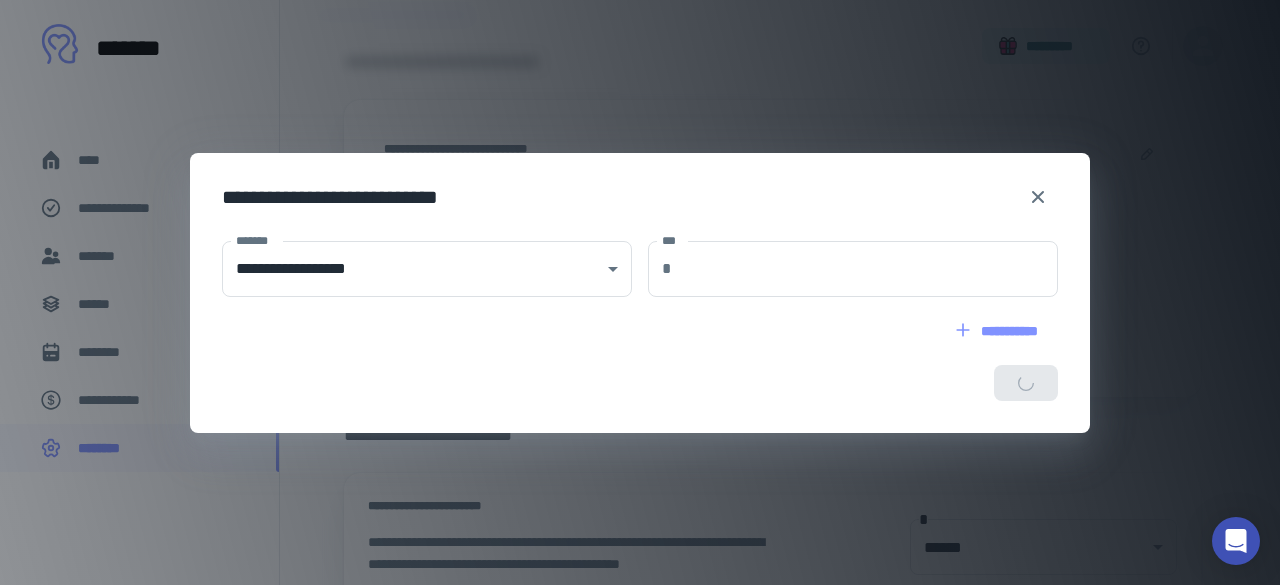 click on "****" at bounding box center (640, 383) 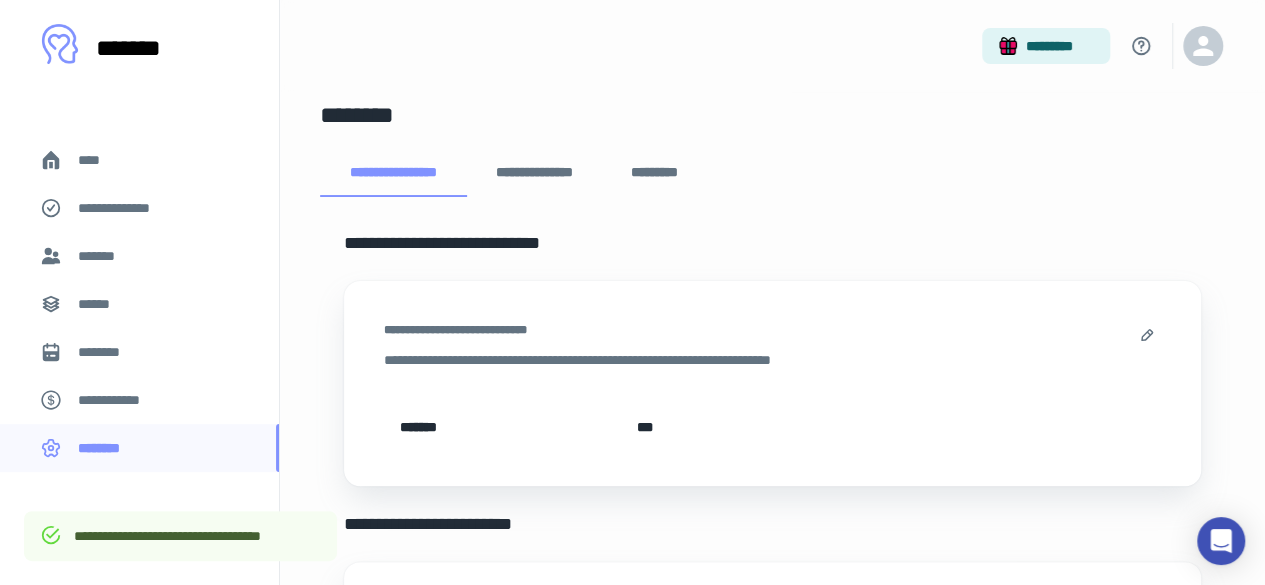 scroll, scrollTop: 0, scrollLeft: 0, axis: both 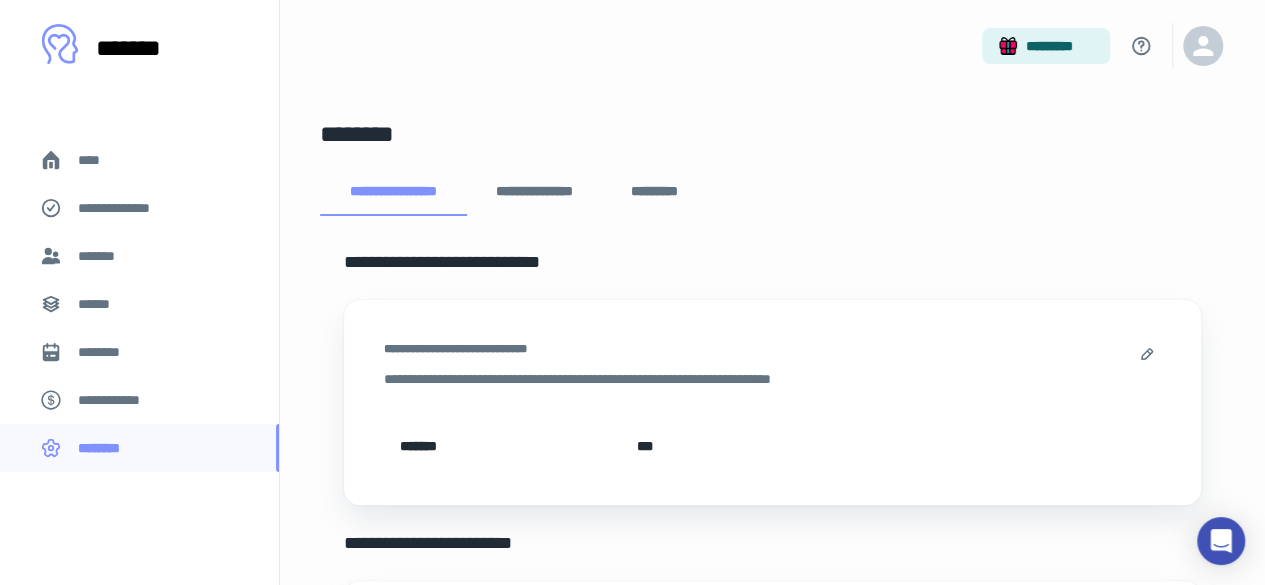 click on "**********" at bounding box center [534, 192] 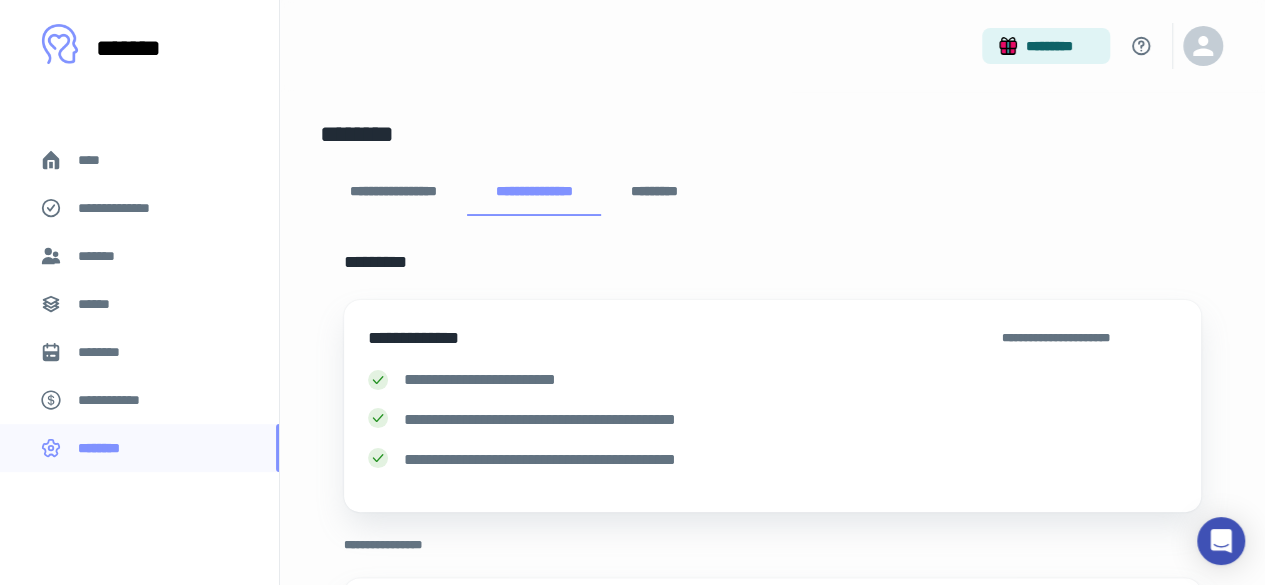 click on "**********" at bounding box center (393, 192) 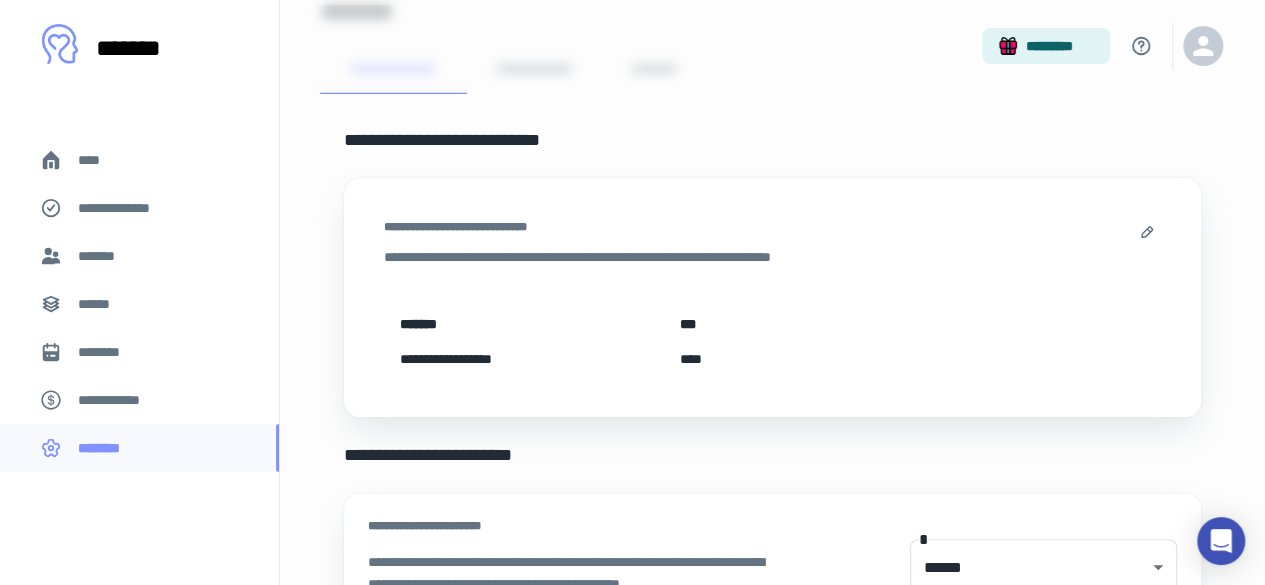 scroll, scrollTop: 0, scrollLeft: 0, axis: both 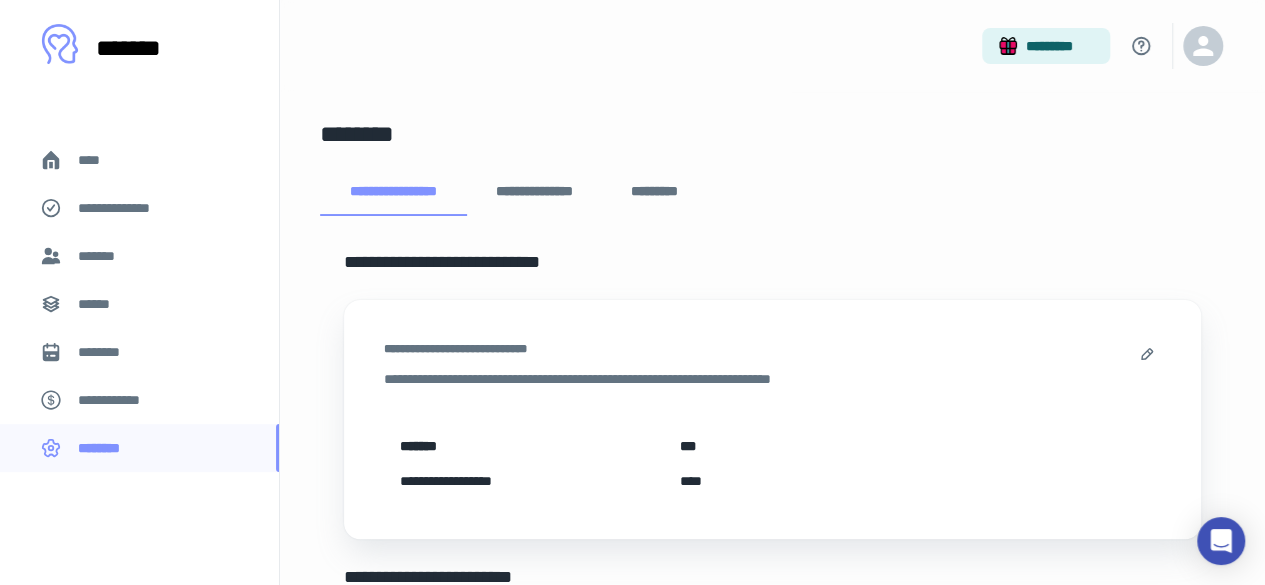 click on "****" at bounding box center (139, 160) 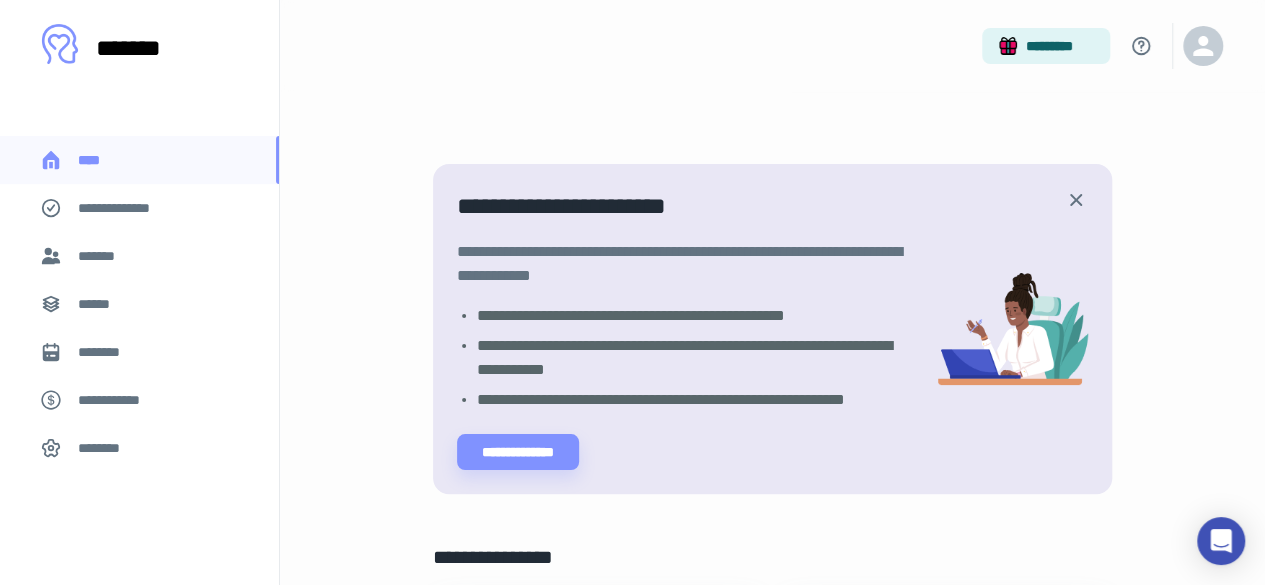 click on "**********" at bounding box center [127, 208] 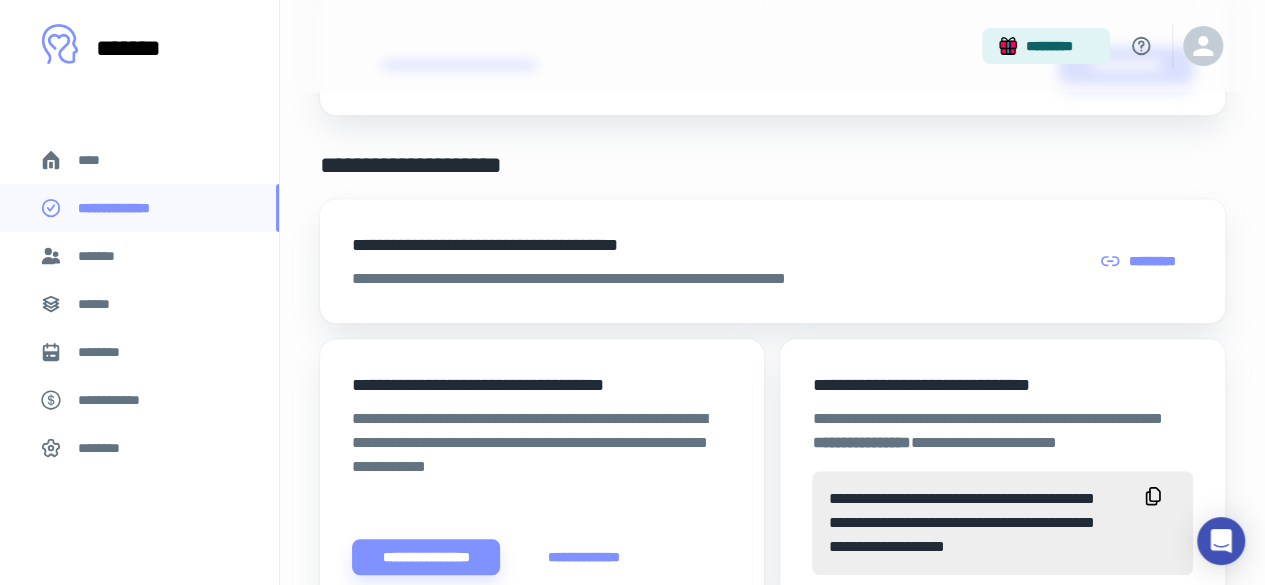scroll, scrollTop: 700, scrollLeft: 0, axis: vertical 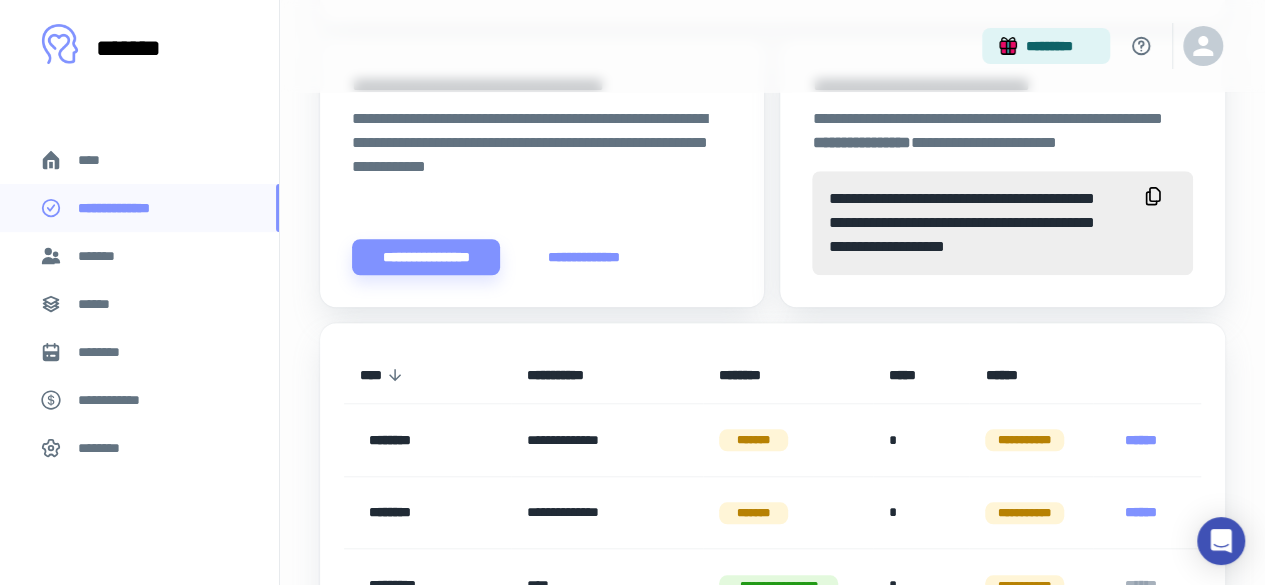 click on "*******" at bounding box center (100, 256) 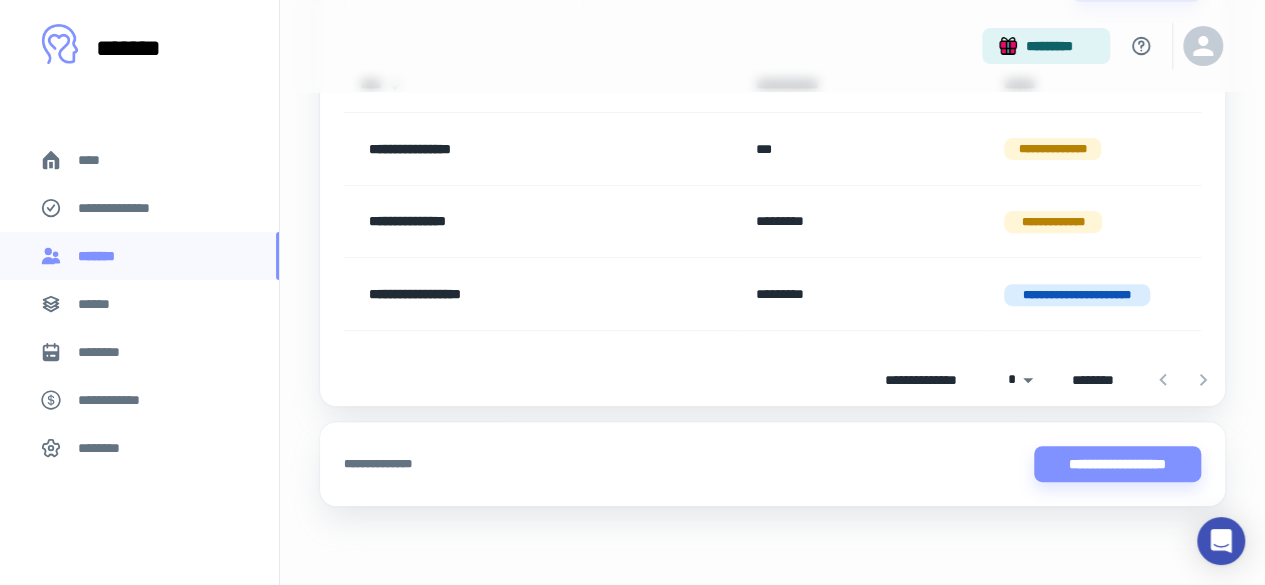 scroll, scrollTop: 156, scrollLeft: 0, axis: vertical 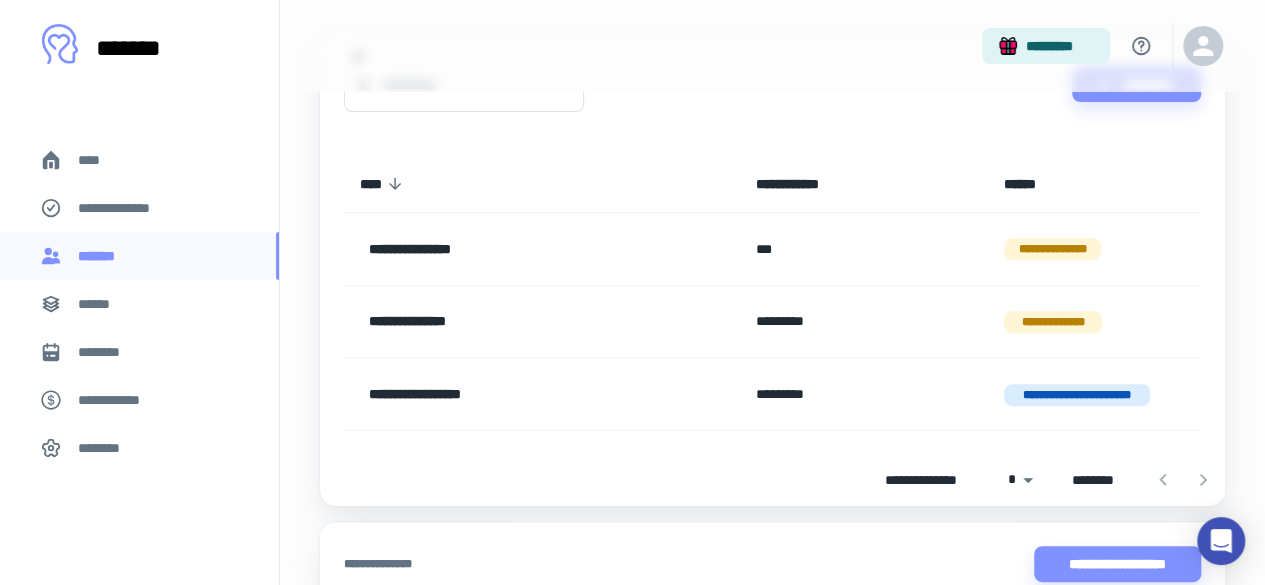 click on "**********" at bounding box center (127, 208) 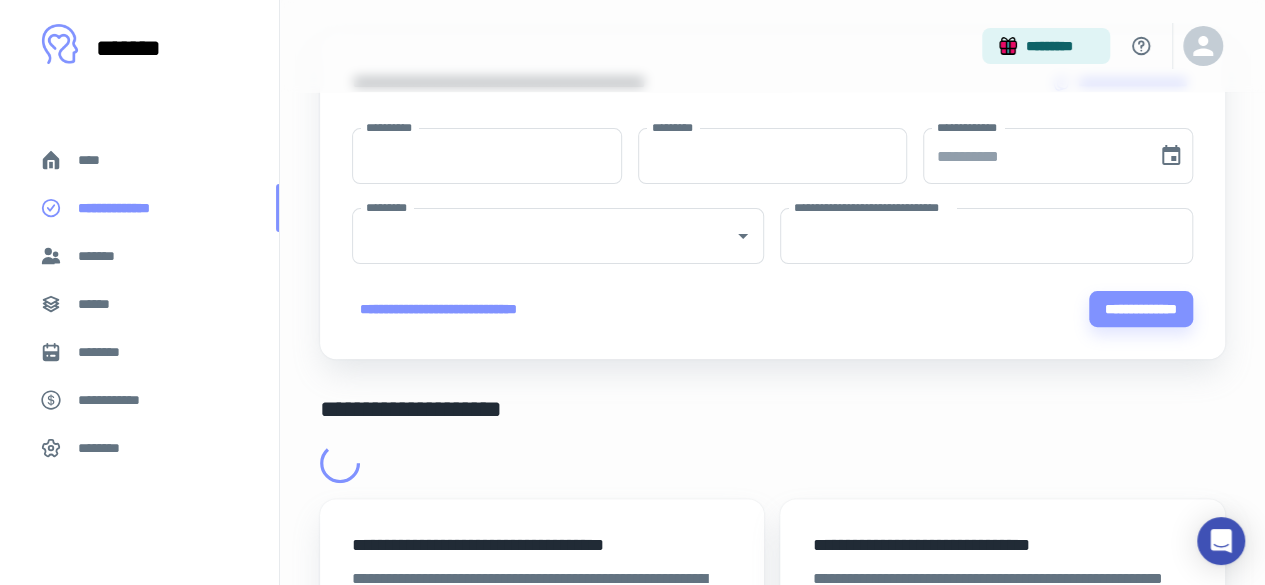 scroll, scrollTop: 0, scrollLeft: 0, axis: both 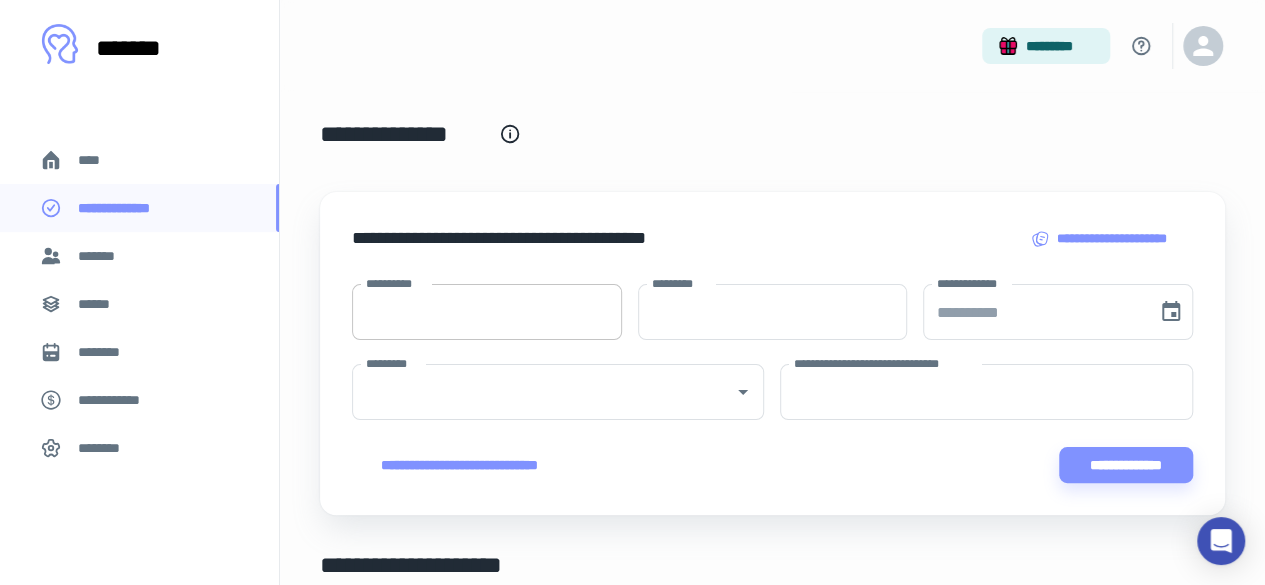 click on "**********" at bounding box center [487, 312] 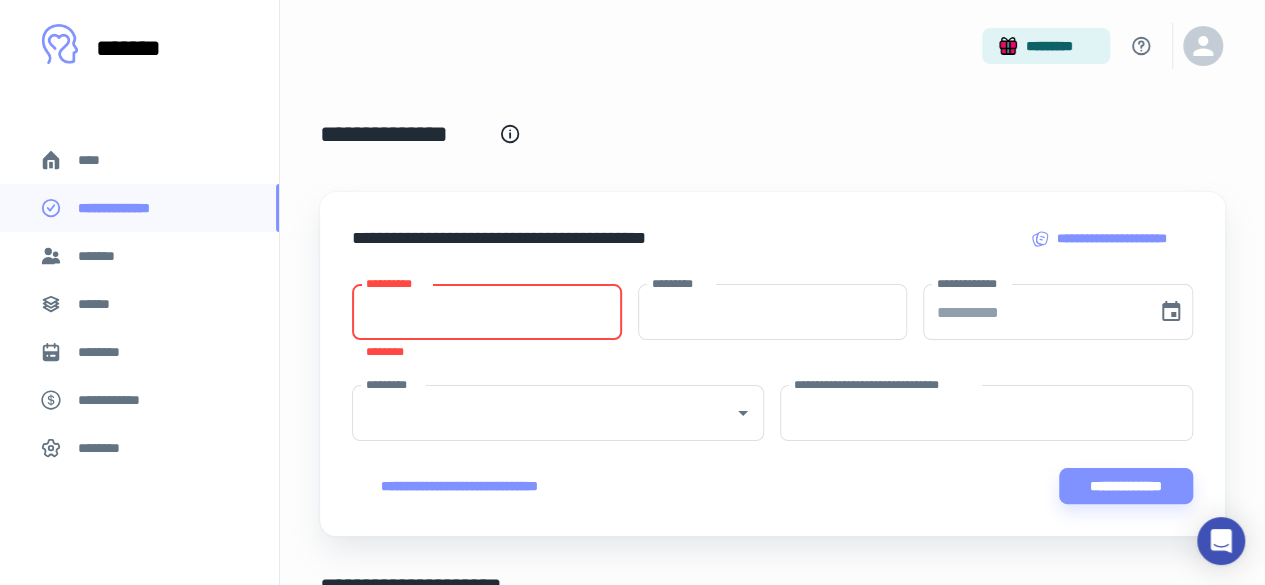 click on "**********" at bounding box center [487, 312] 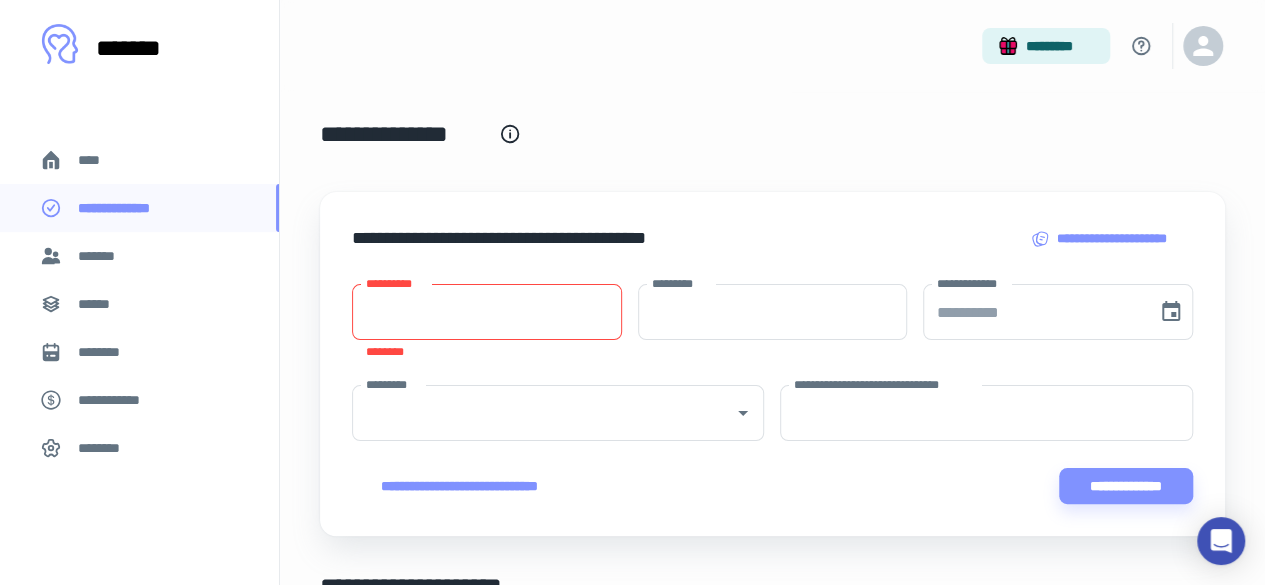 click on "**********" at bounding box center (487, 312) 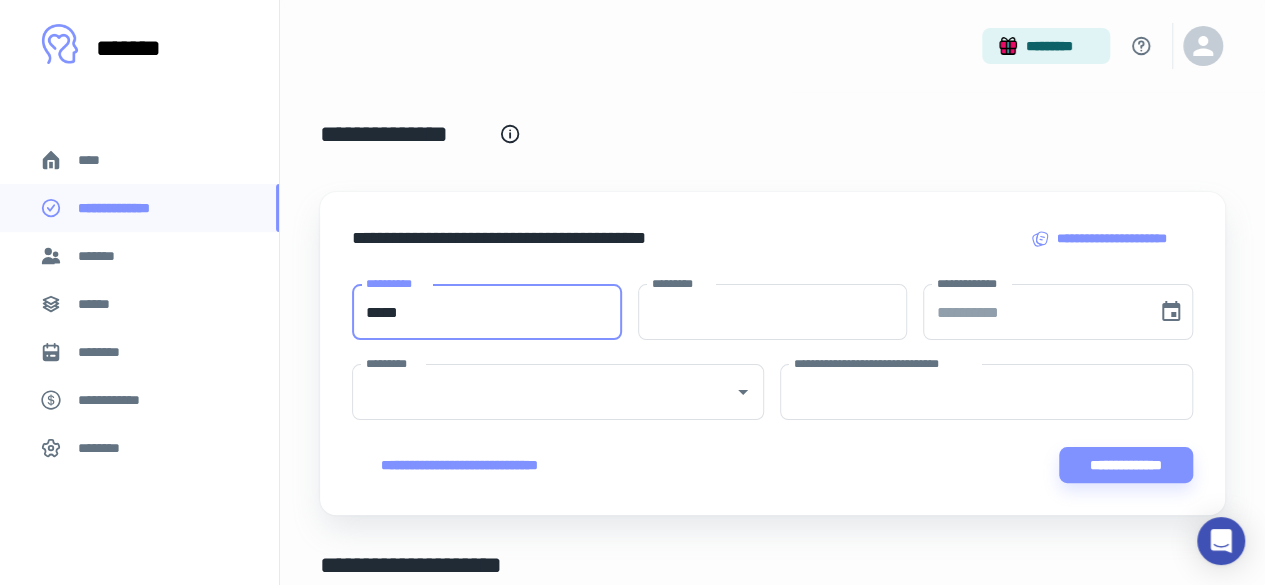 type on "*****" 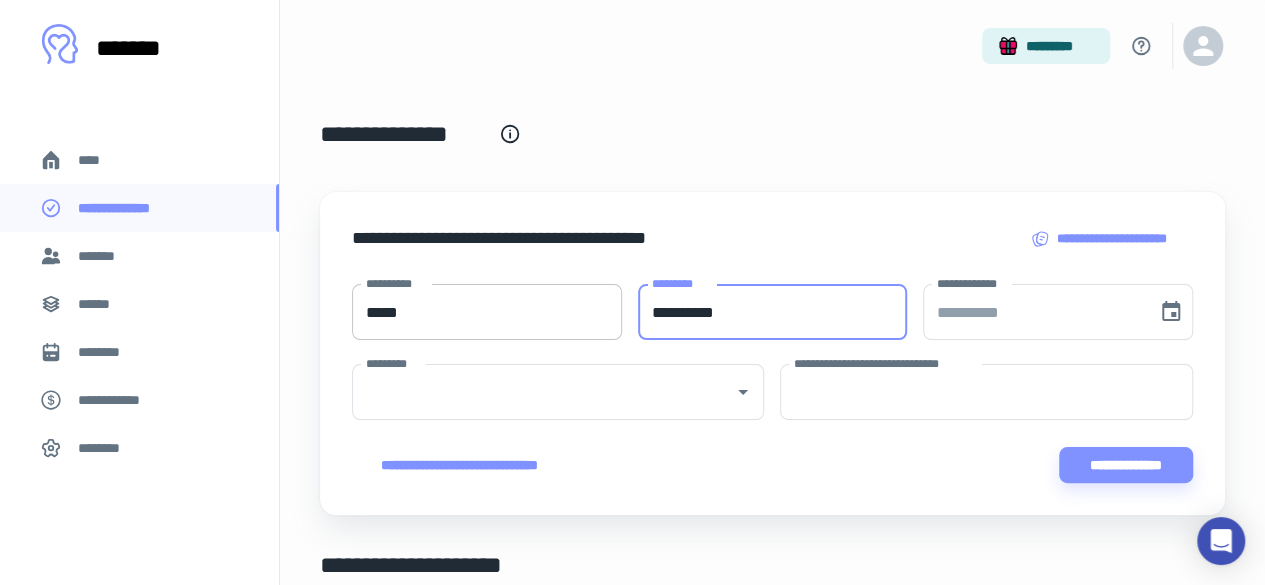 type on "**********" 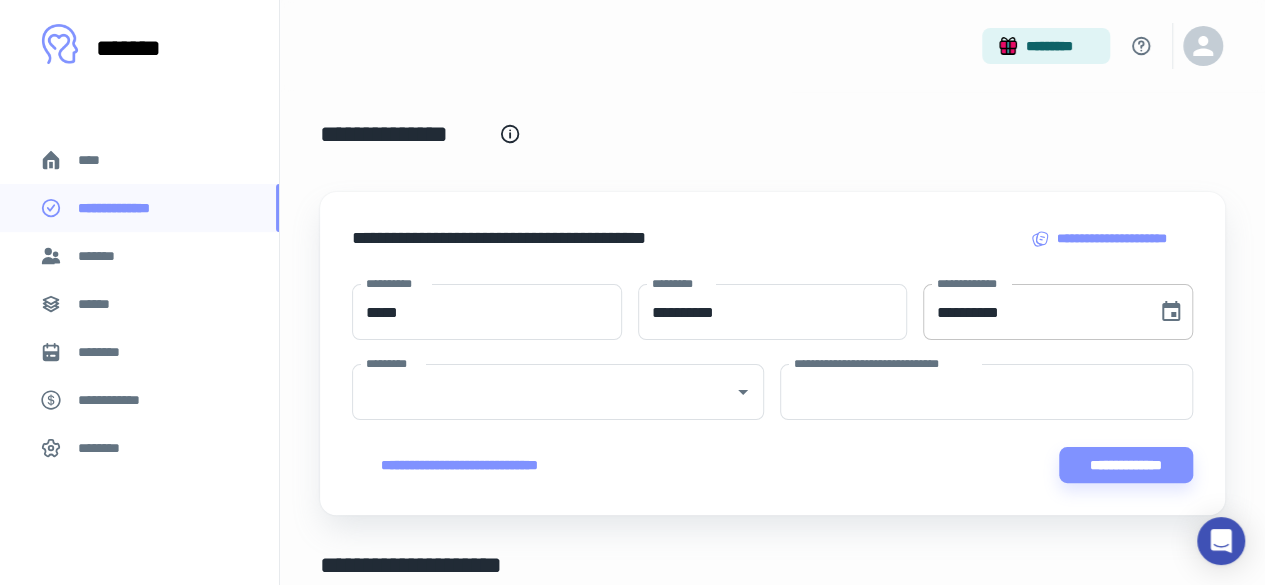click on "**********" at bounding box center (1033, 312) 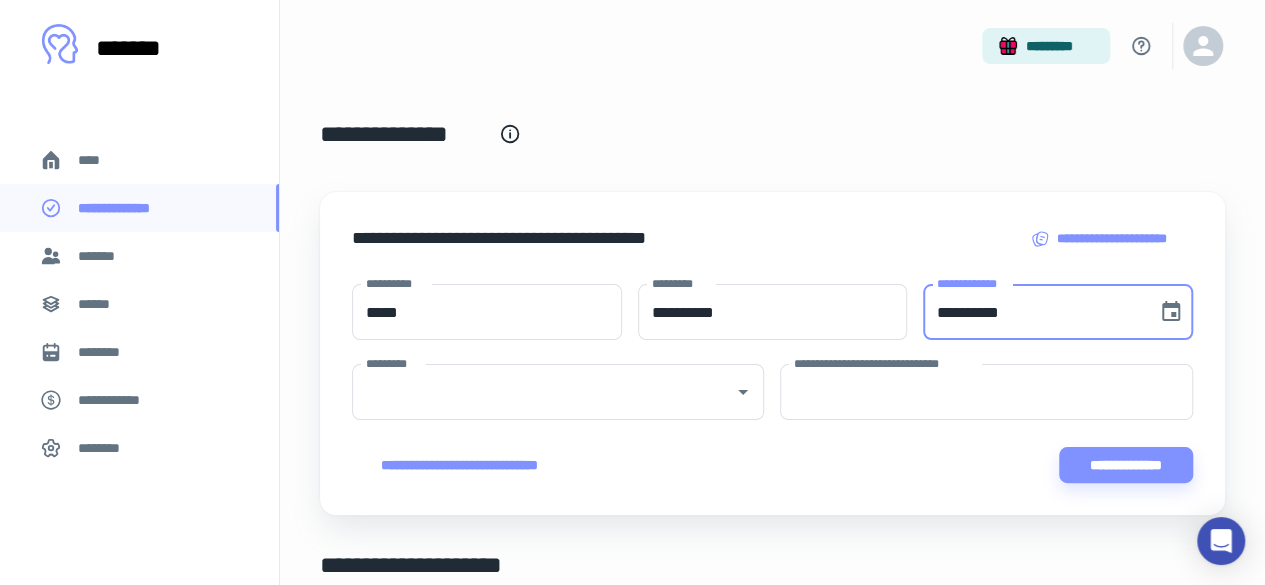 click on "**********" at bounding box center [1033, 312] 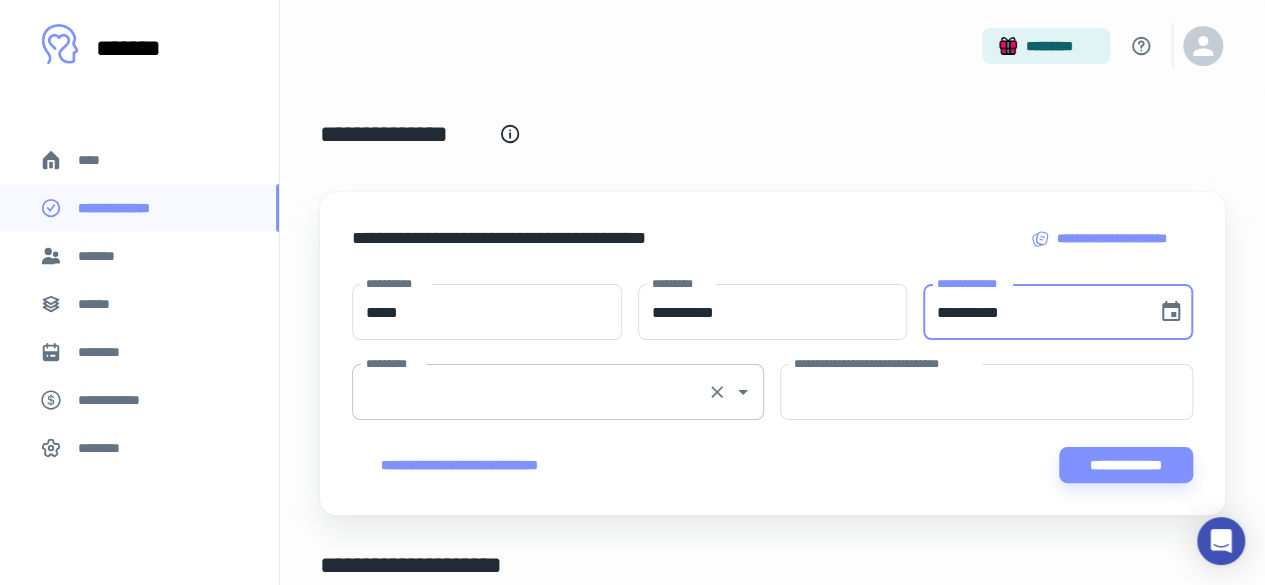 type on "**********" 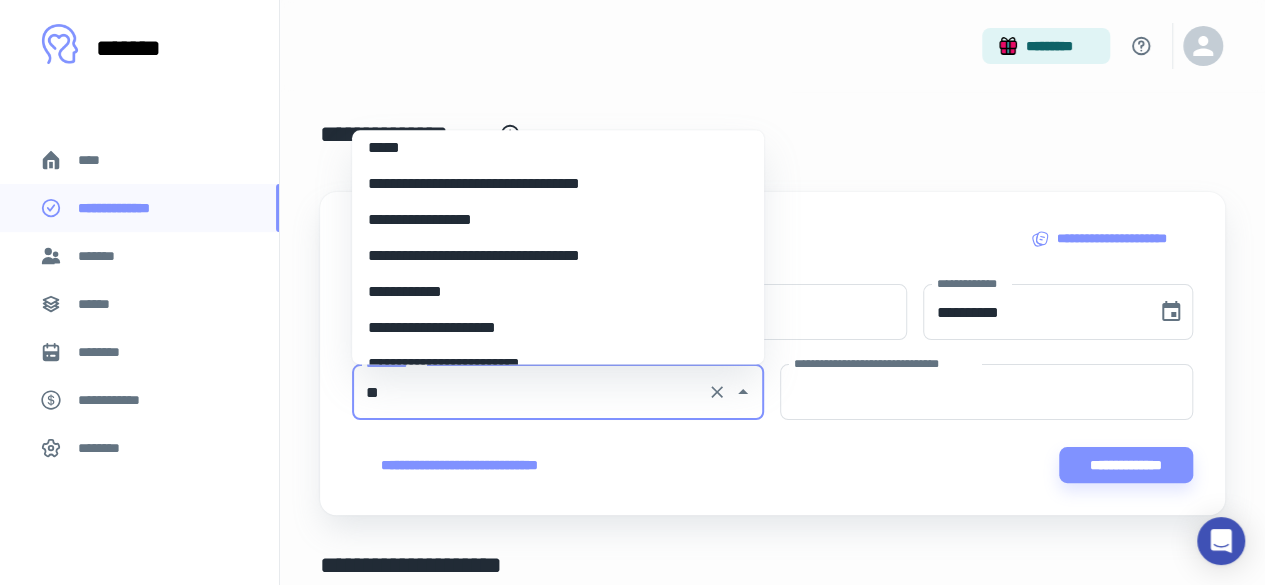 scroll, scrollTop: 0, scrollLeft: 0, axis: both 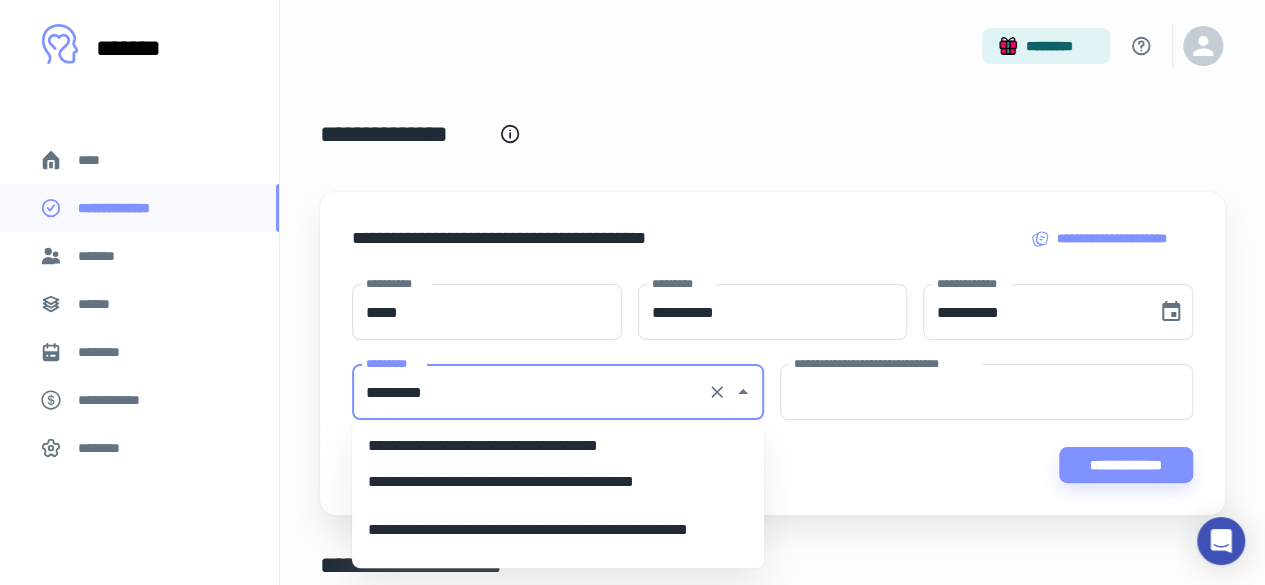 click on "**********" at bounding box center (558, 482) 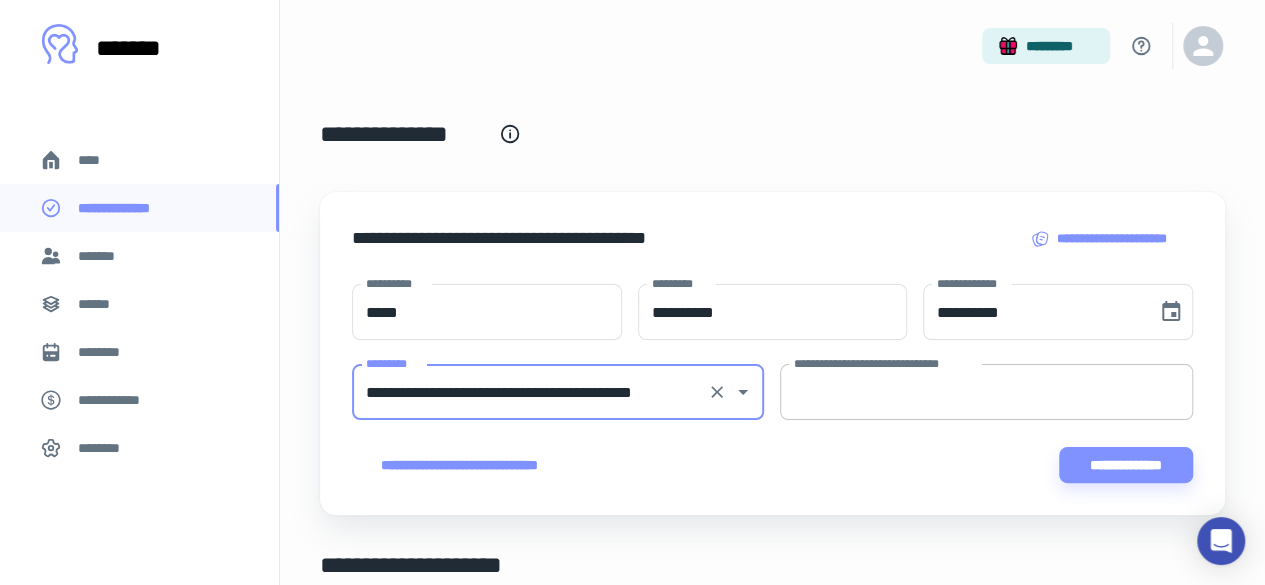 type on "**********" 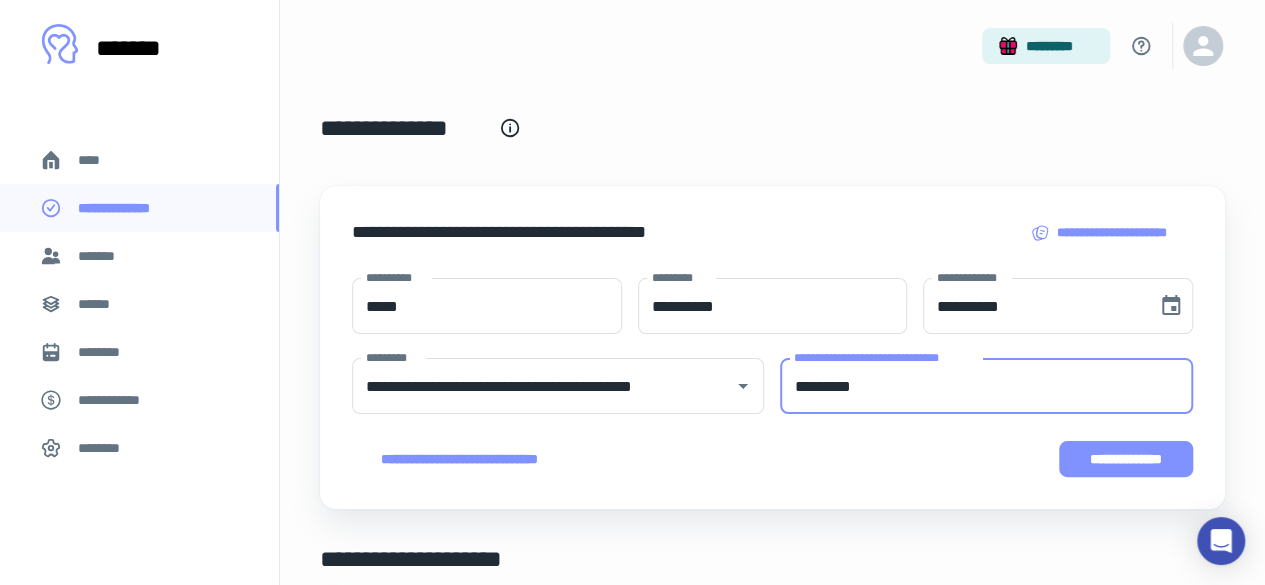 scroll, scrollTop: 100, scrollLeft: 0, axis: vertical 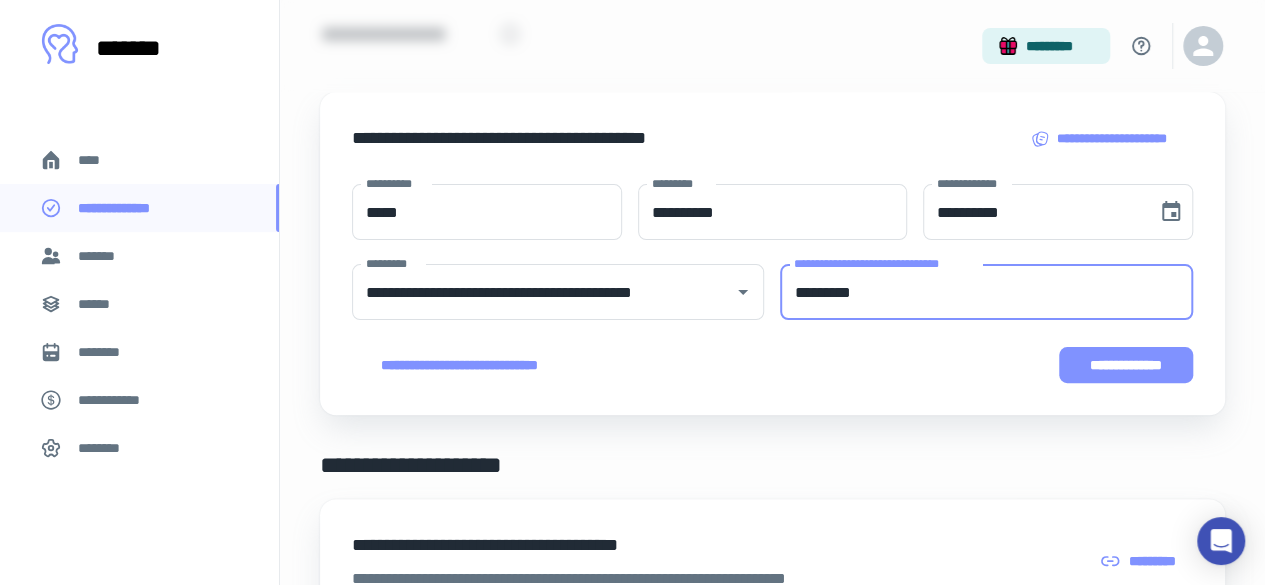 type on "*********" 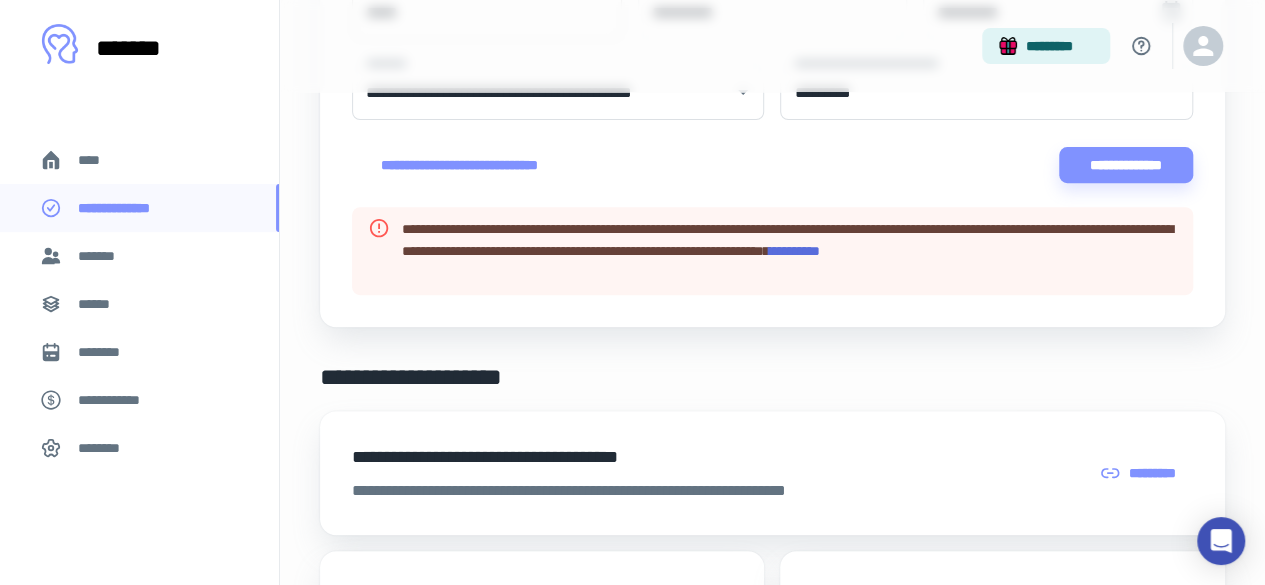 scroll, scrollTop: 0, scrollLeft: 0, axis: both 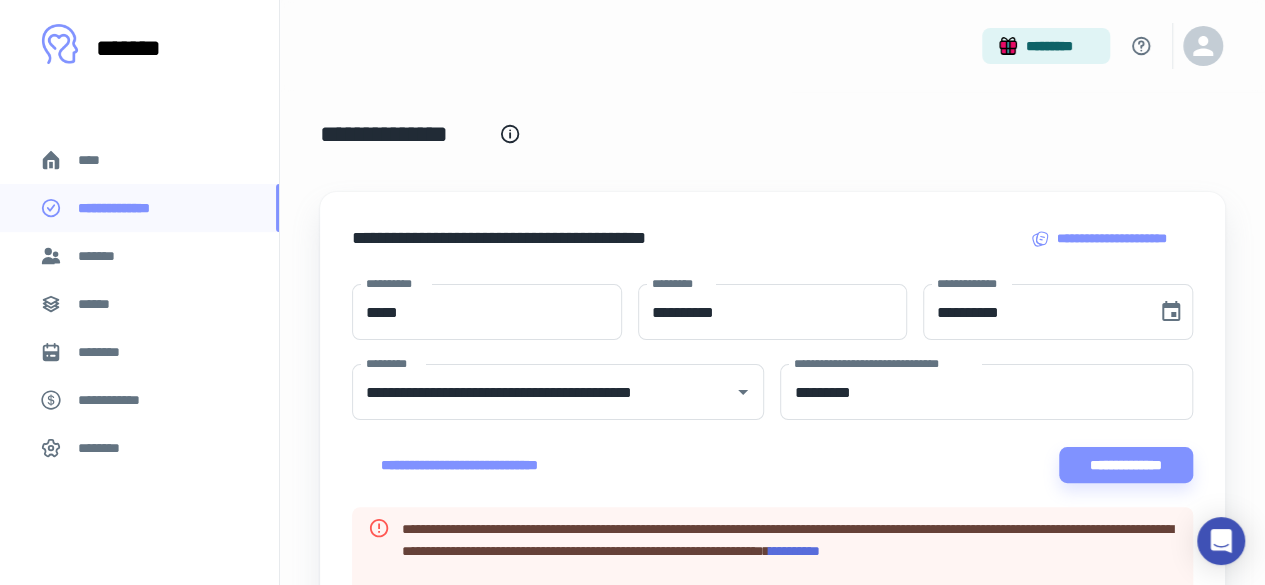 click on "****" at bounding box center (97, 160) 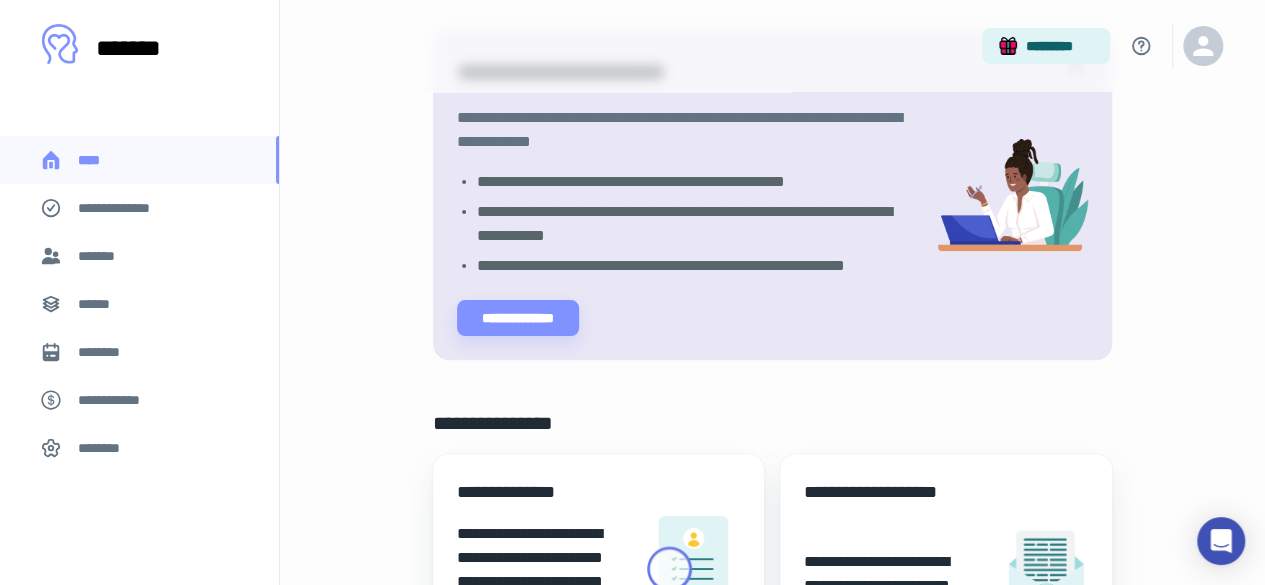 scroll, scrollTop: 300, scrollLeft: 0, axis: vertical 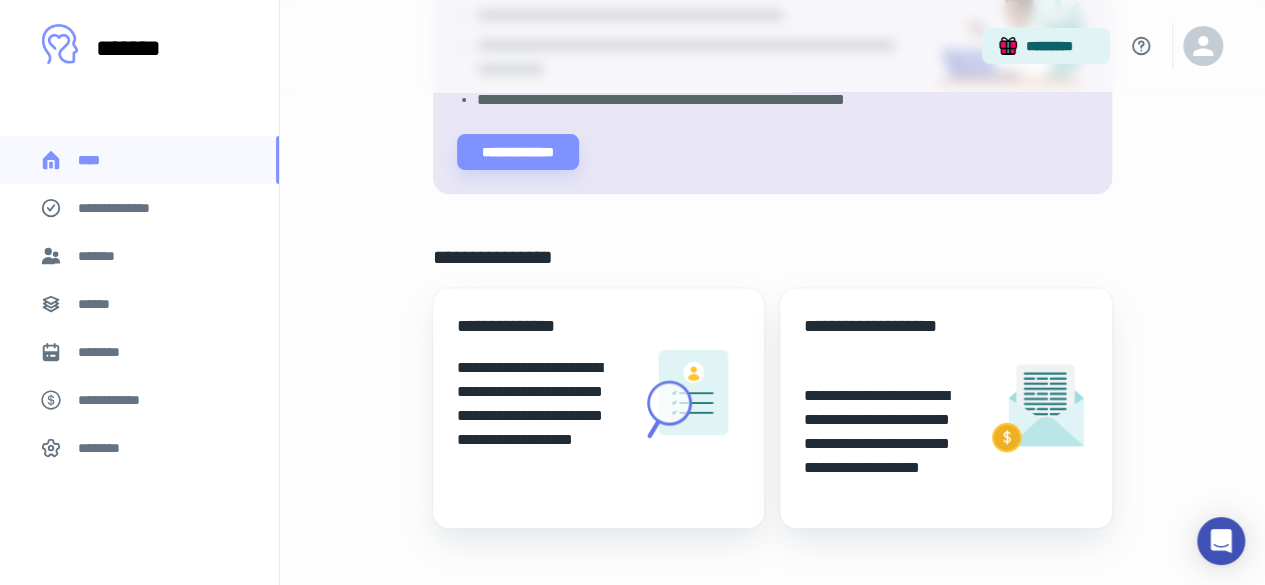click on "**********" at bounding box center (127, 208) 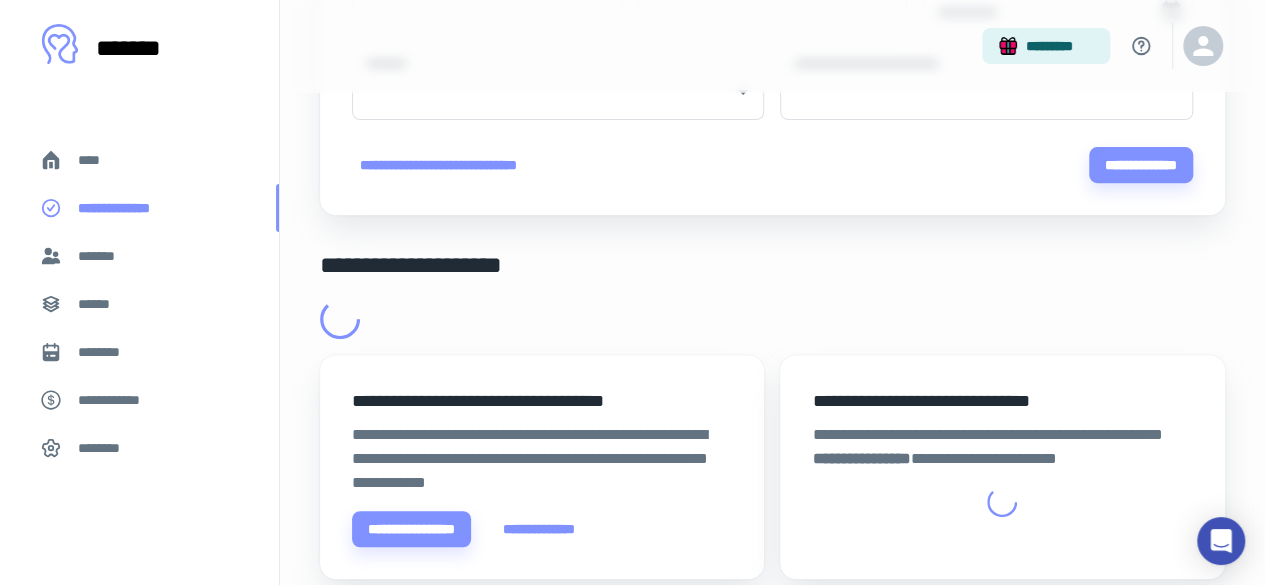 scroll, scrollTop: 0, scrollLeft: 0, axis: both 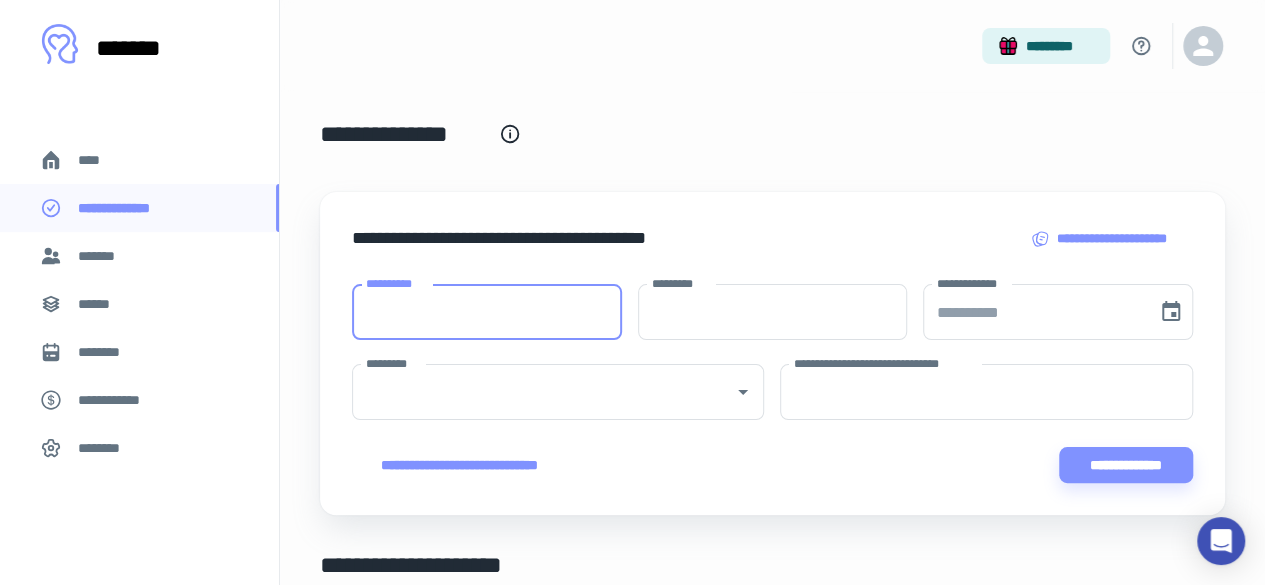 click on "**********" at bounding box center [487, 312] 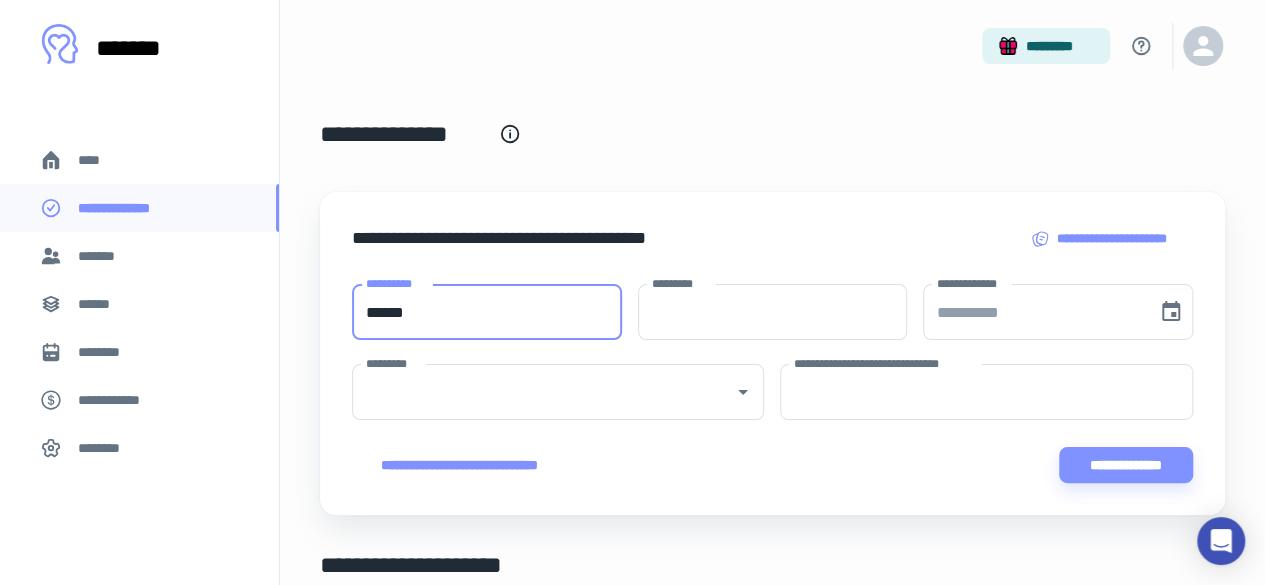 type on "*****" 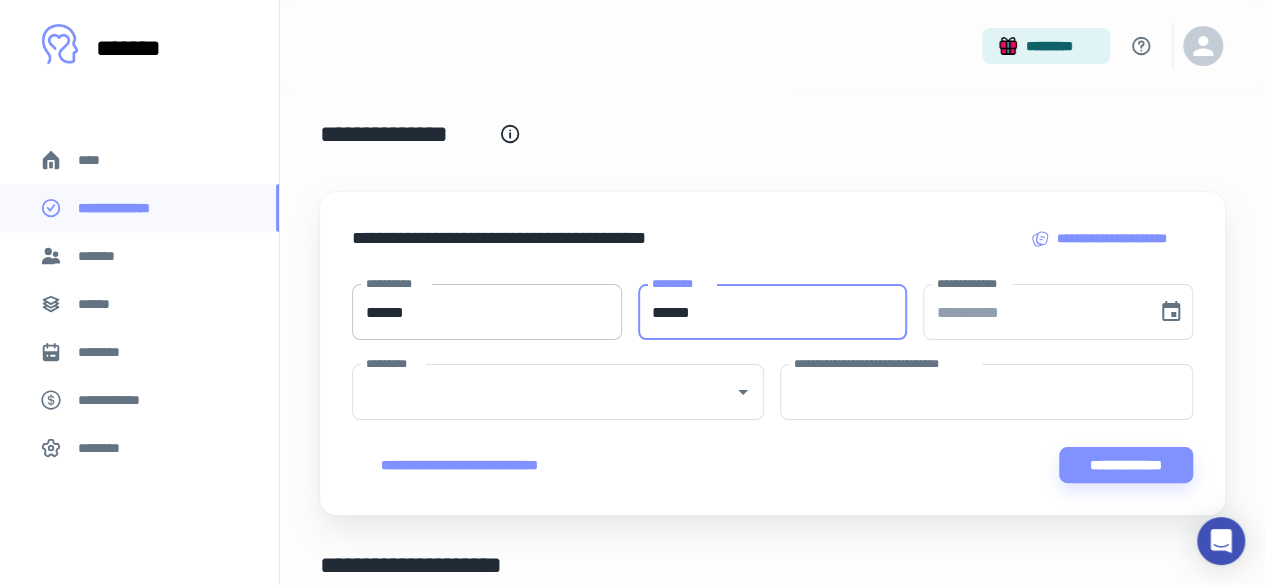 type on "******" 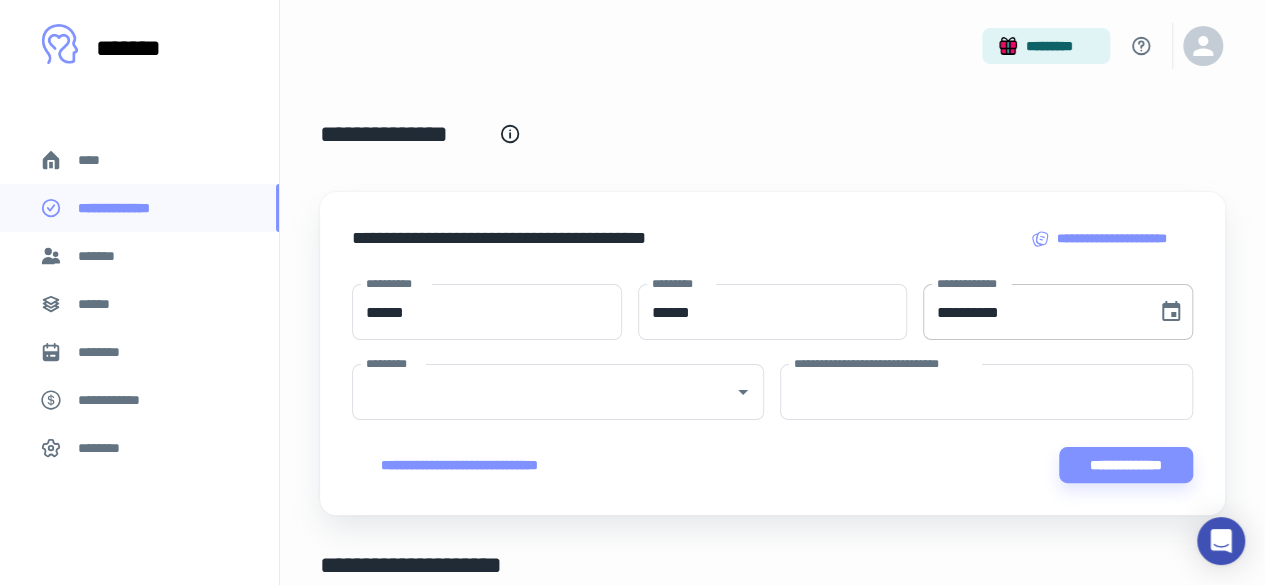 click on "**********" at bounding box center (1033, 312) 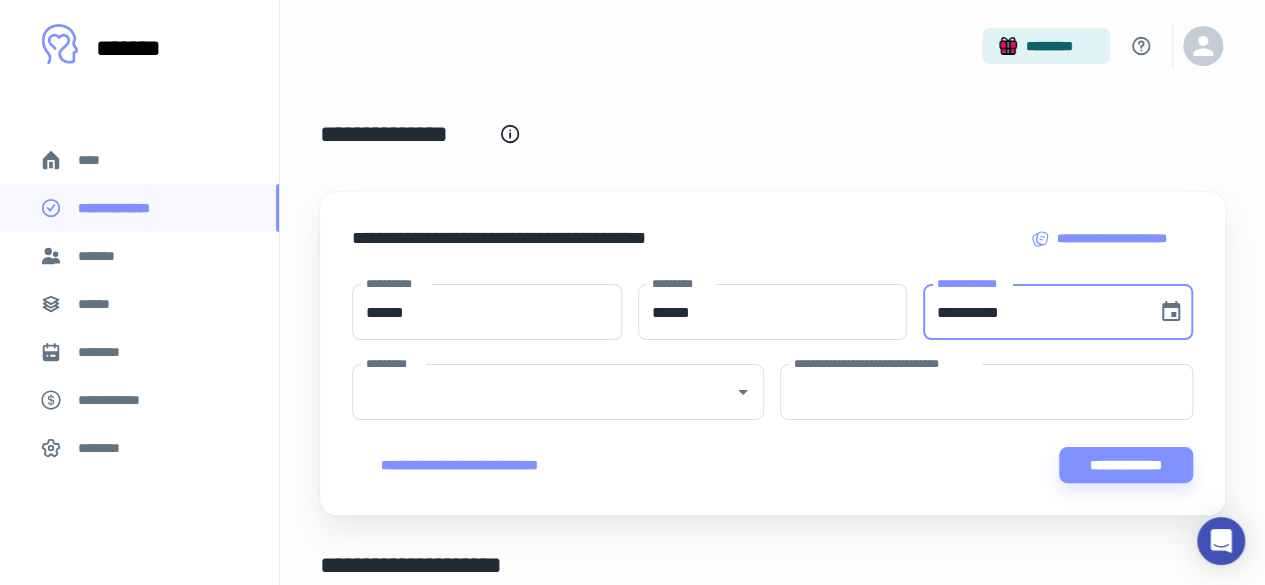 click on "**********" at bounding box center [1033, 312] 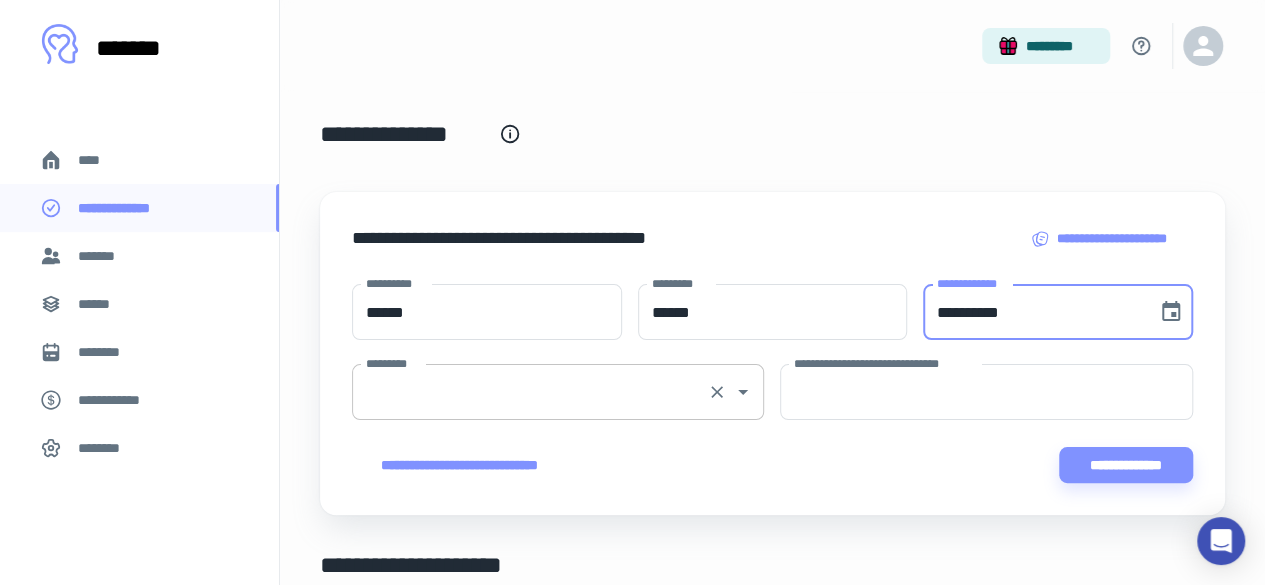 type on "**********" 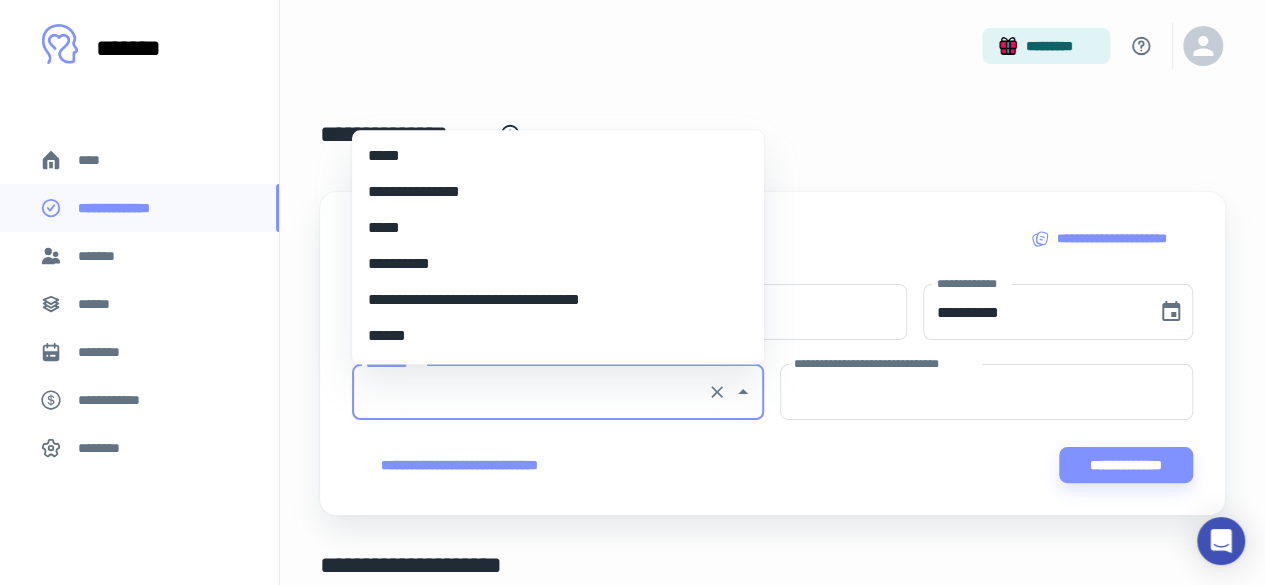 click on "*********" at bounding box center (530, 392) 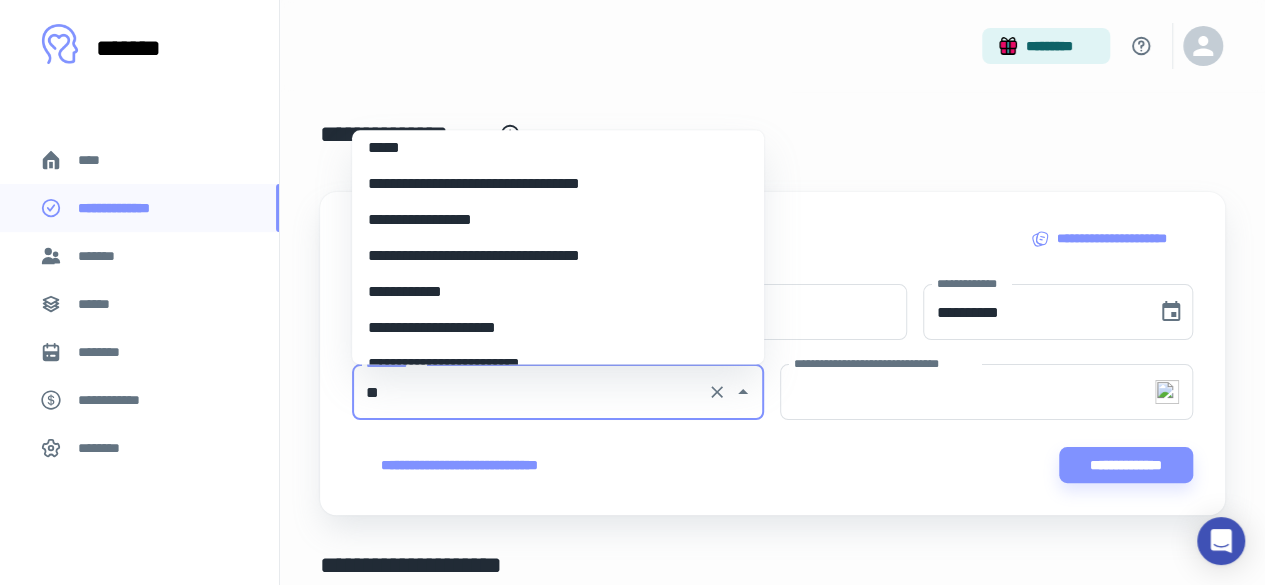 scroll, scrollTop: 0, scrollLeft: 0, axis: both 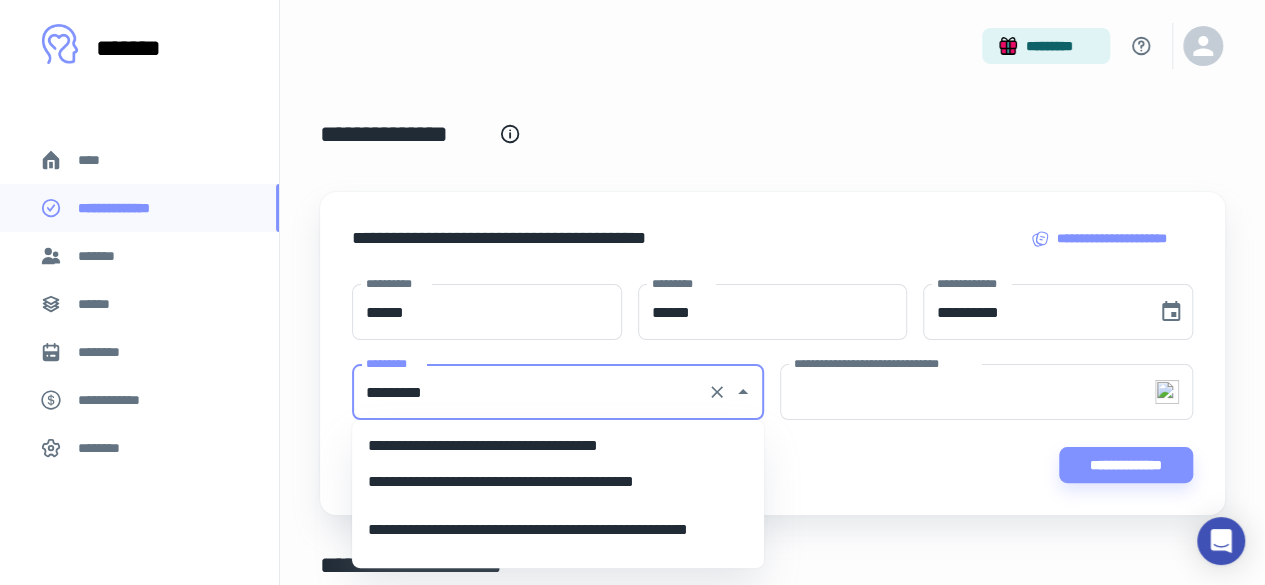 click on "**********" at bounding box center [558, 482] 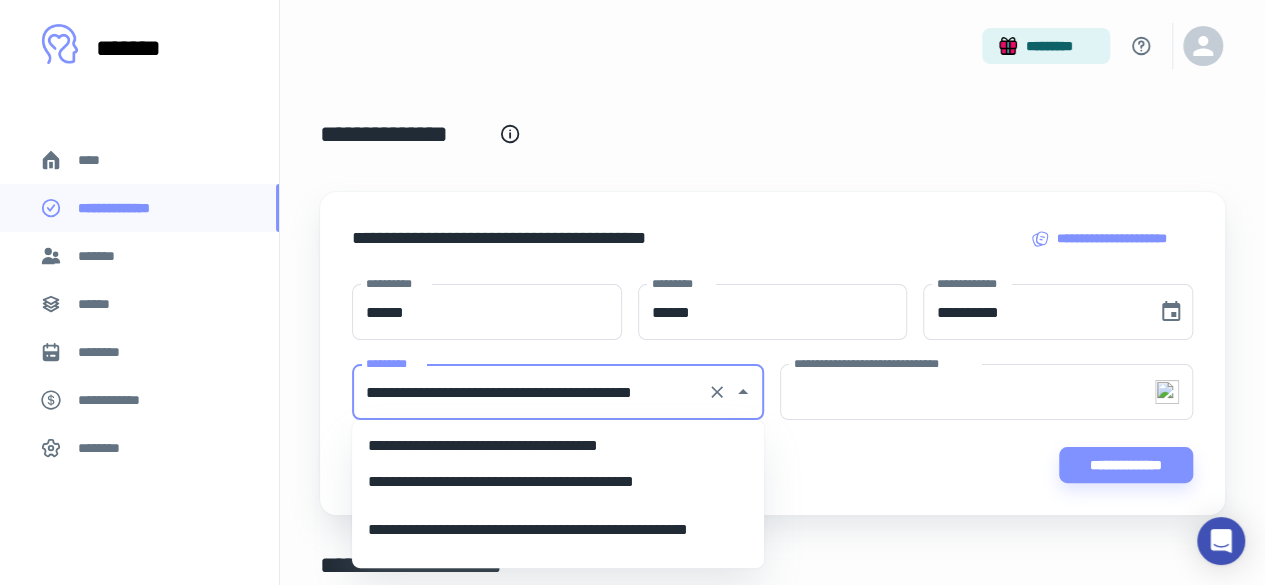 type on "**********" 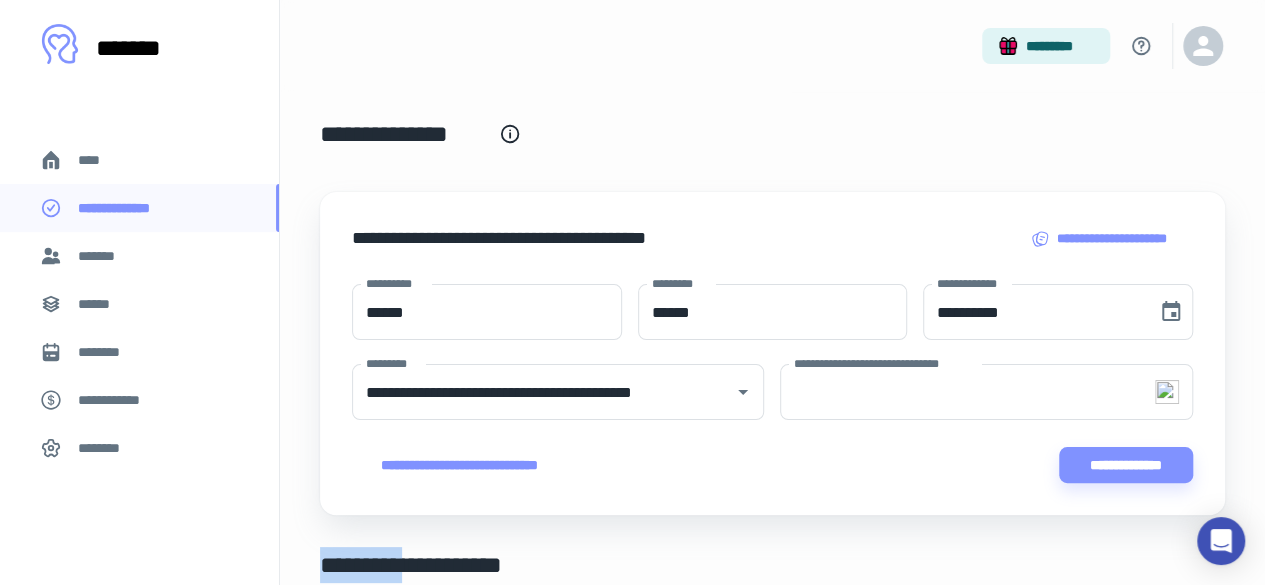 click on "**********" at bounding box center (772, 465) 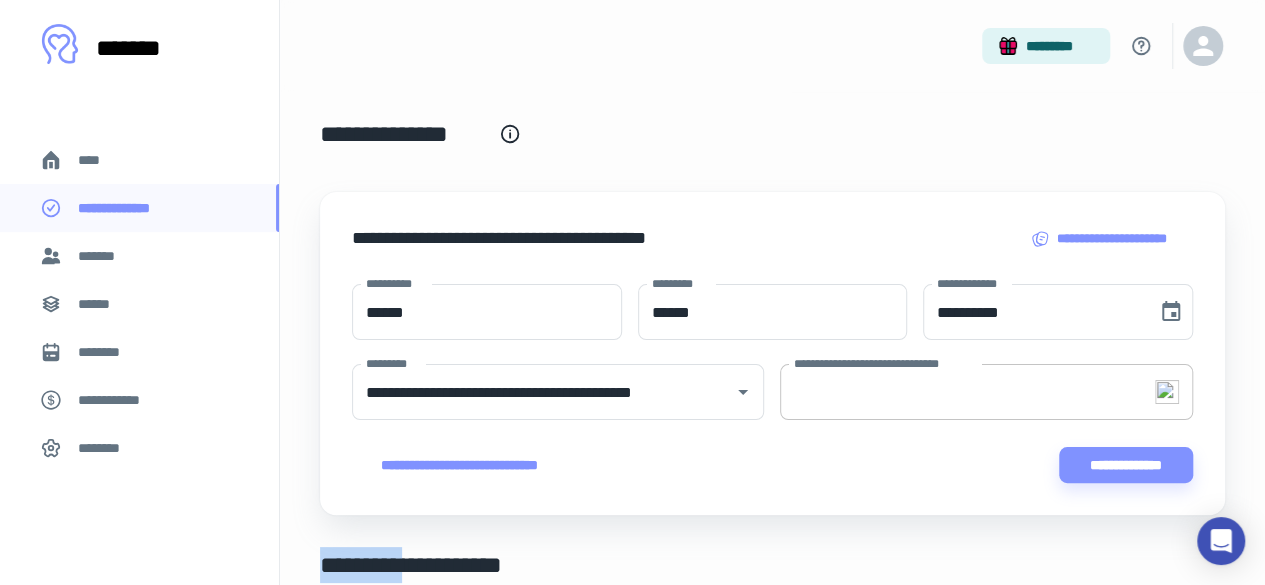 click on "**********" at bounding box center (986, 392) 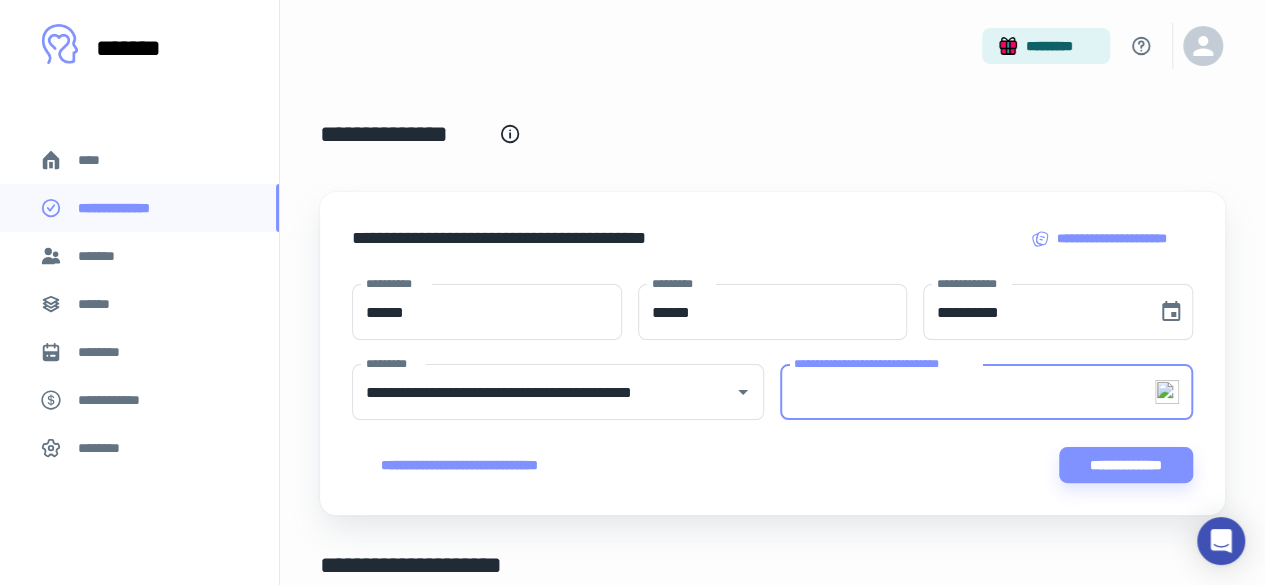 type on "*" 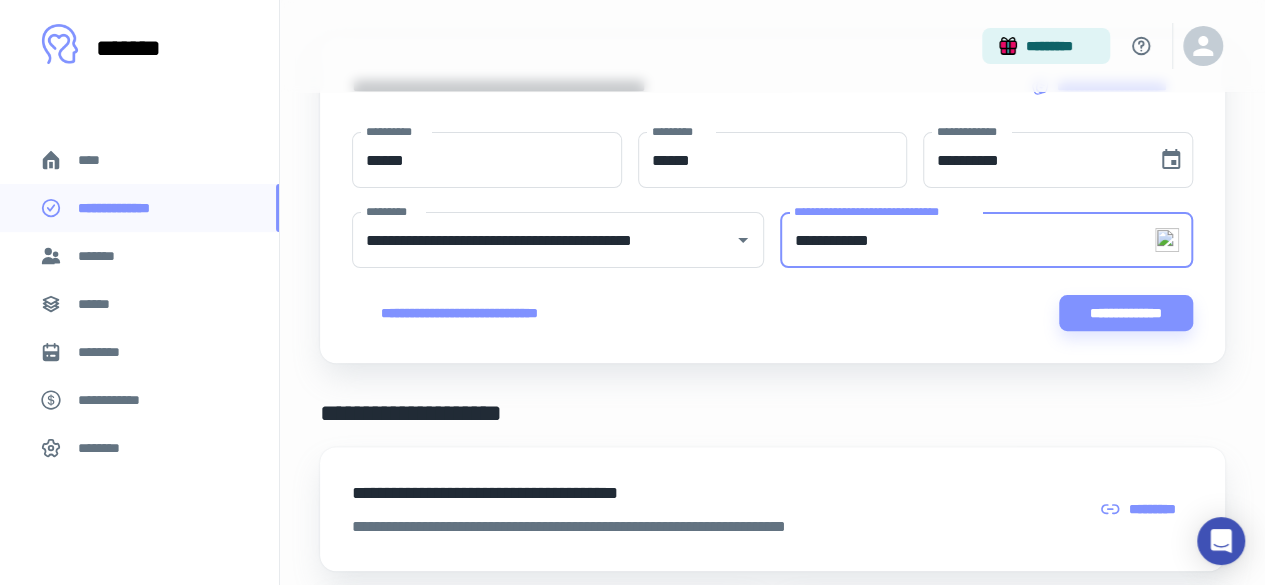 scroll, scrollTop: 200, scrollLeft: 0, axis: vertical 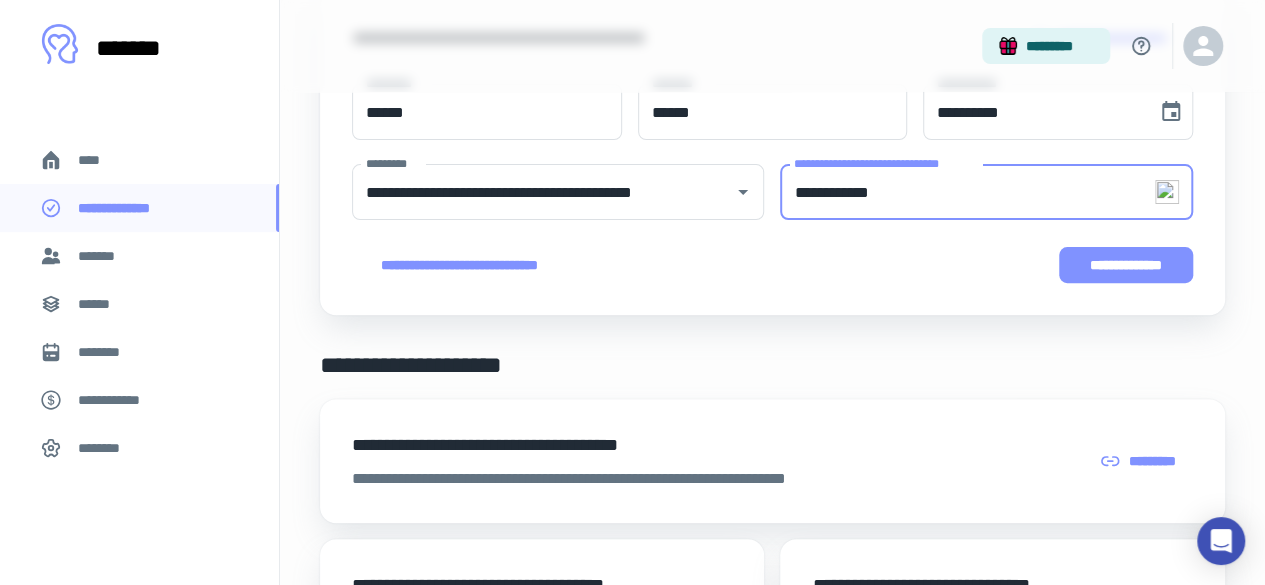 type on "**********" 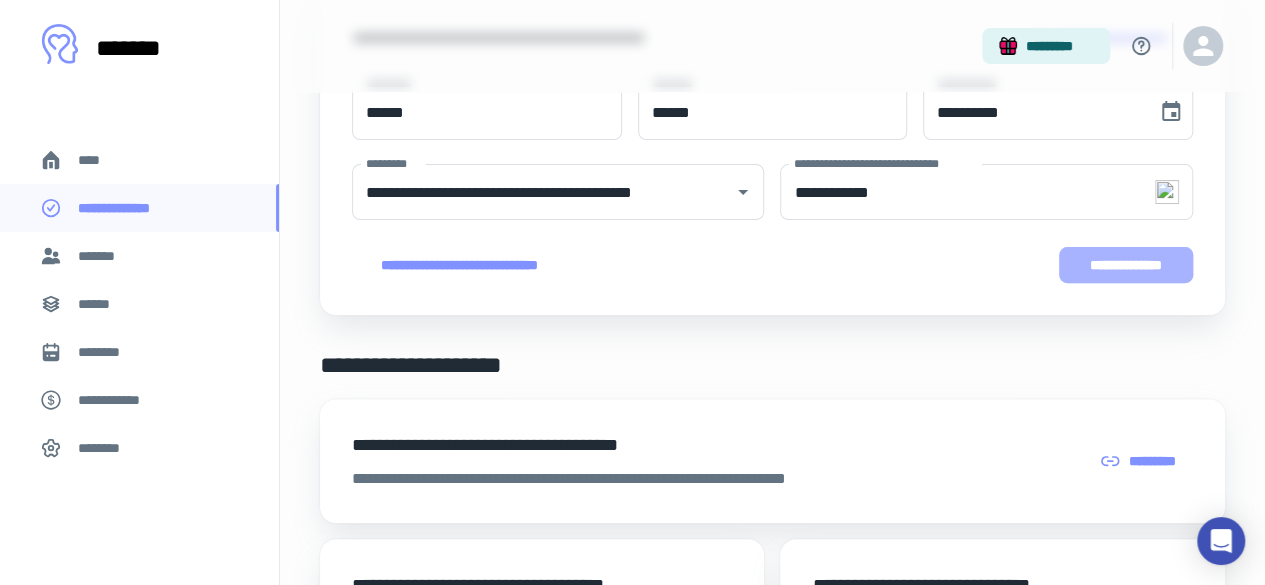 click on "**********" at bounding box center [1126, 265] 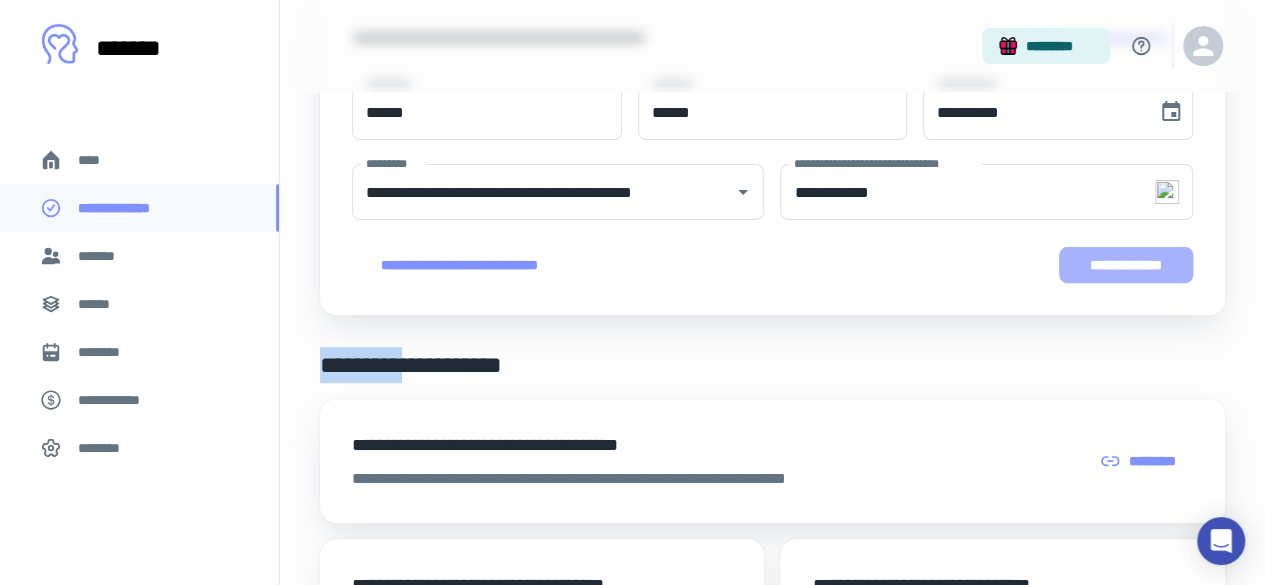 click on "**********" at bounding box center (772, 265) 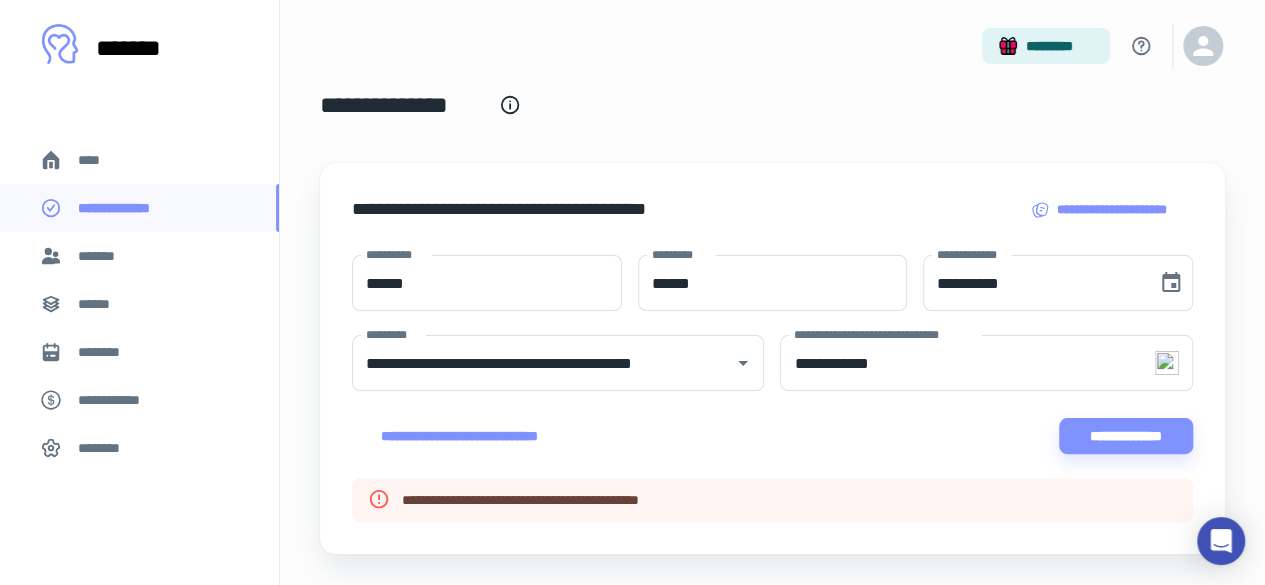scroll, scrollTop: 0, scrollLeft: 0, axis: both 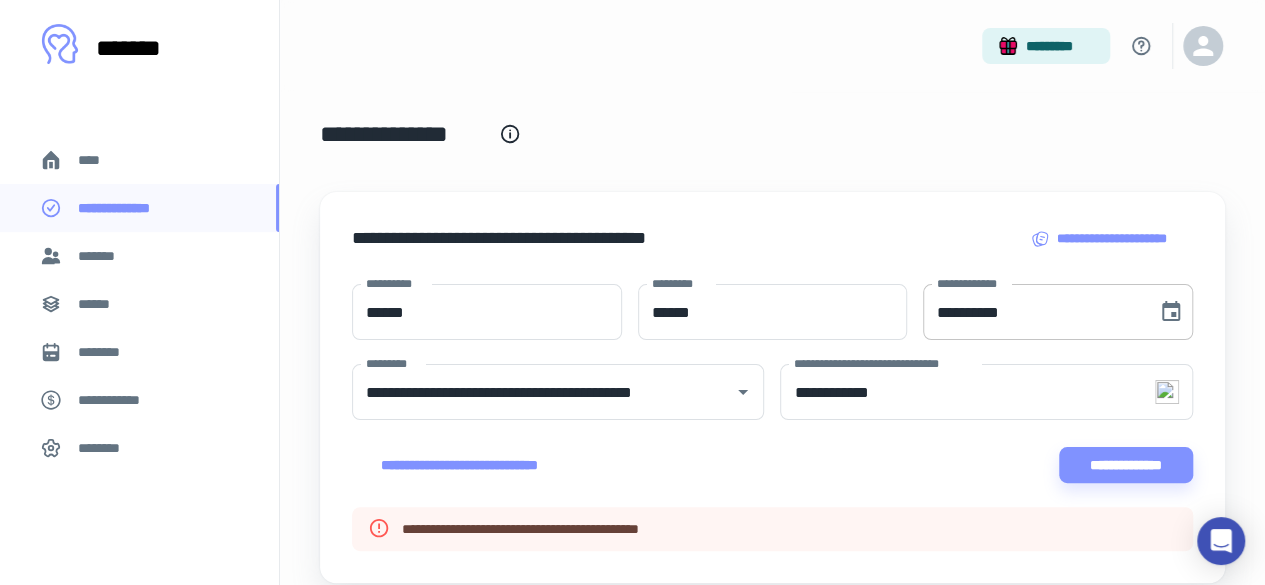 click on "**********" at bounding box center (1033, 312) 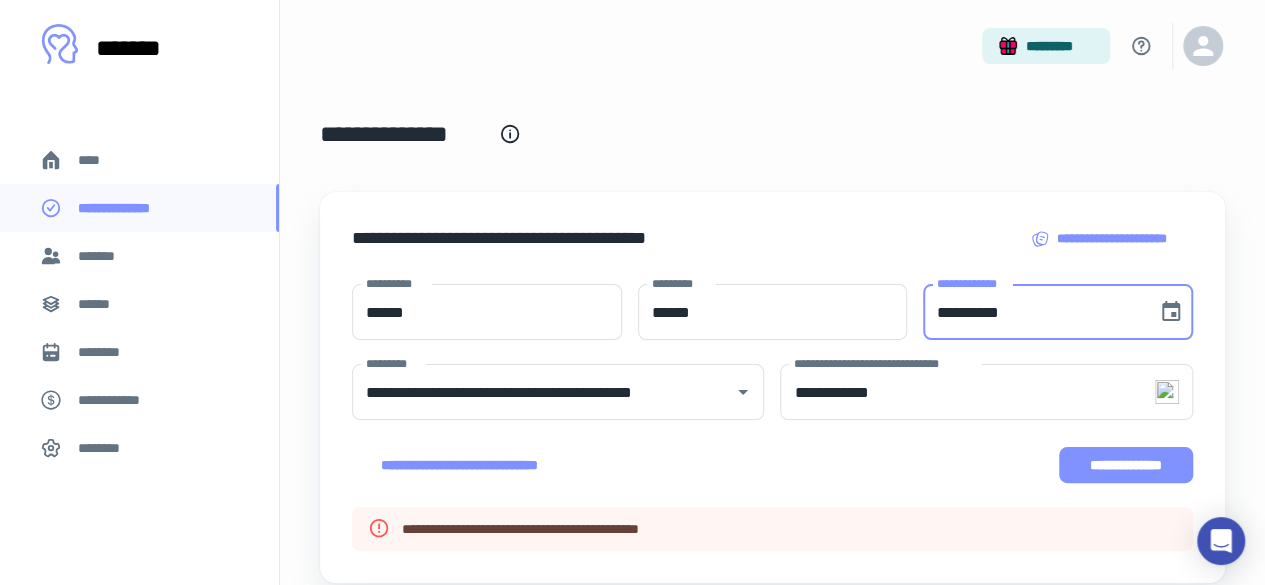 type on "**********" 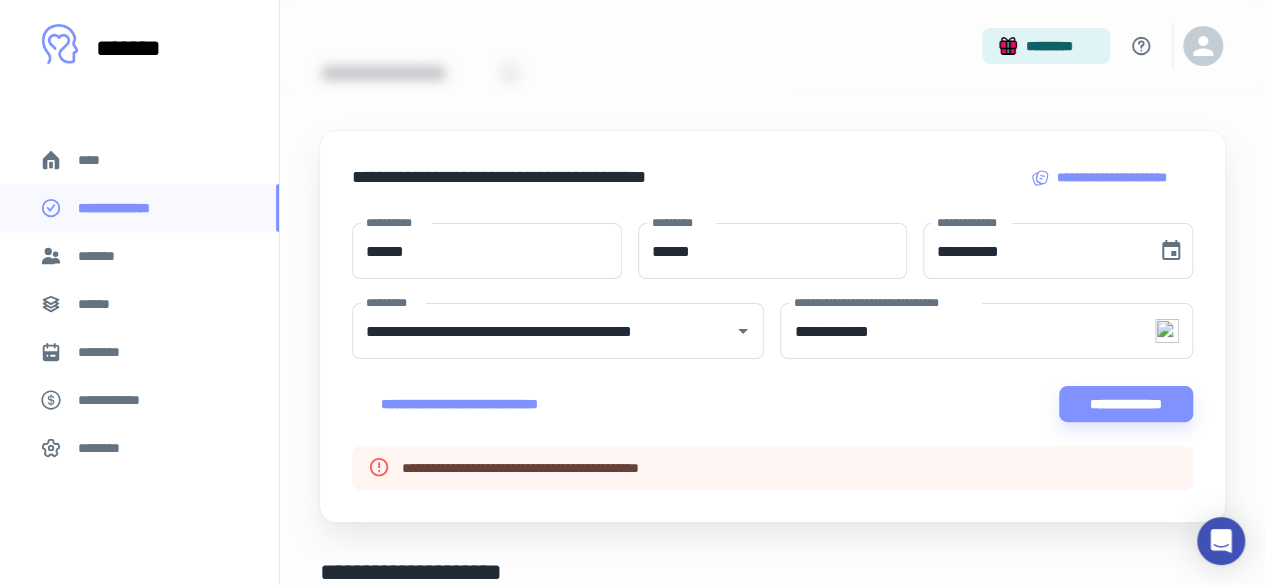 scroll, scrollTop: 0, scrollLeft: 0, axis: both 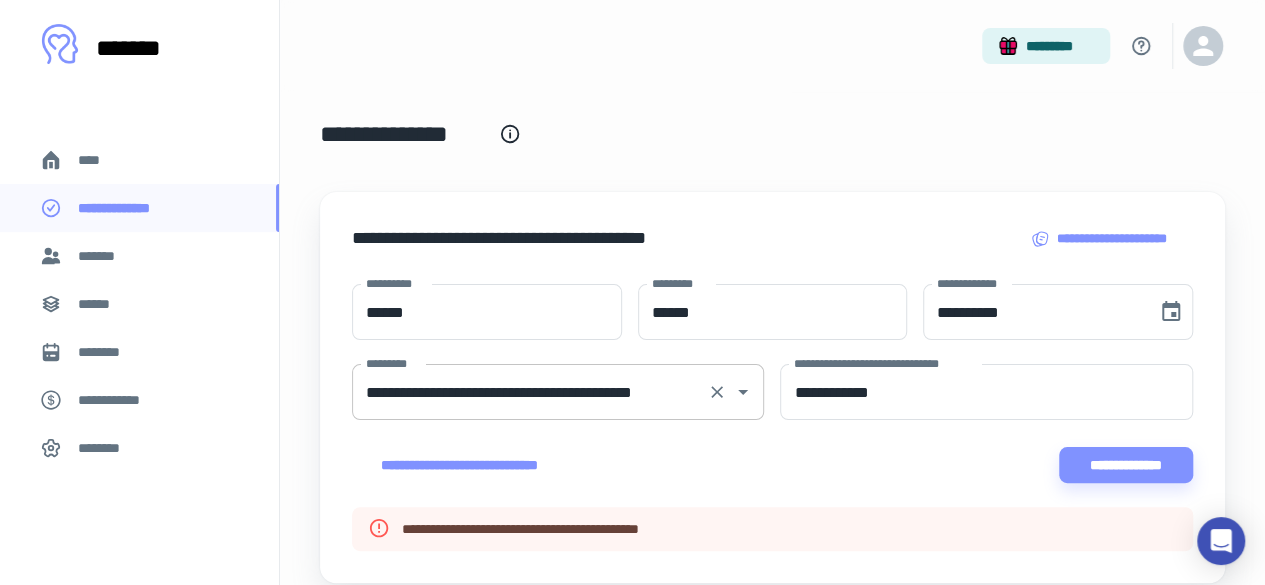 drag, startPoint x: 618, startPoint y: 399, endPoint x: 718, endPoint y: 414, distance: 101.118744 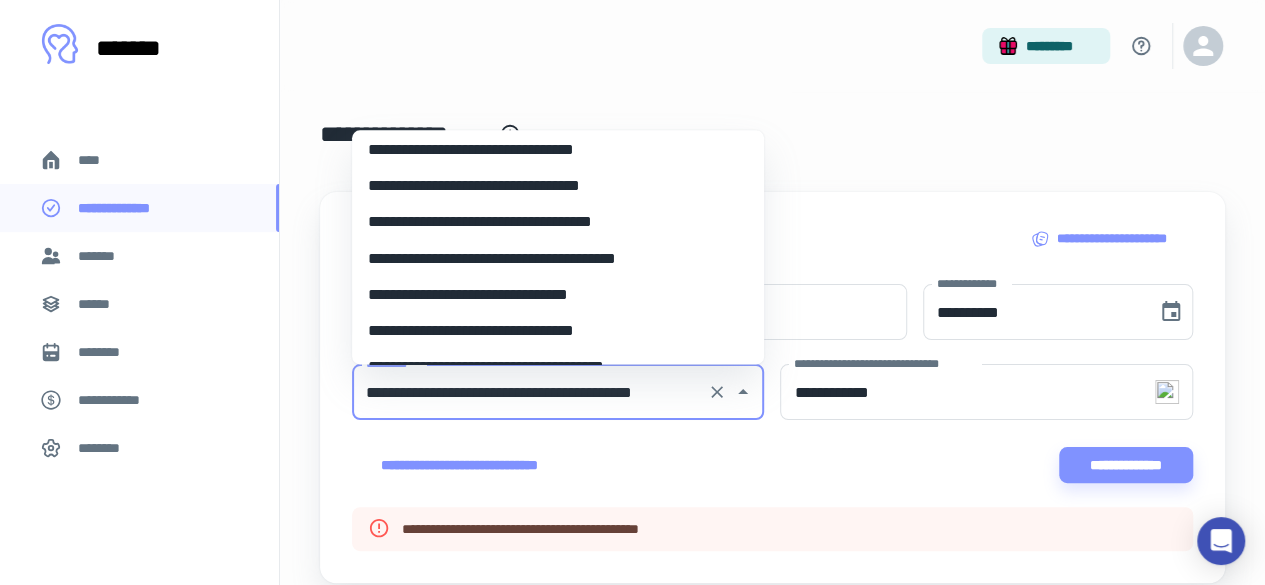 scroll, scrollTop: 1802, scrollLeft: 0, axis: vertical 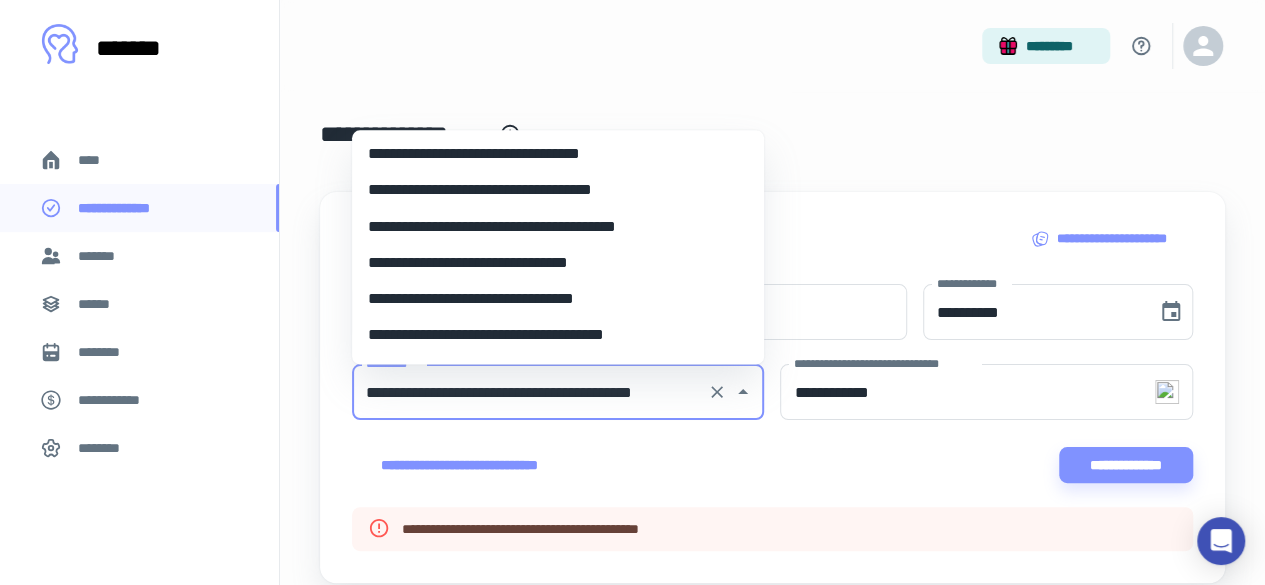 click on "**********" at bounding box center [530, 392] 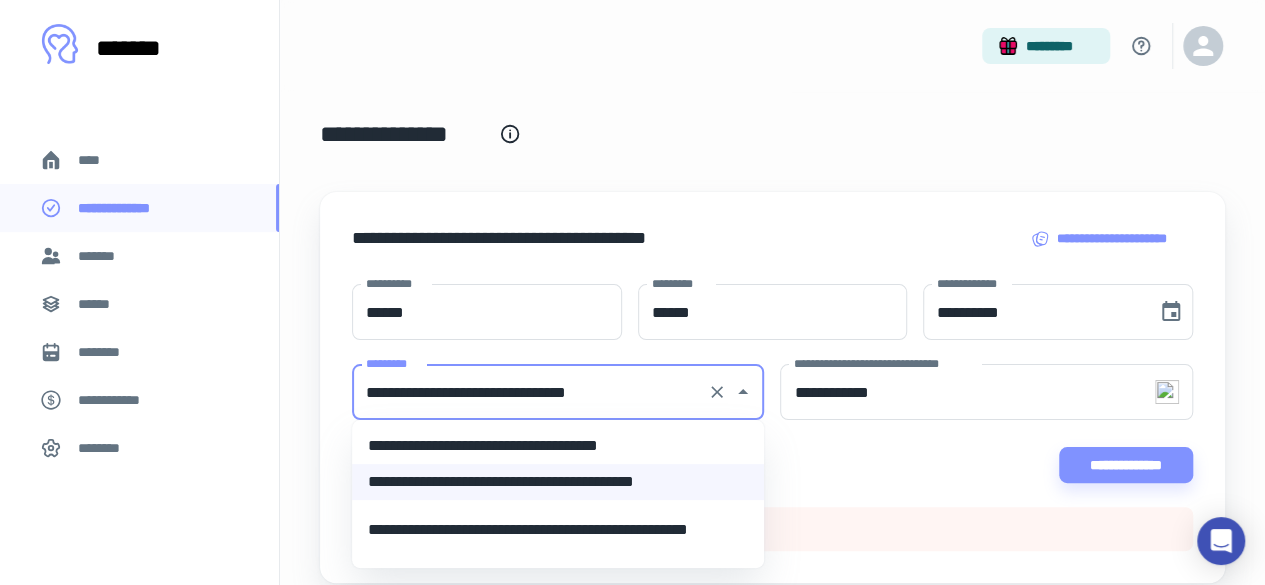 click on "**********" at bounding box center (558, 530) 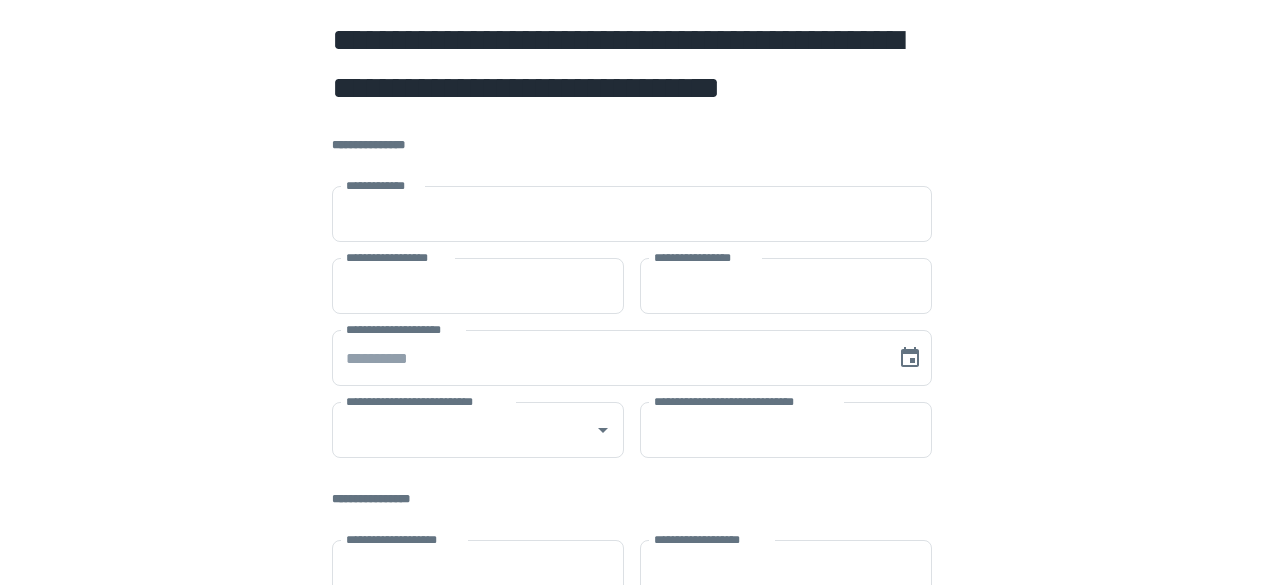 scroll, scrollTop: 0, scrollLeft: 0, axis: both 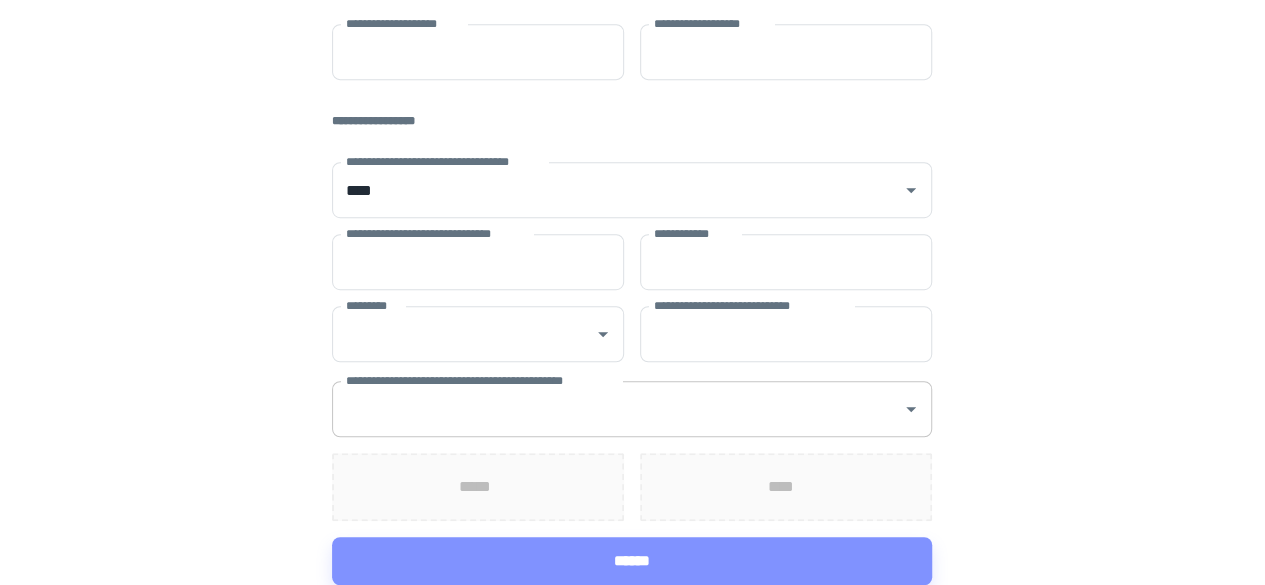 click on "**********" at bounding box center [617, 409] 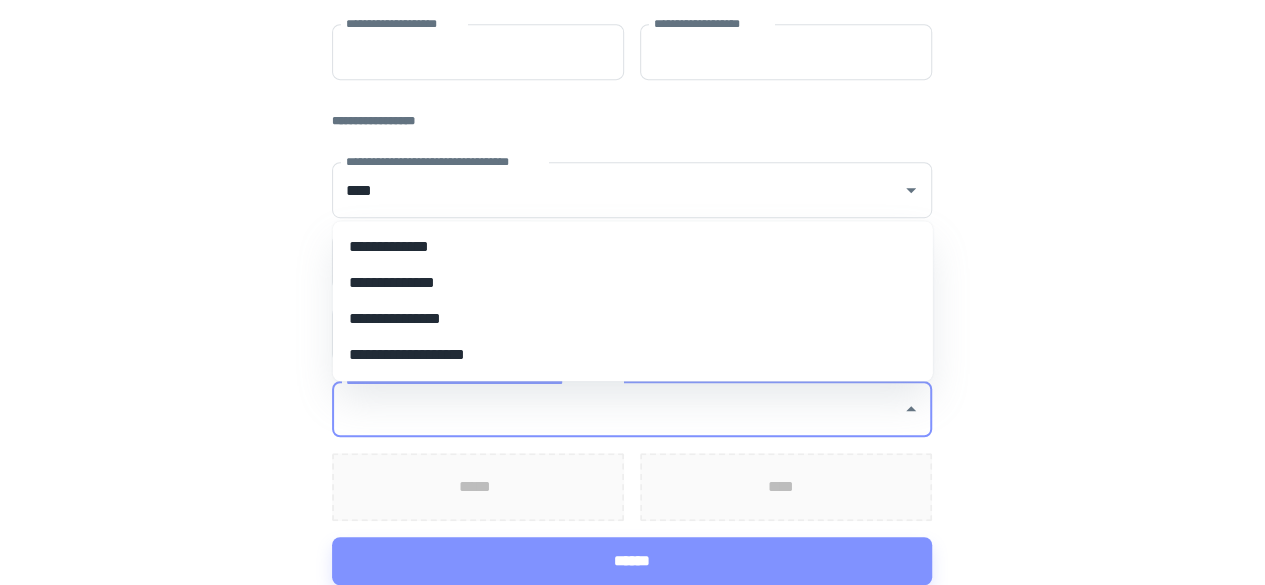 click on "**********" at bounding box center (632, 34) 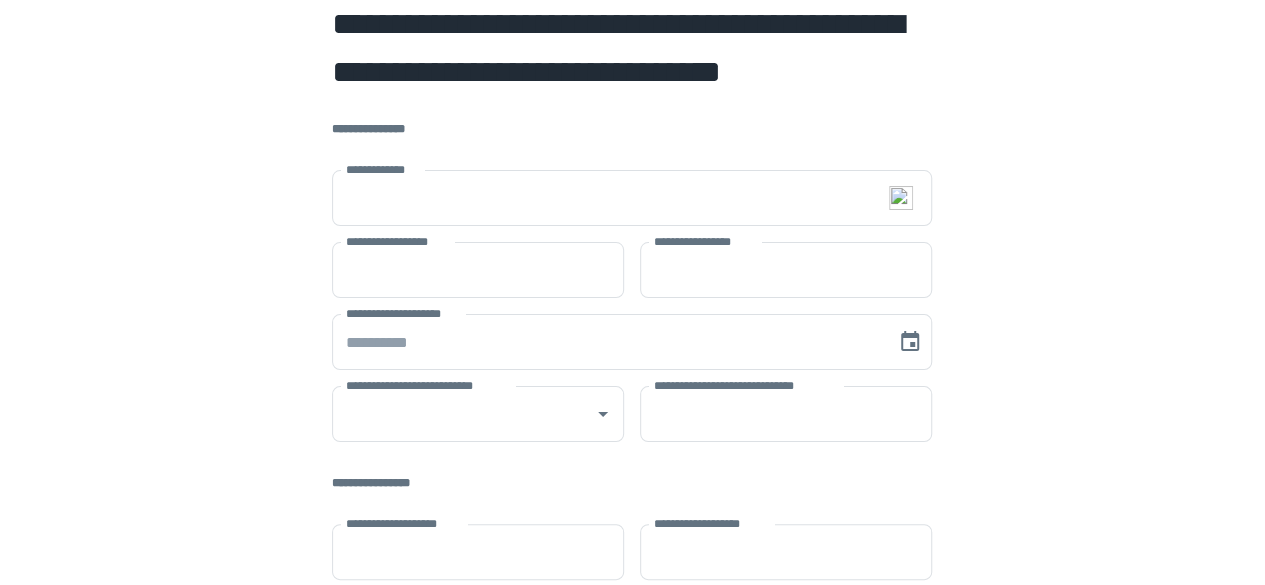 scroll, scrollTop: 0, scrollLeft: 0, axis: both 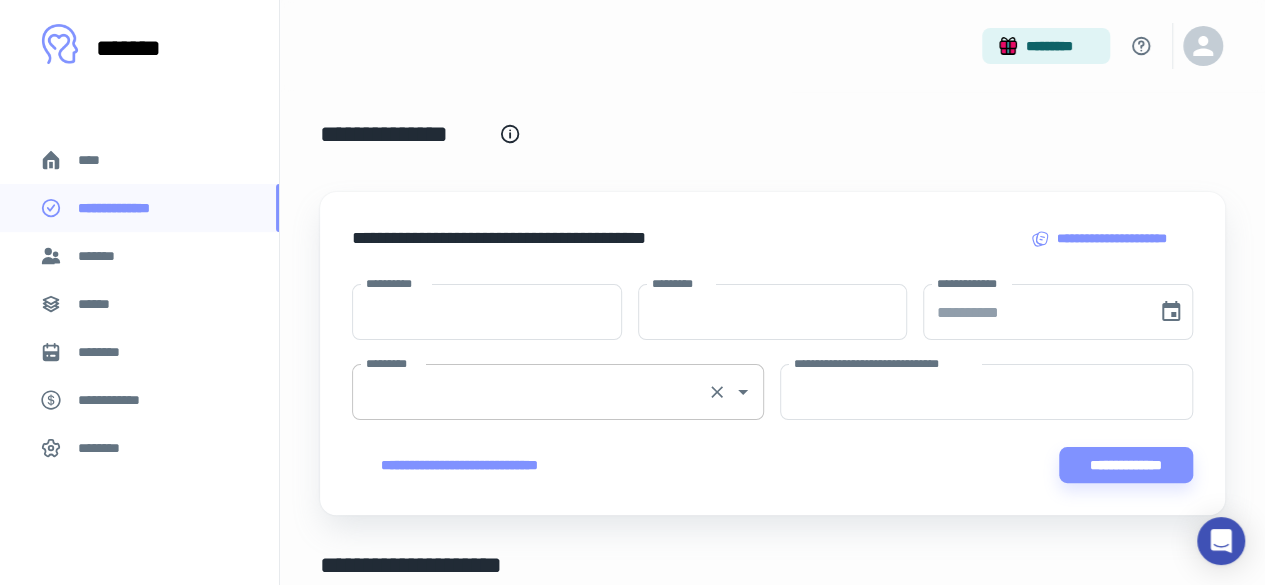 click on "*********" at bounding box center [530, 392] 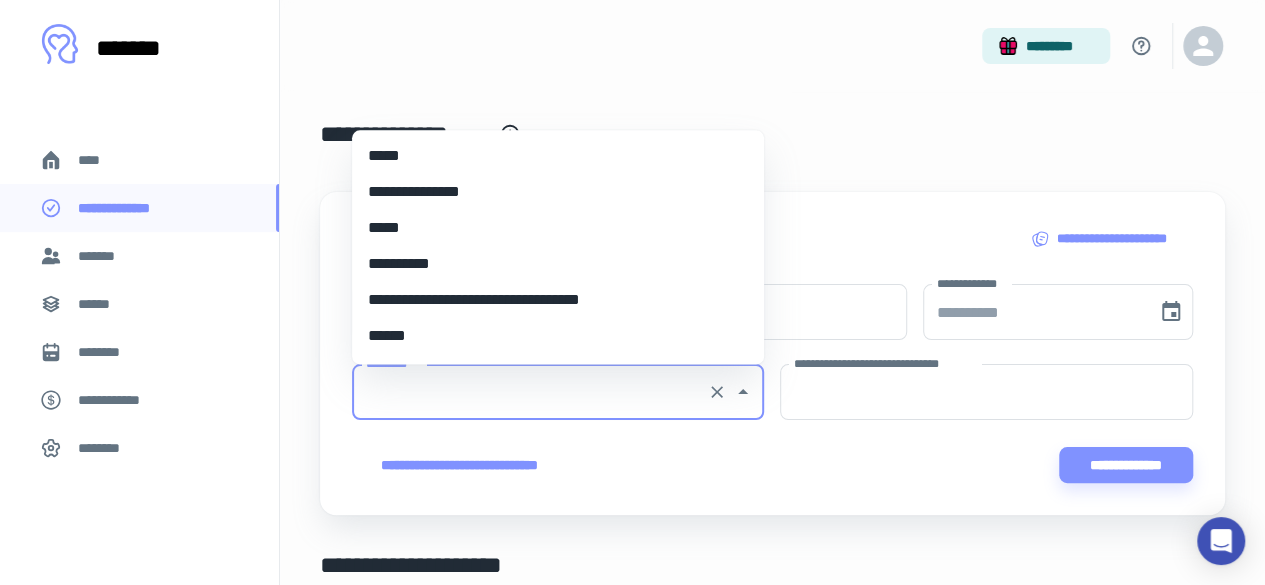 scroll, scrollTop: 8870, scrollLeft: 0, axis: vertical 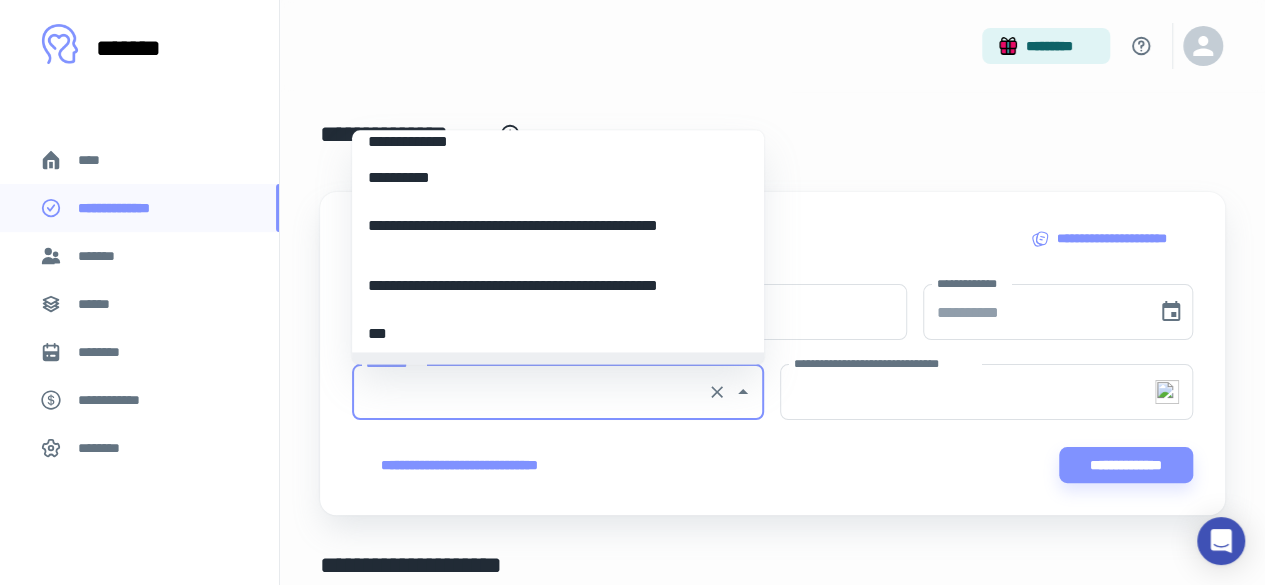 click on "*******" at bounding box center (100, 256) 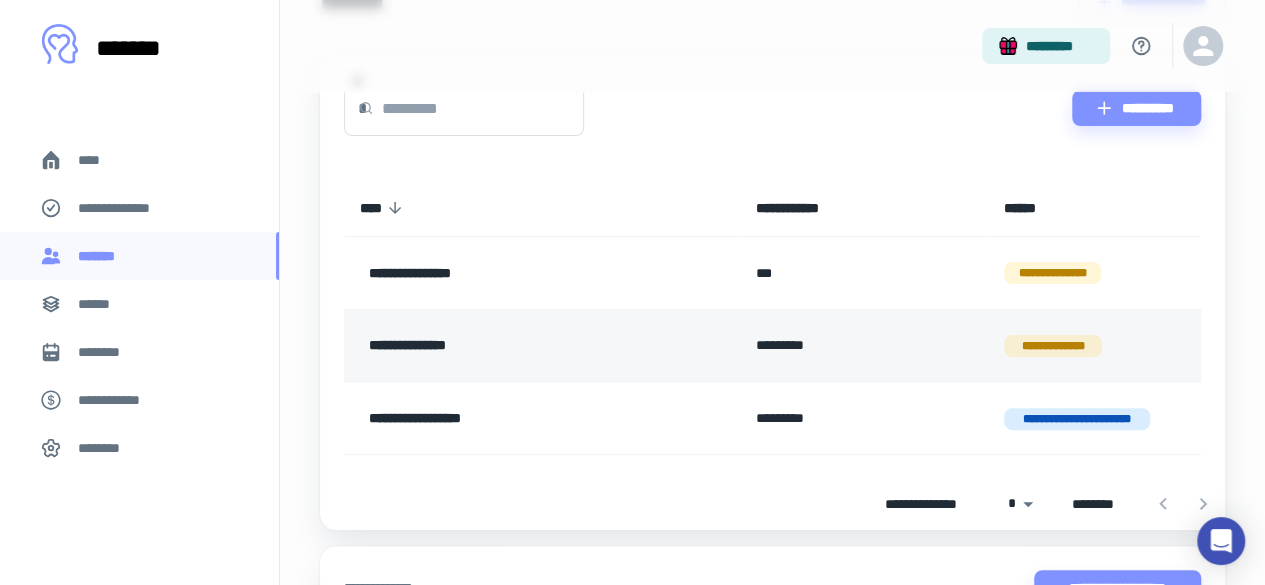 scroll, scrollTop: 256, scrollLeft: 0, axis: vertical 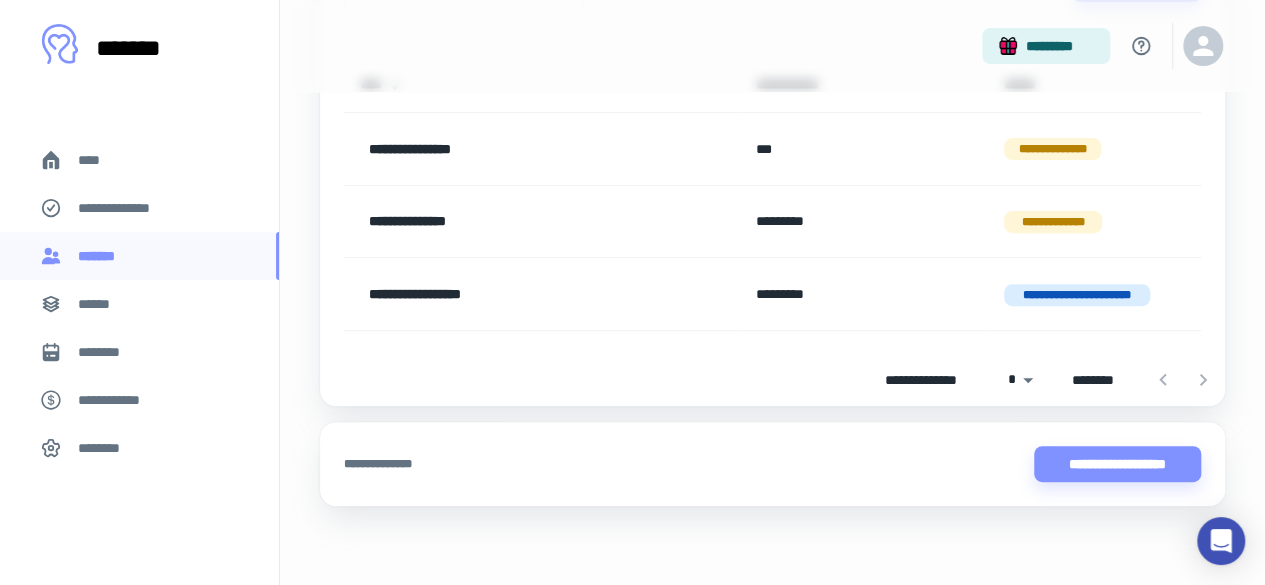 click on "******" at bounding box center [100, 304] 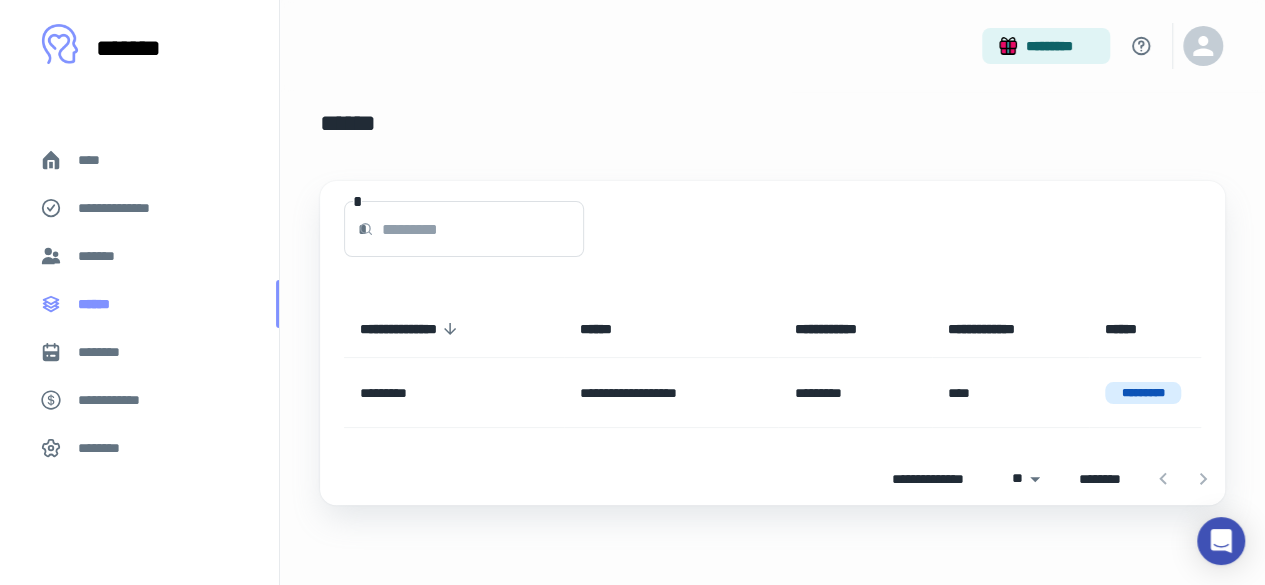 scroll, scrollTop: 0, scrollLeft: 0, axis: both 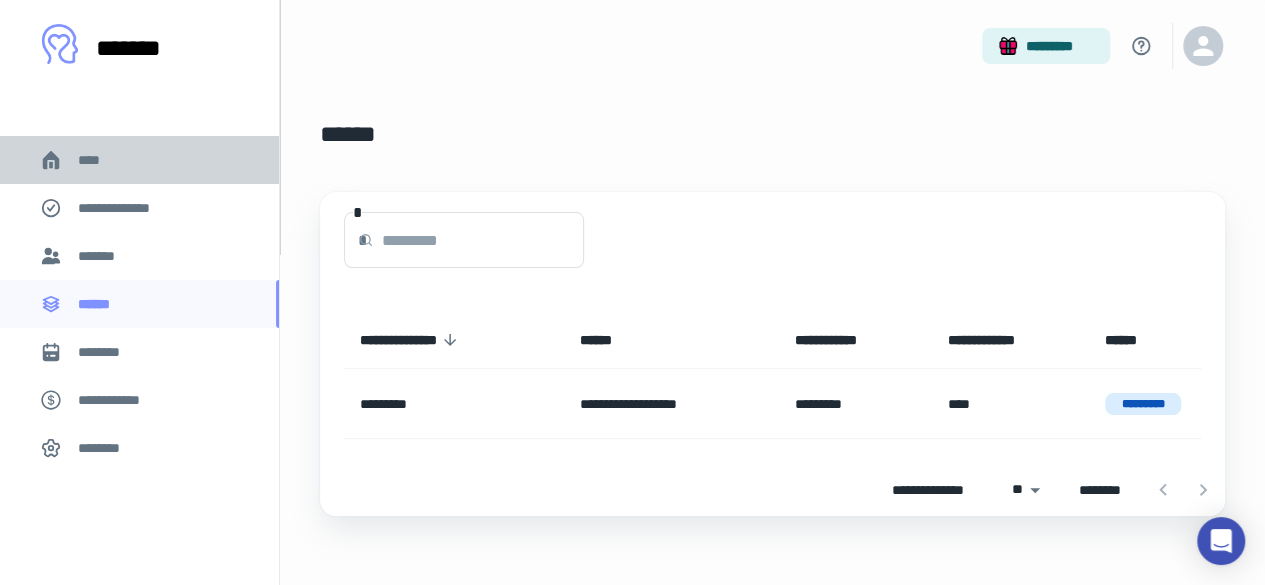 click on "****" at bounding box center [139, 160] 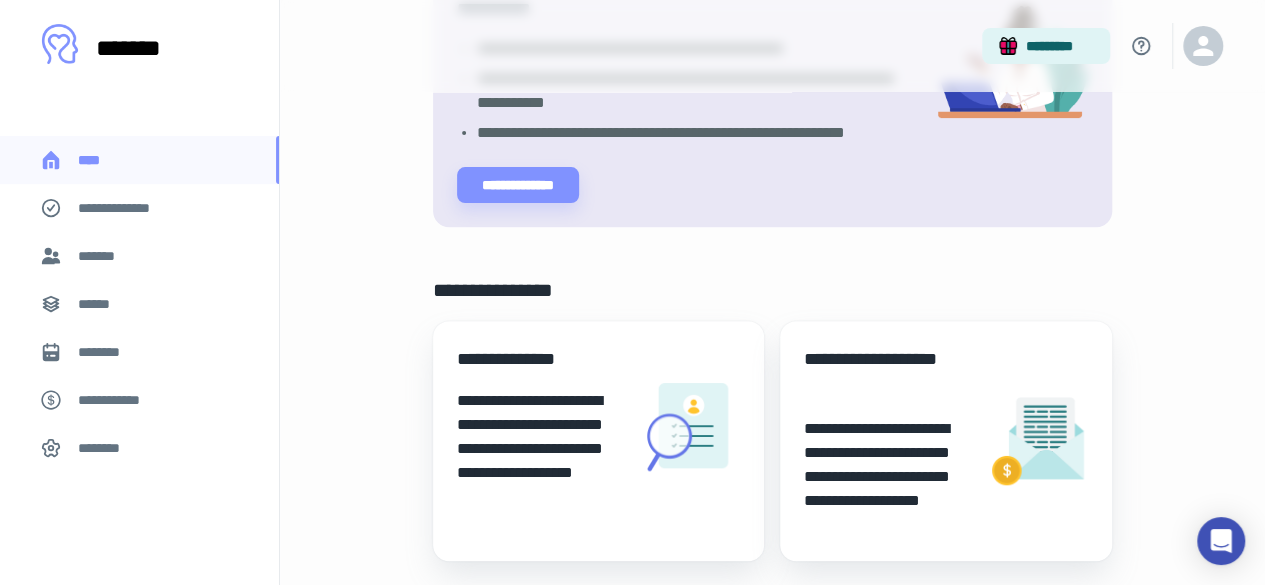 scroll, scrollTop: 400, scrollLeft: 0, axis: vertical 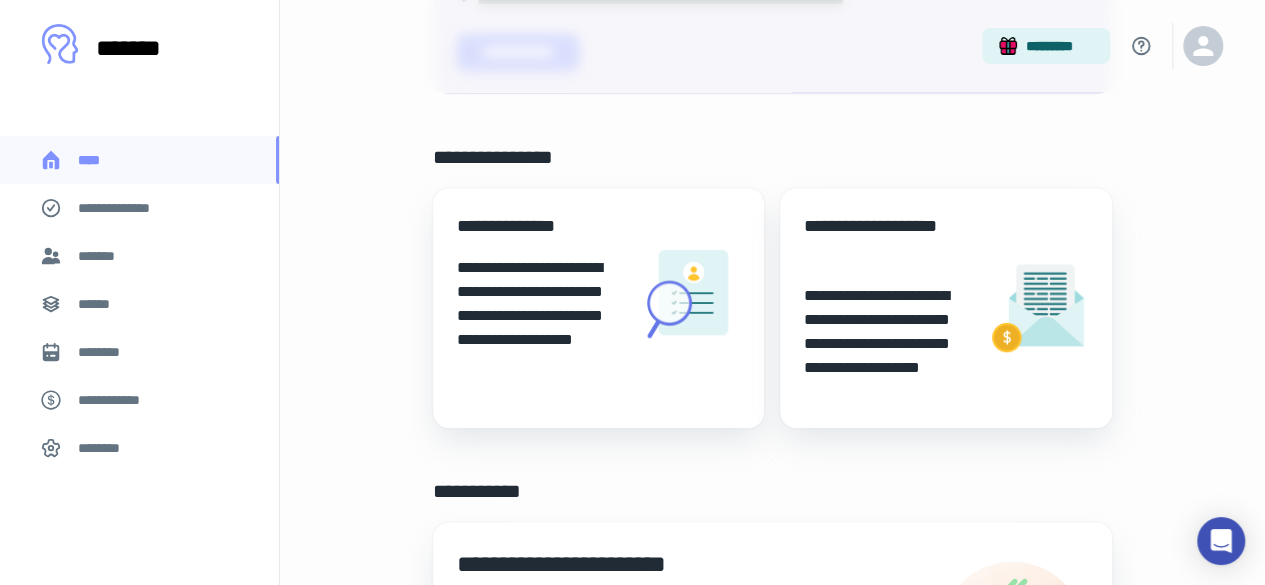 click on "**********" at bounding box center [127, 208] 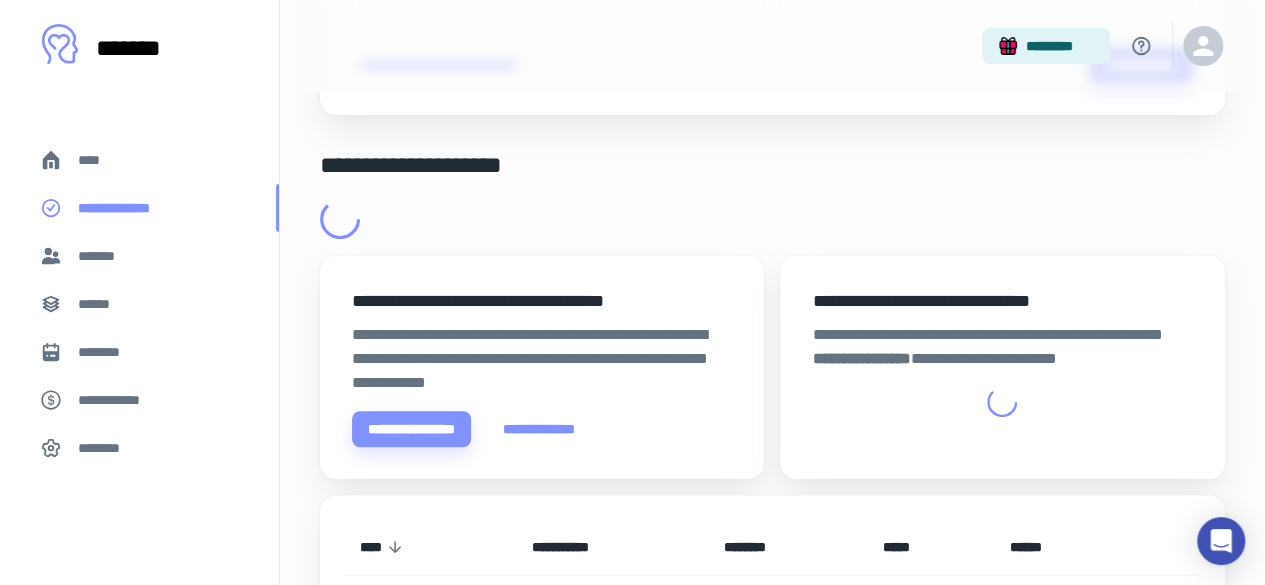 scroll, scrollTop: 0, scrollLeft: 0, axis: both 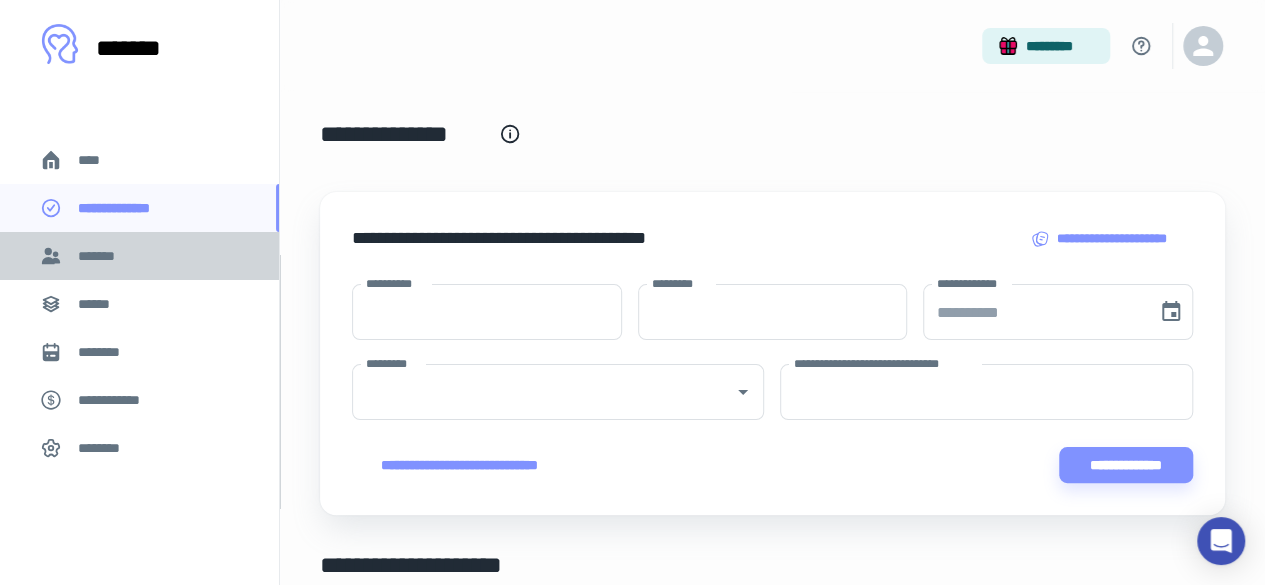 click on "*******" at bounding box center [100, 256] 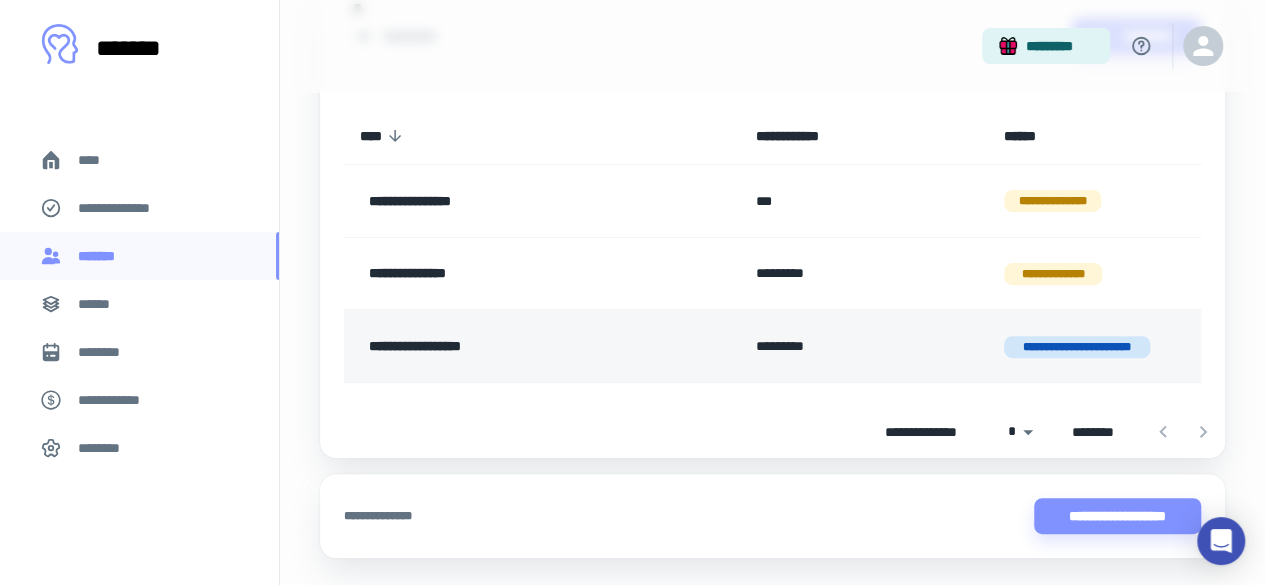 scroll, scrollTop: 256, scrollLeft: 0, axis: vertical 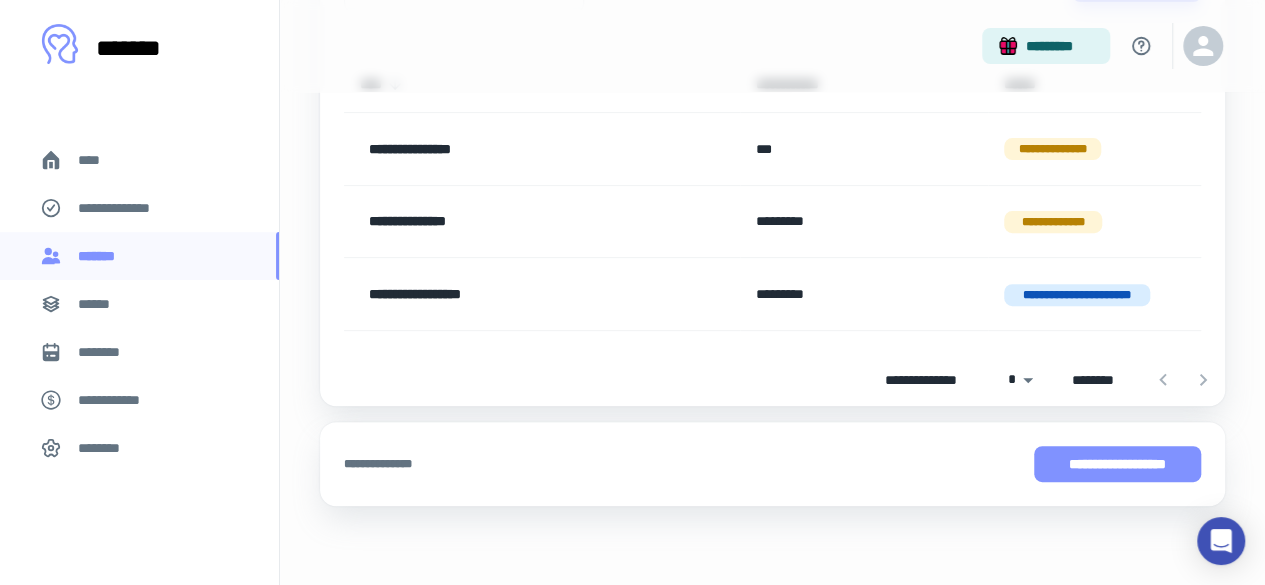 click on "**********" at bounding box center (1117, 464) 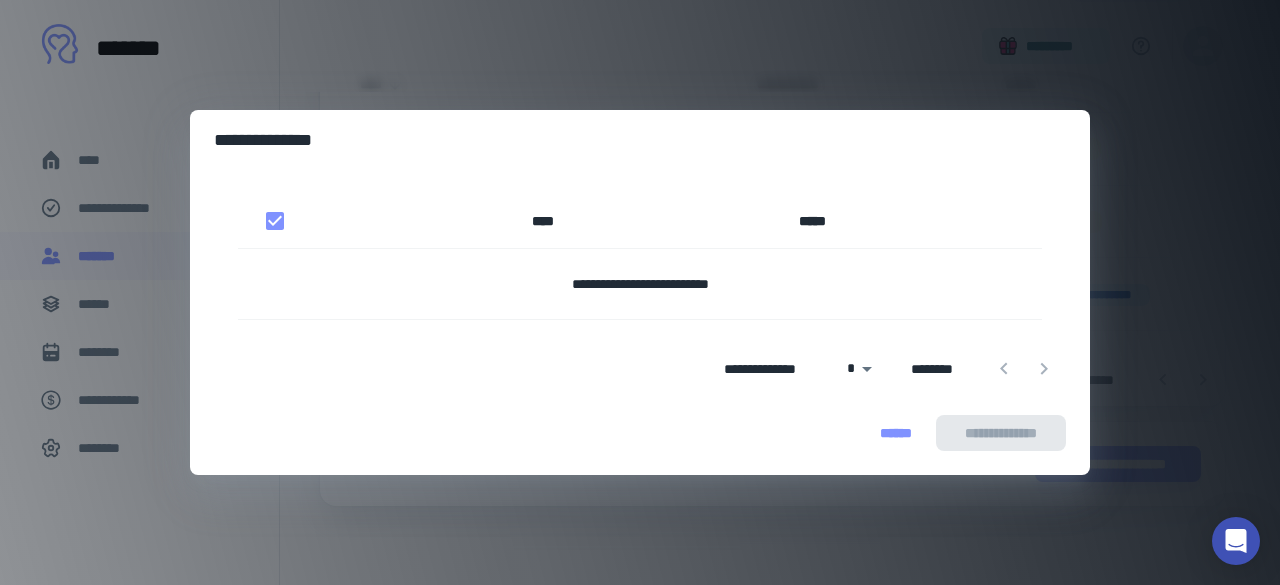 click on "******" at bounding box center (896, 433) 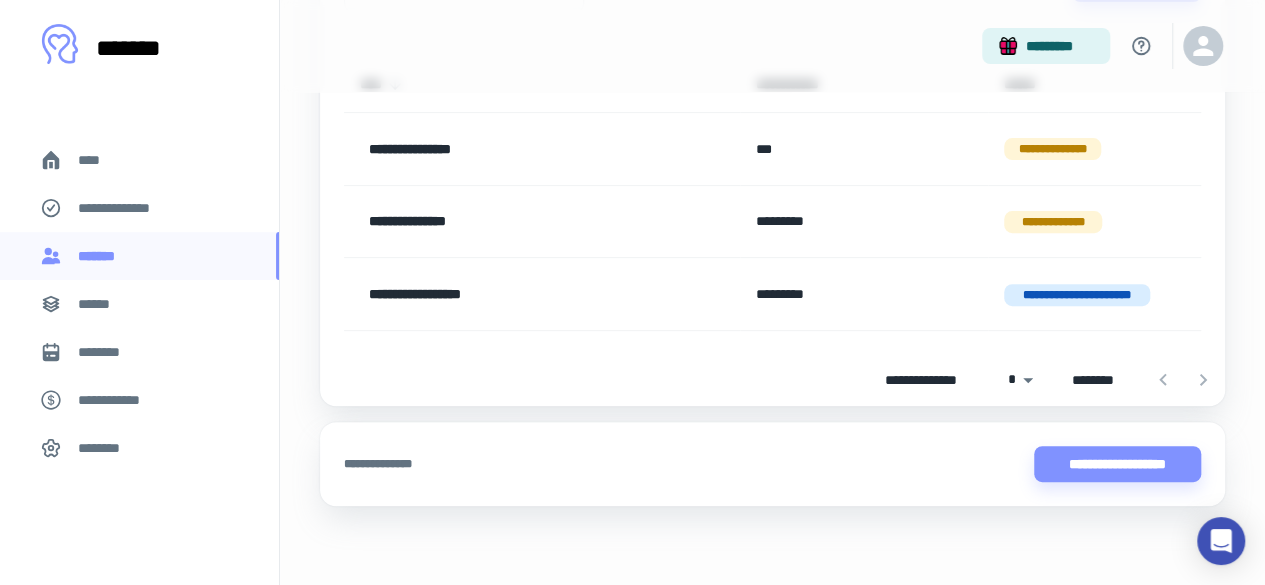 click on "******" at bounding box center (100, 304) 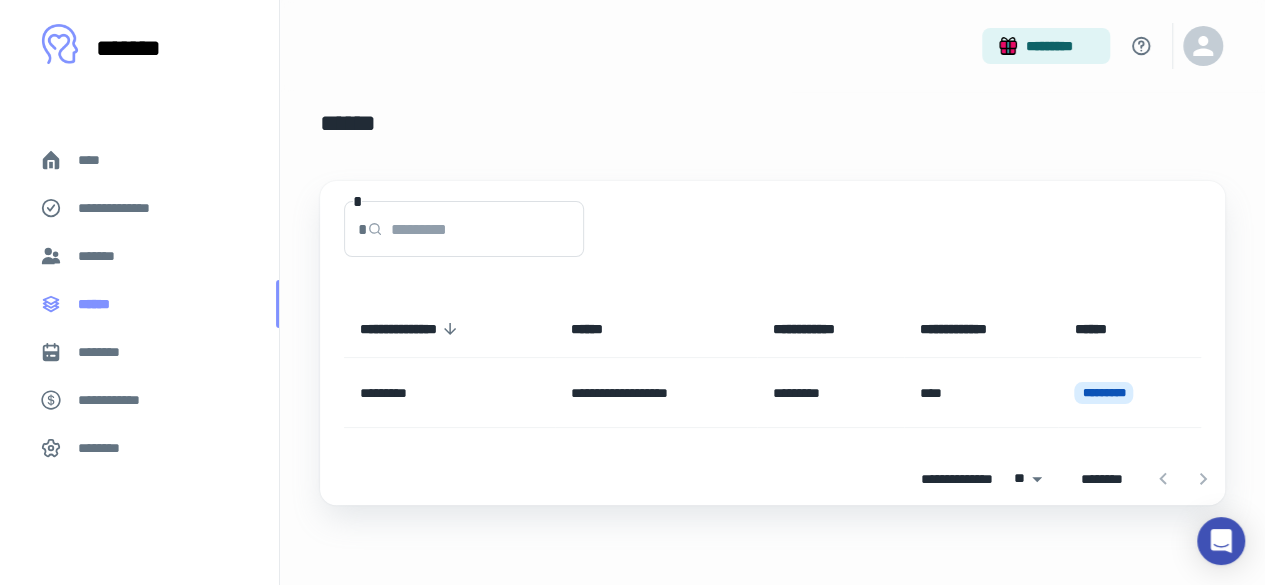 scroll, scrollTop: 0, scrollLeft: 0, axis: both 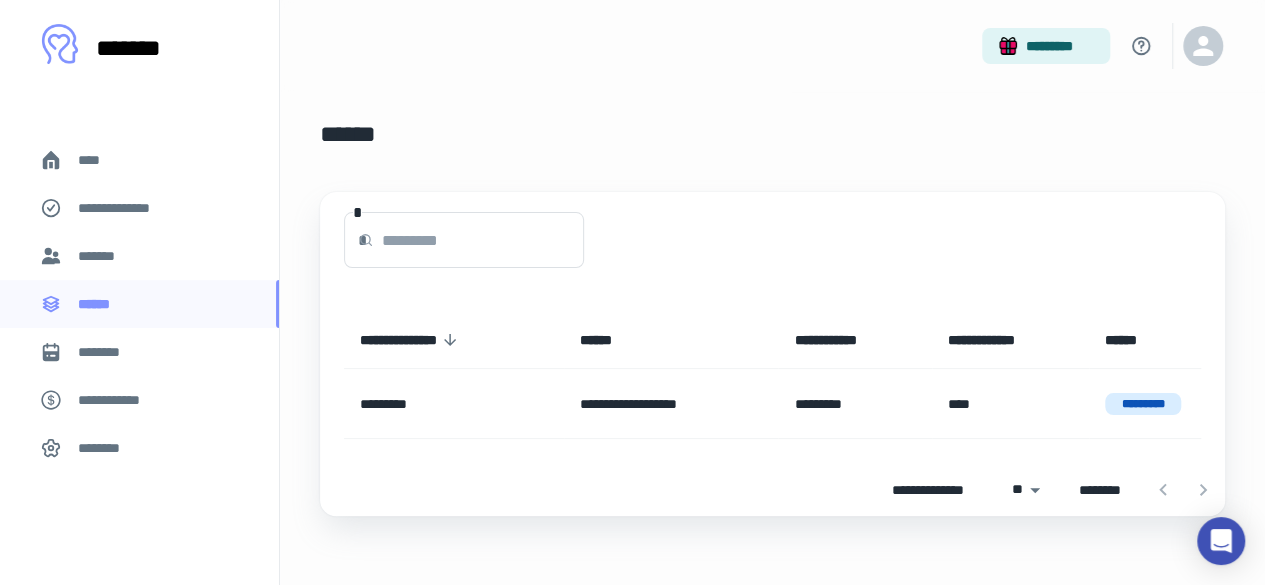 click on "**********" at bounding box center (127, 208) 